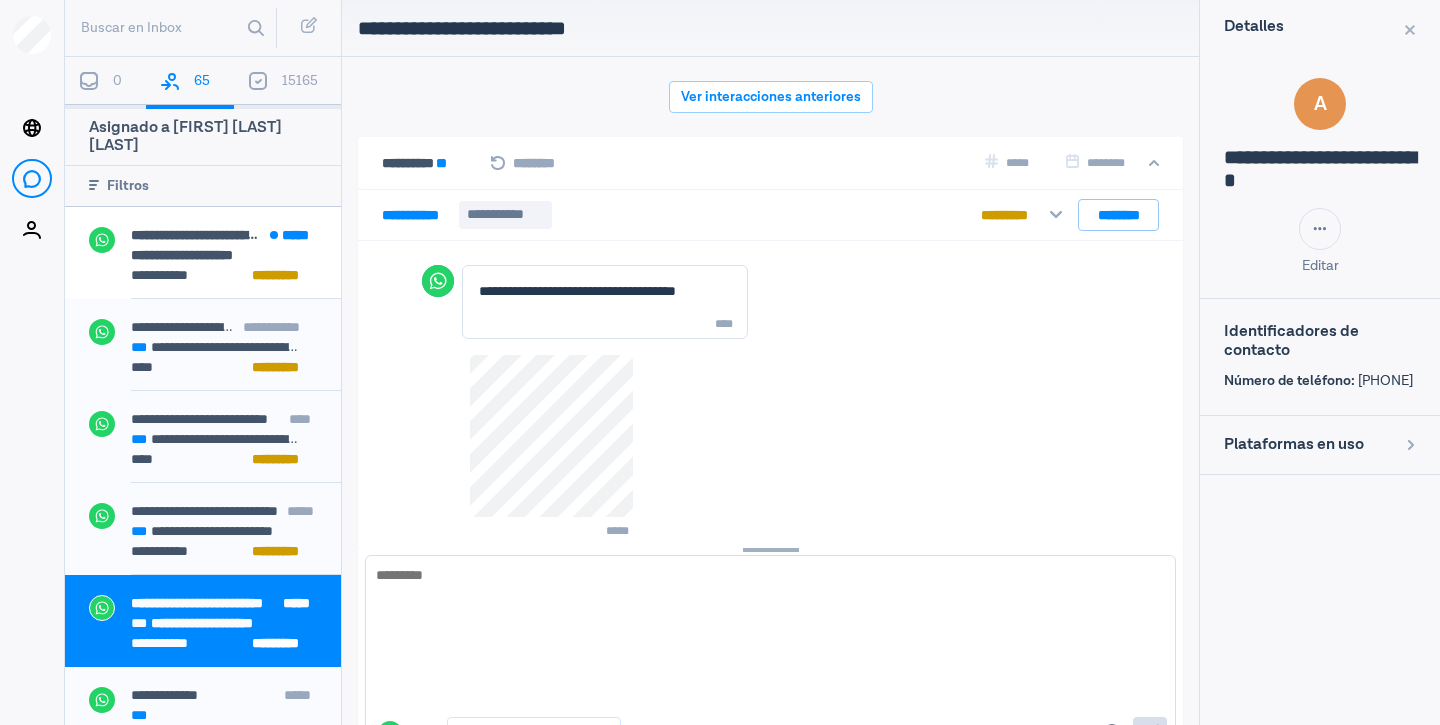 scroll, scrollTop: 0, scrollLeft: 0, axis: both 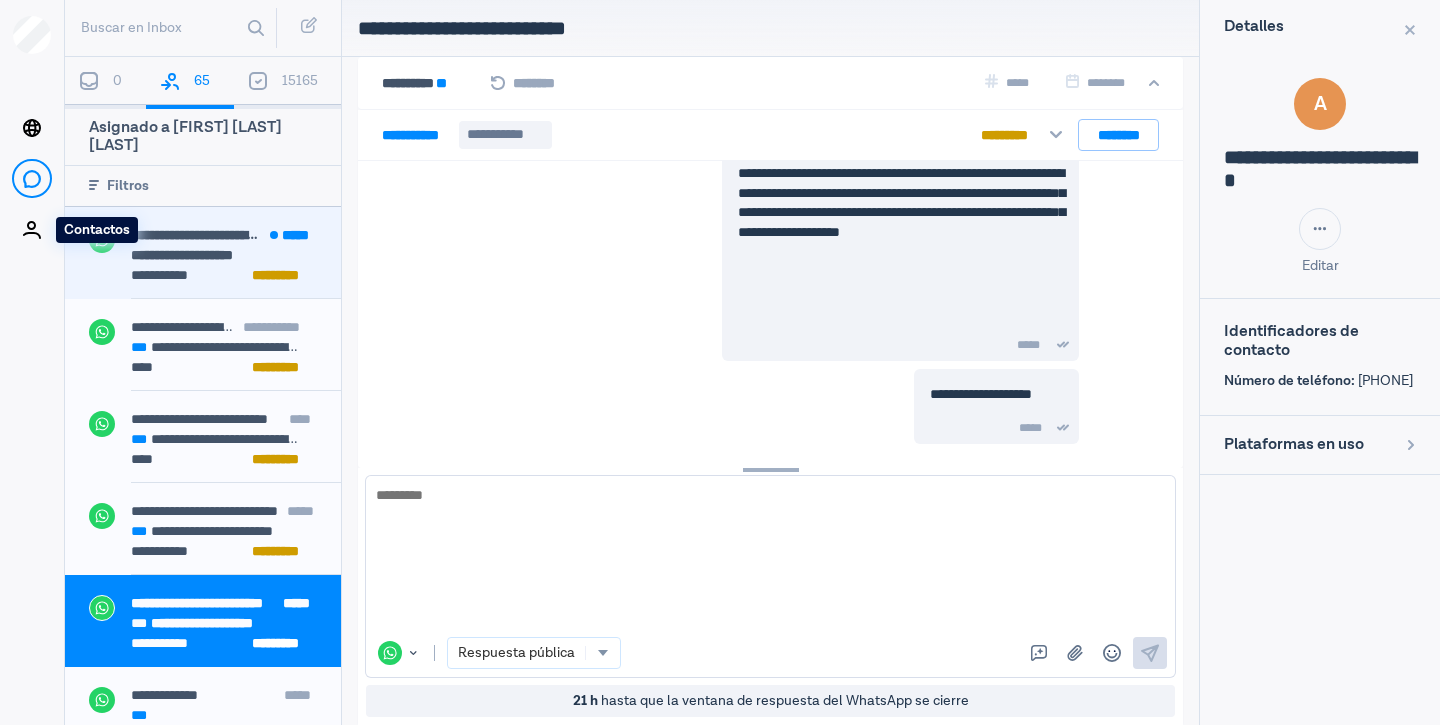 click on "**********" at bounding box center [169, 275] 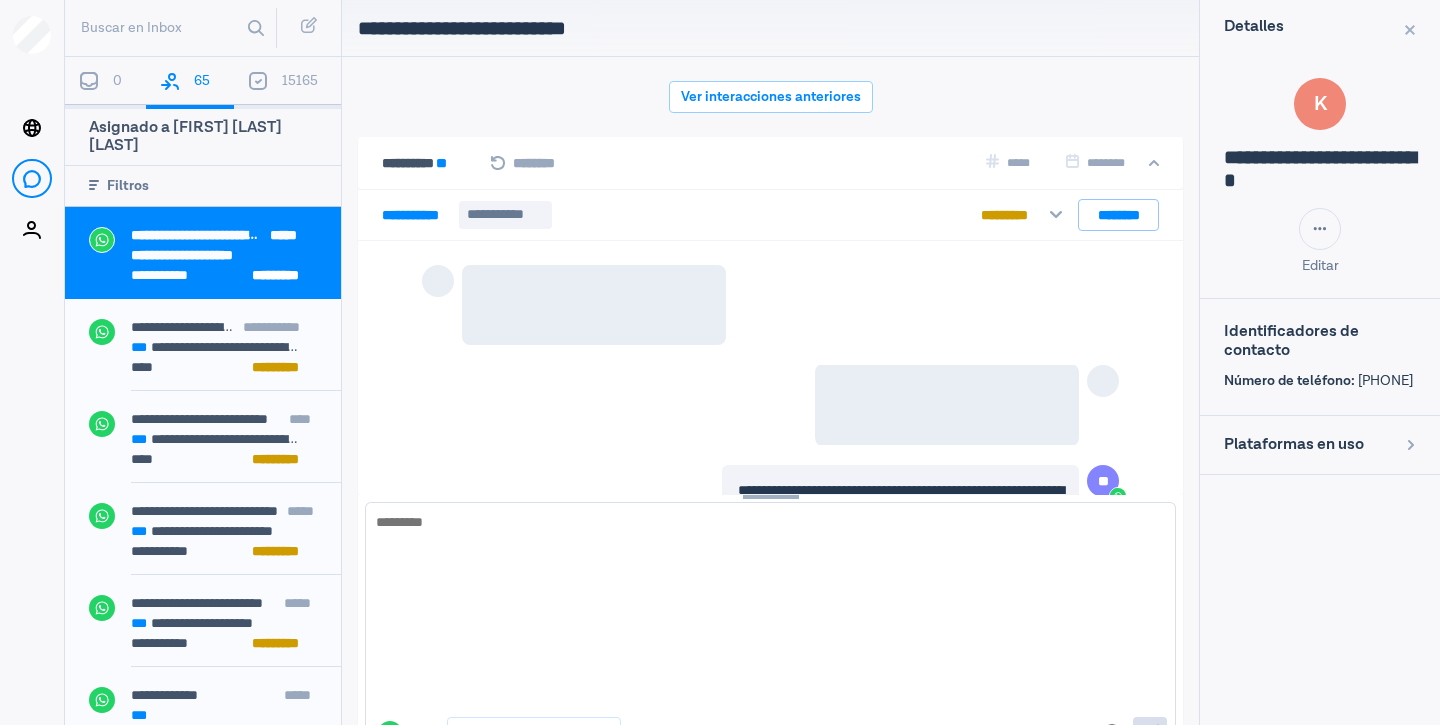 scroll, scrollTop: 2175, scrollLeft: 0, axis: vertical 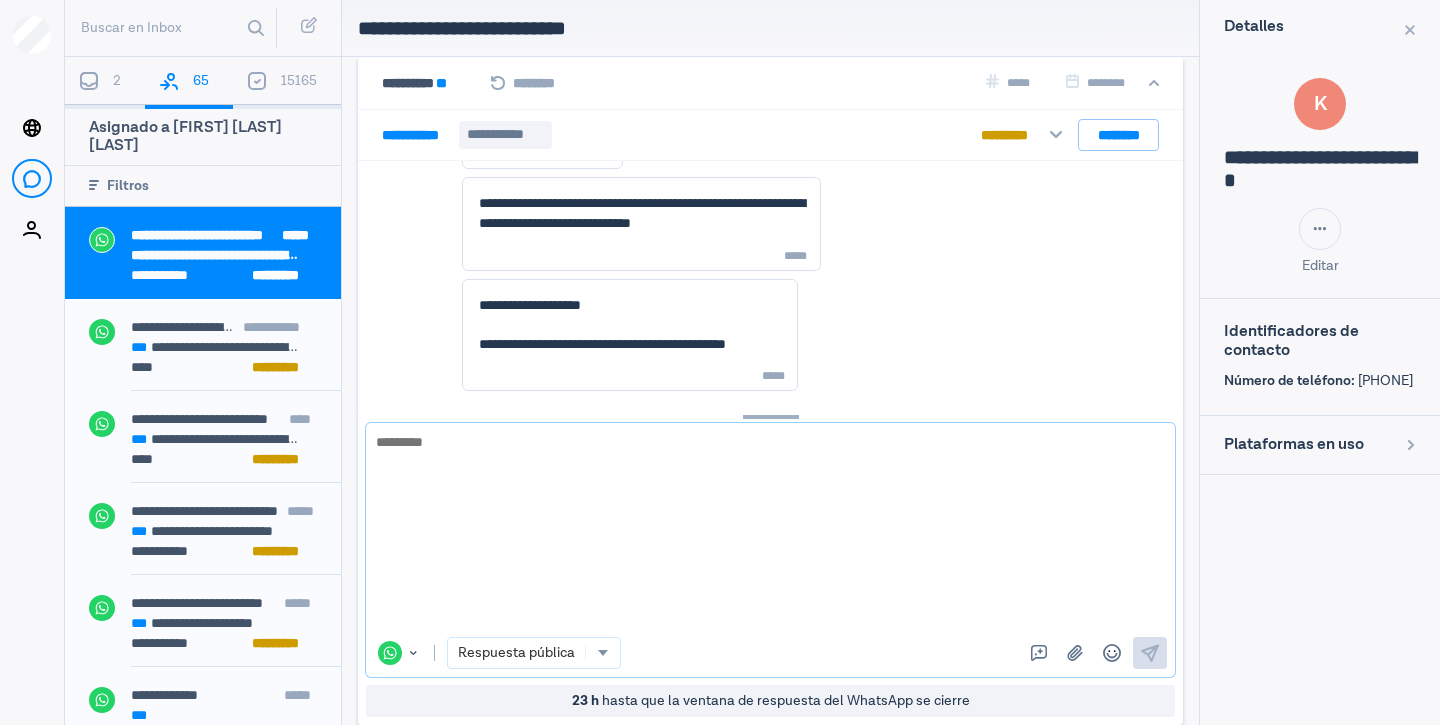 click at bounding box center [770, 530] 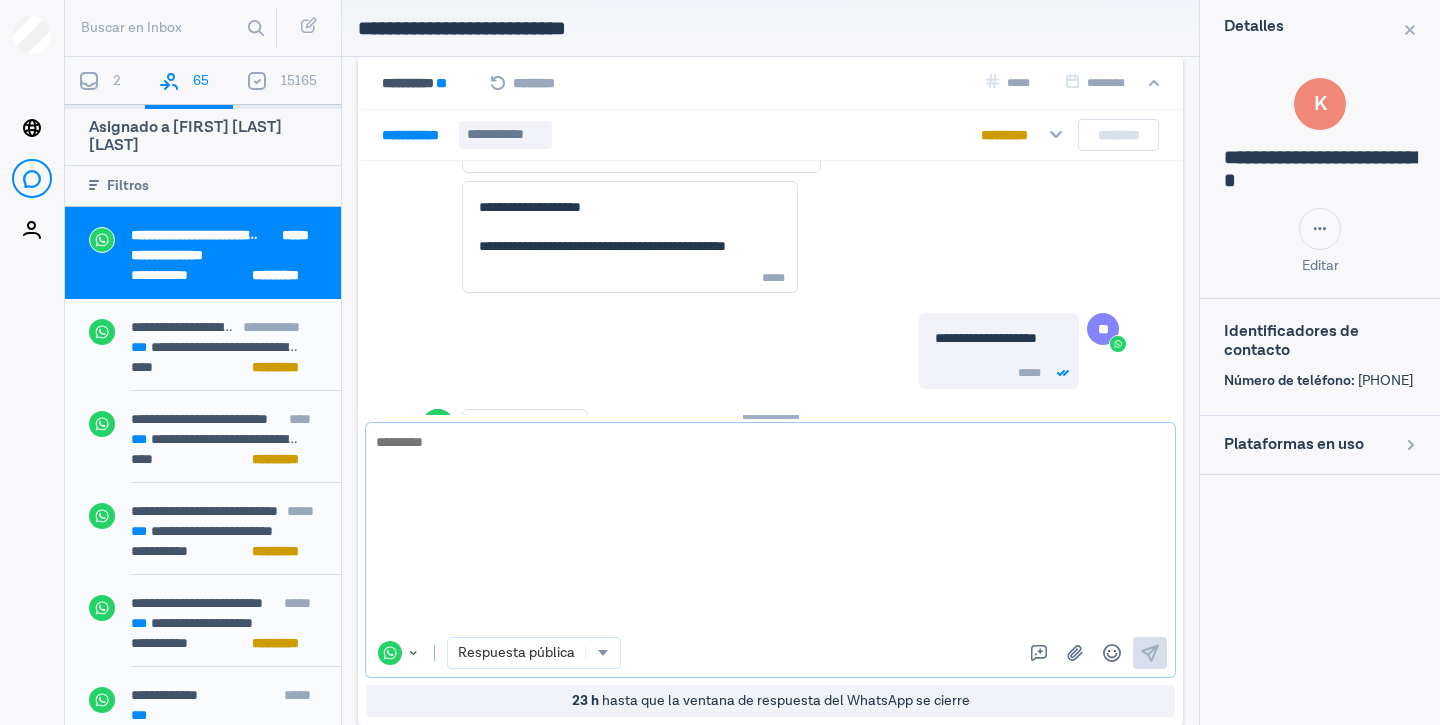 scroll, scrollTop: 2865, scrollLeft: 0, axis: vertical 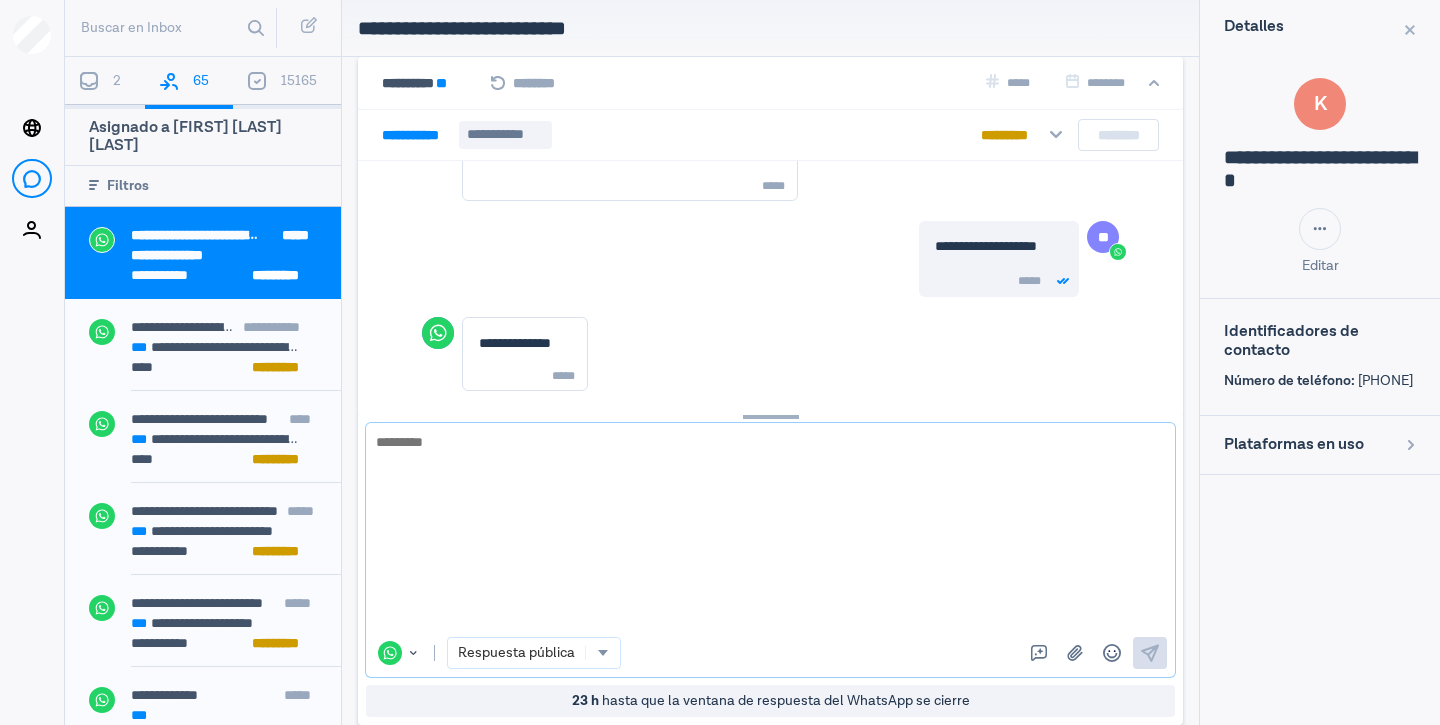 click at bounding box center [763, 530] 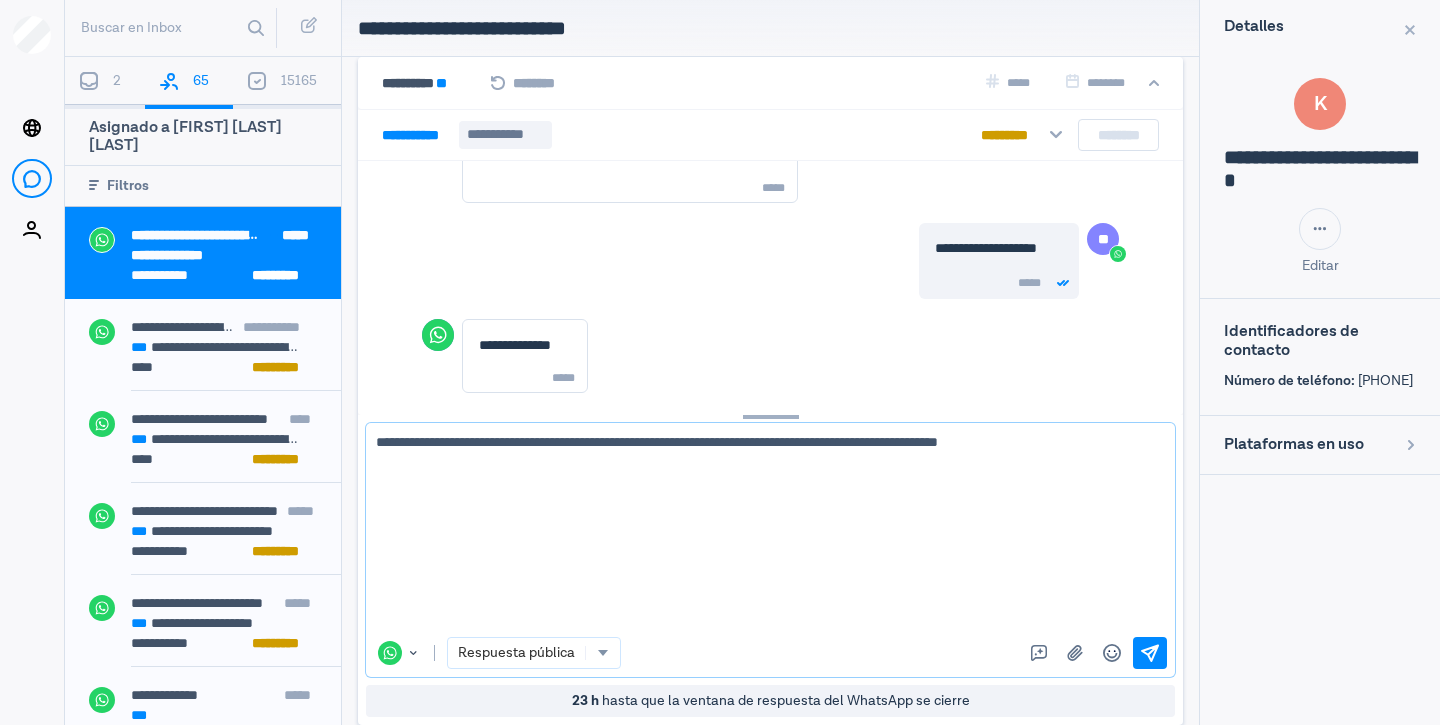 scroll, scrollTop: 2865, scrollLeft: 0, axis: vertical 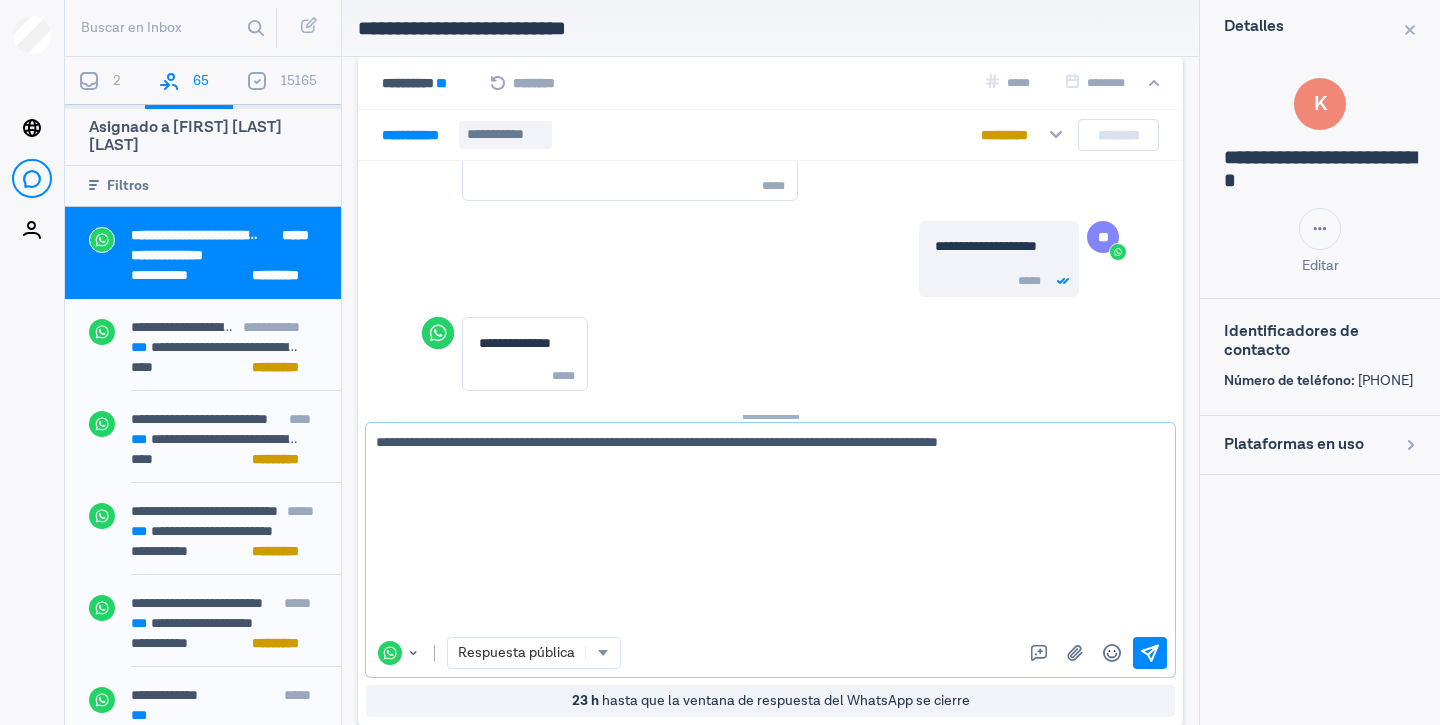 click on "**********" at bounding box center [763, 530] 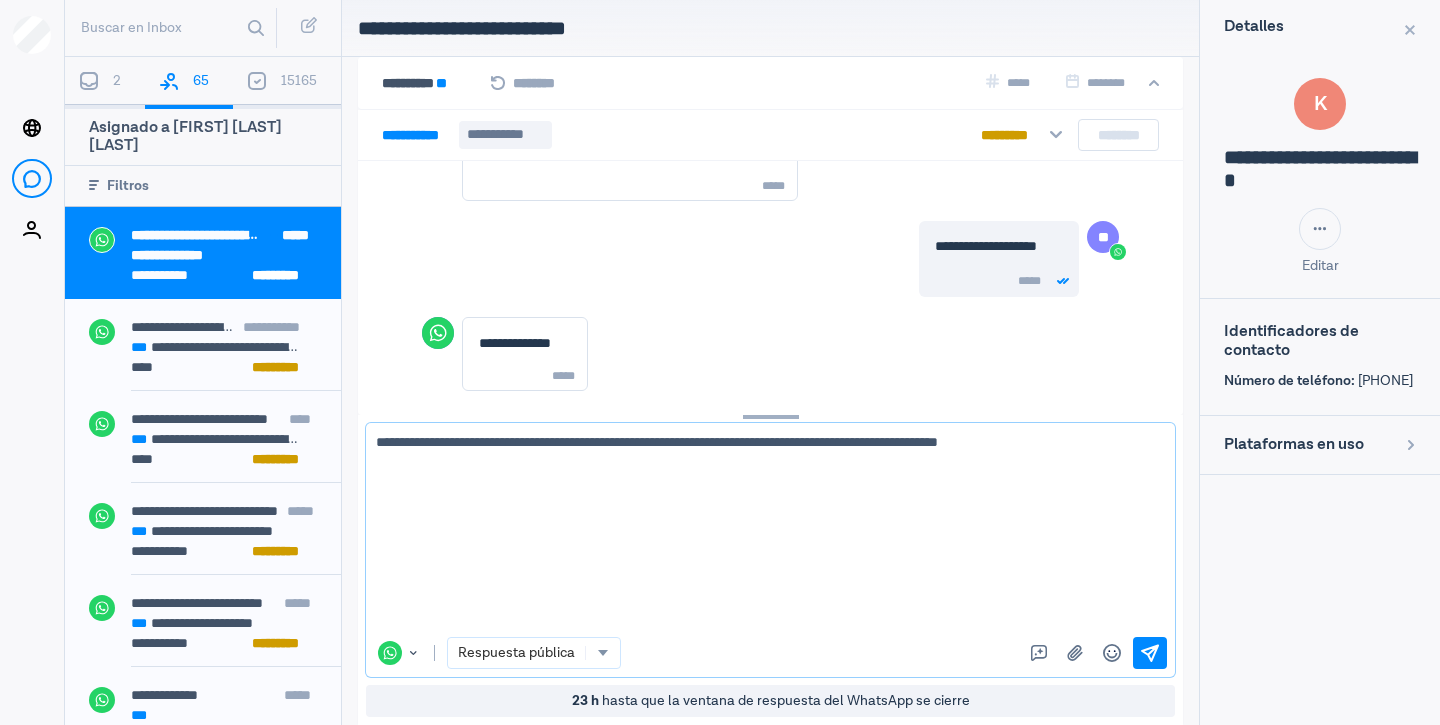 click on "·contacté" at bounding box center [0, 0] 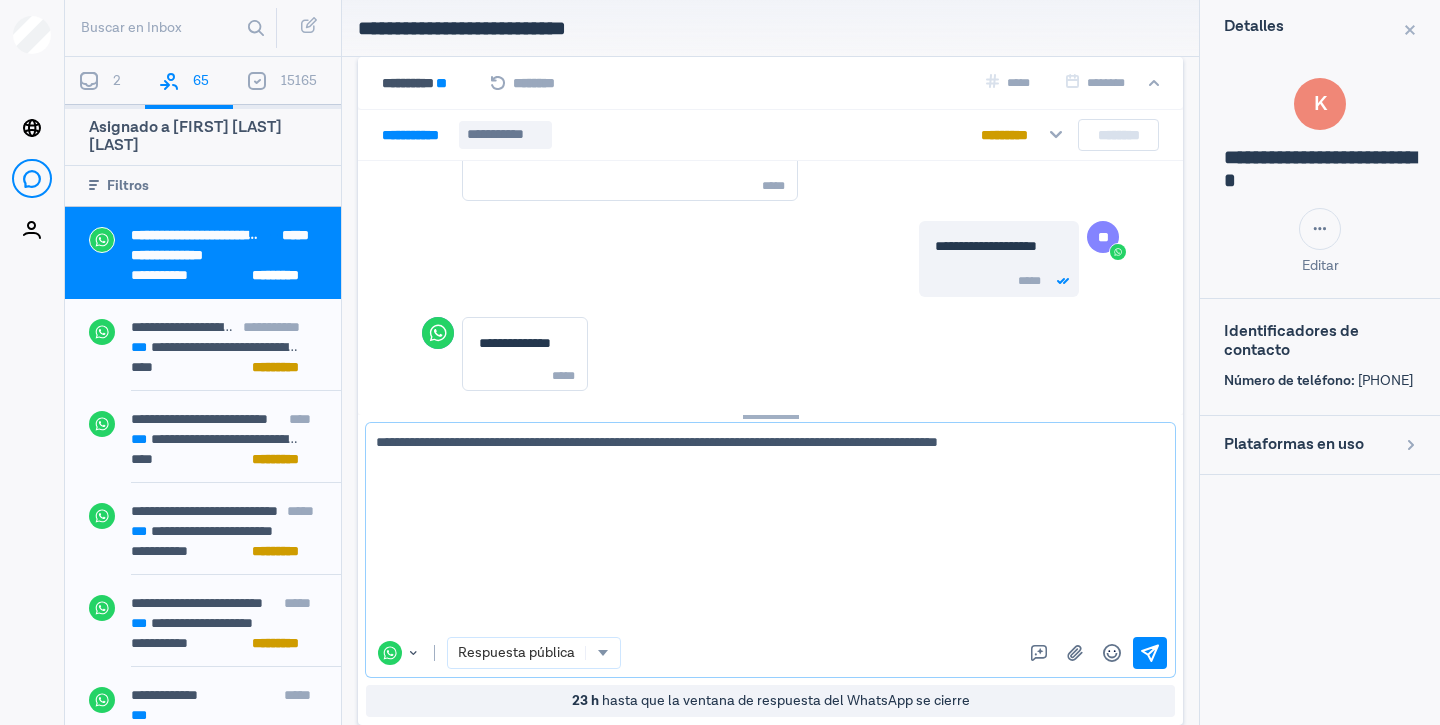 click on "**********" at bounding box center (763, 530) 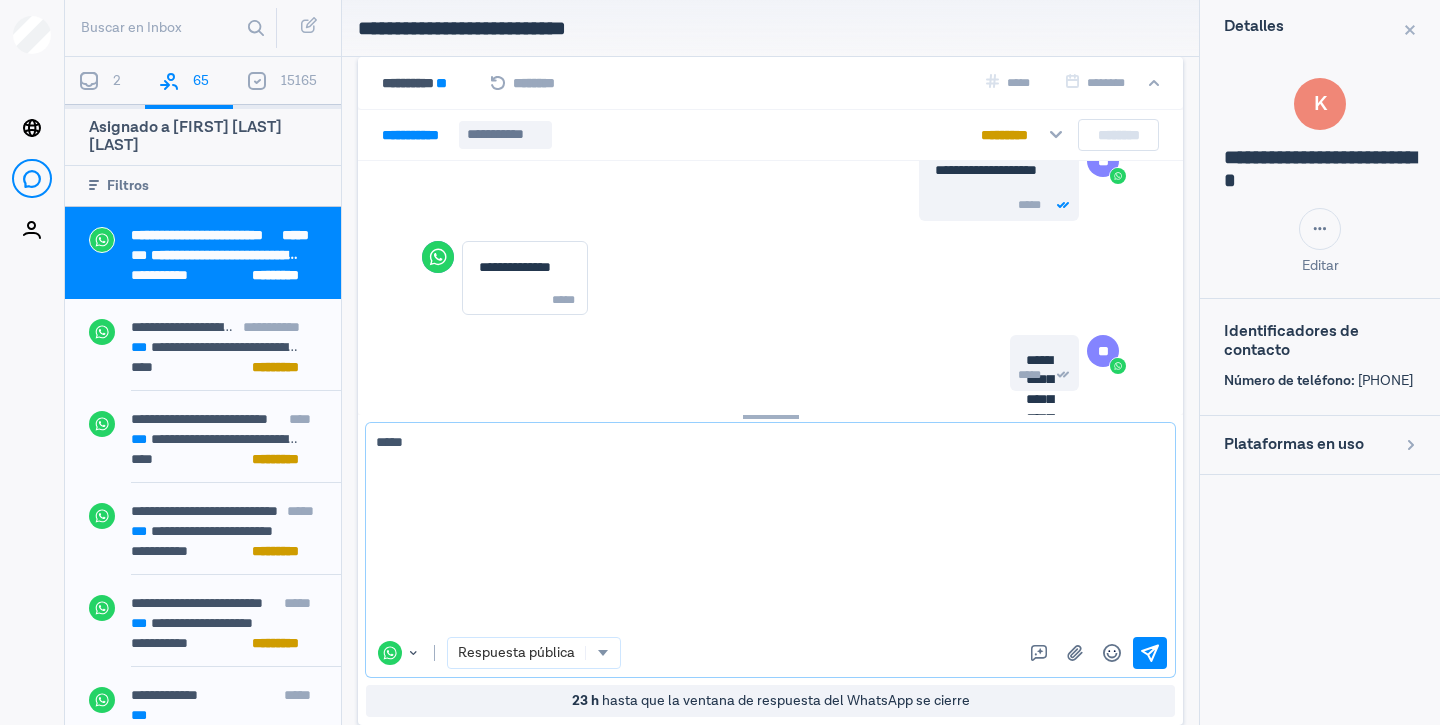 scroll, scrollTop: 2999, scrollLeft: 0, axis: vertical 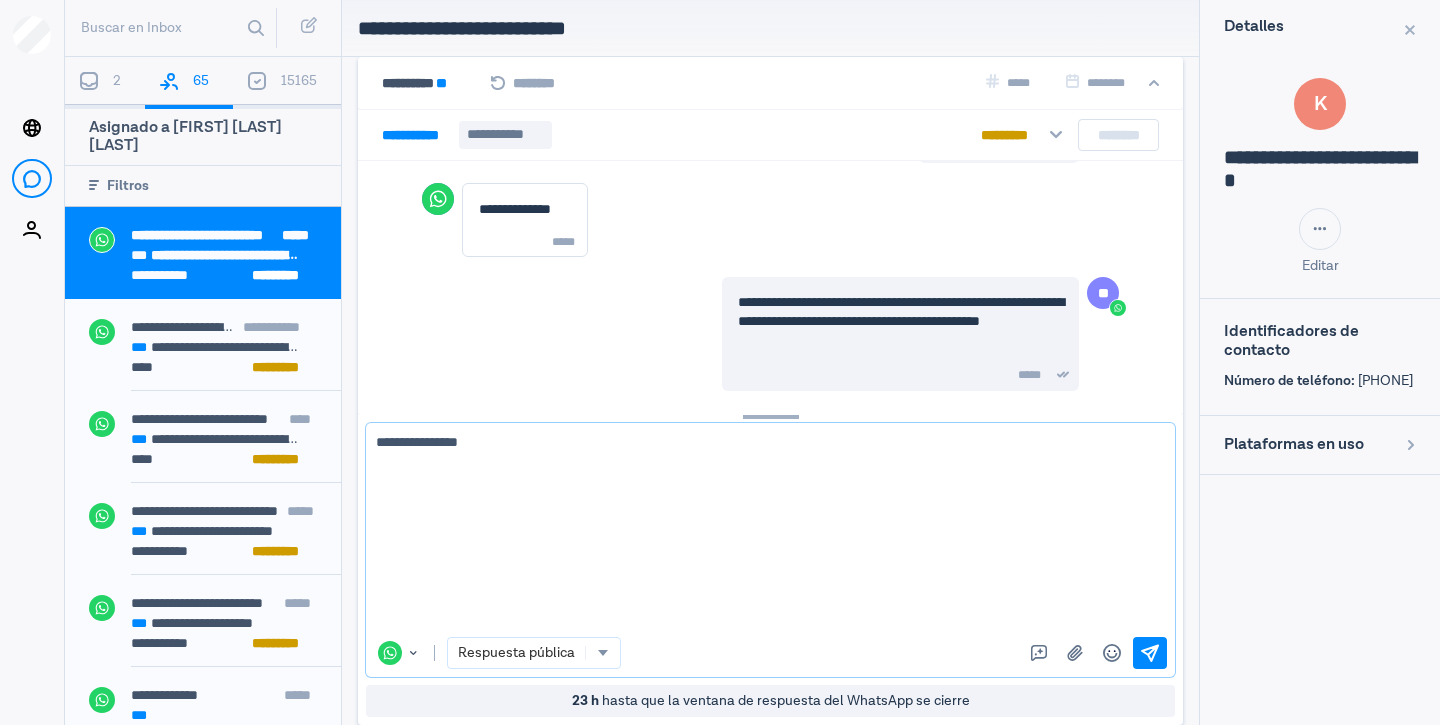 type on "**********" 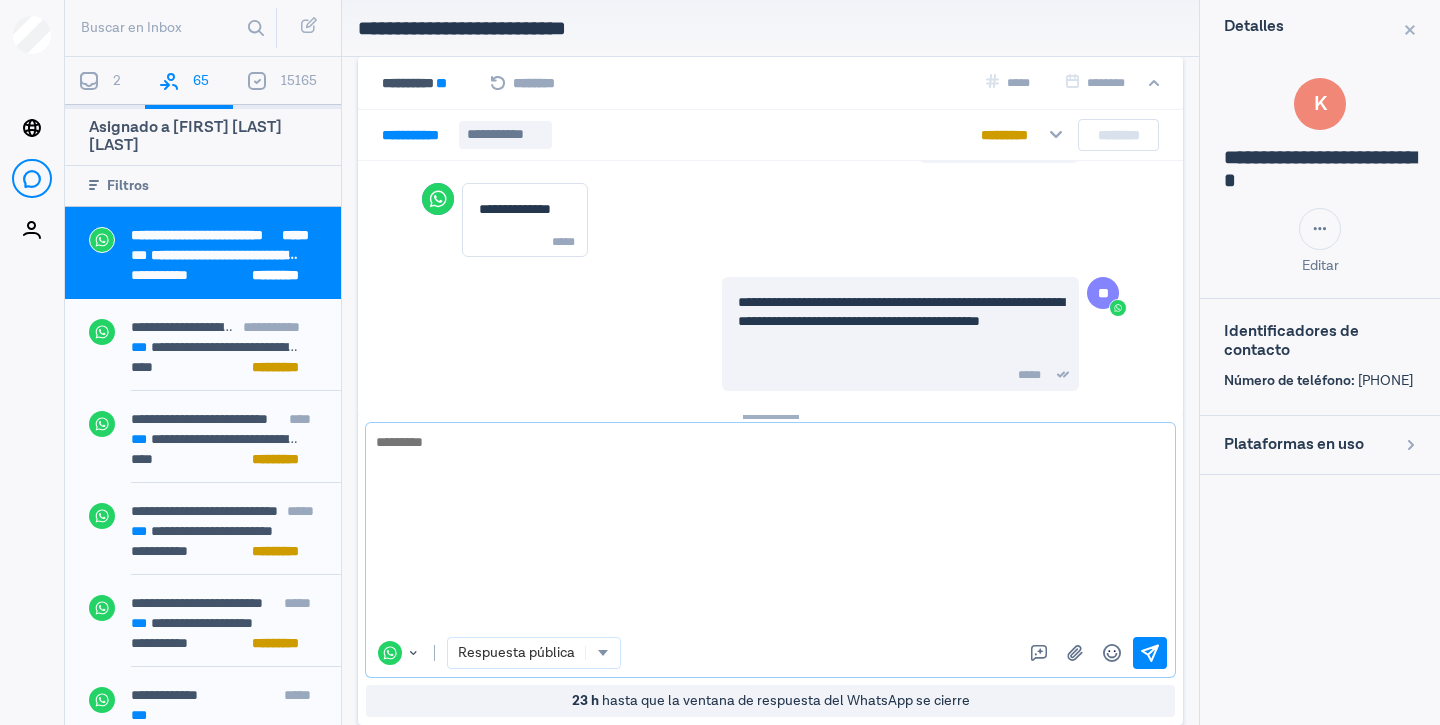 scroll, scrollTop: 3083, scrollLeft: 0, axis: vertical 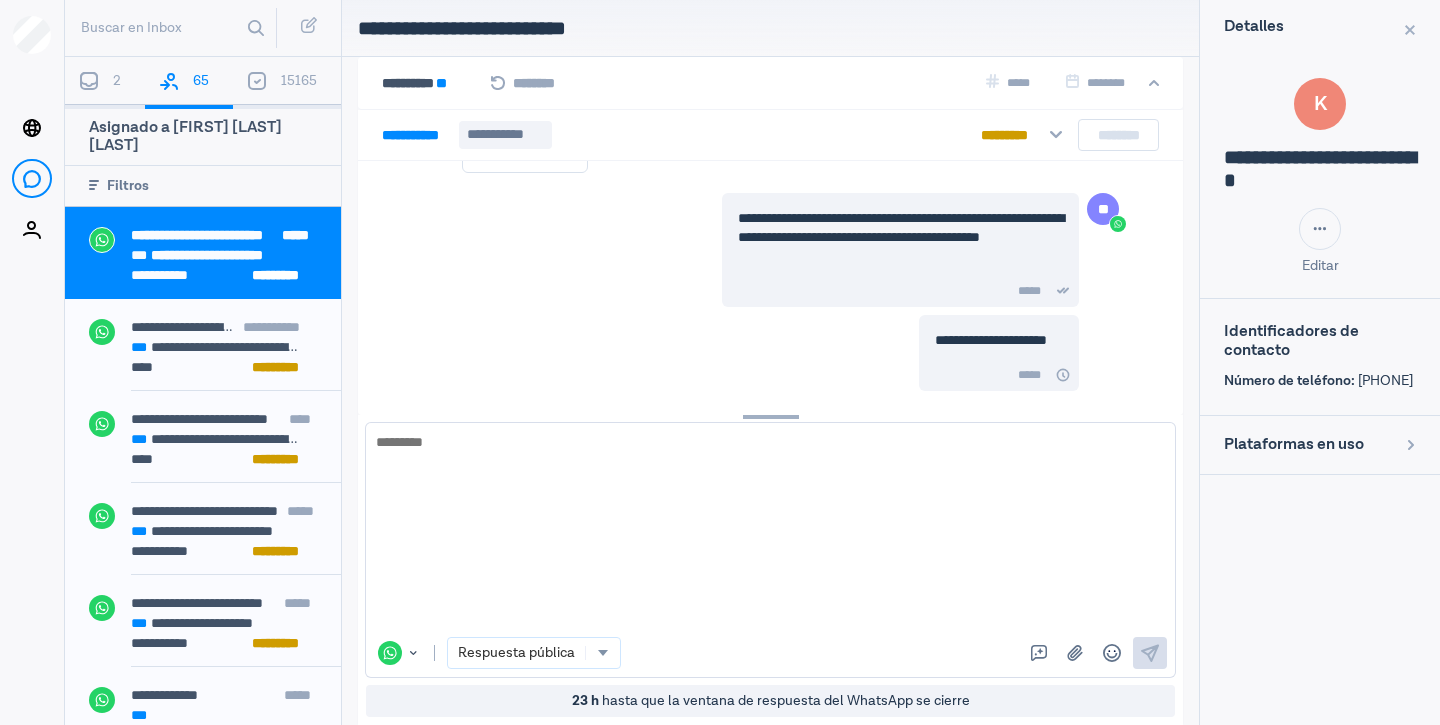 click on "2" at bounding box center (105, 83) 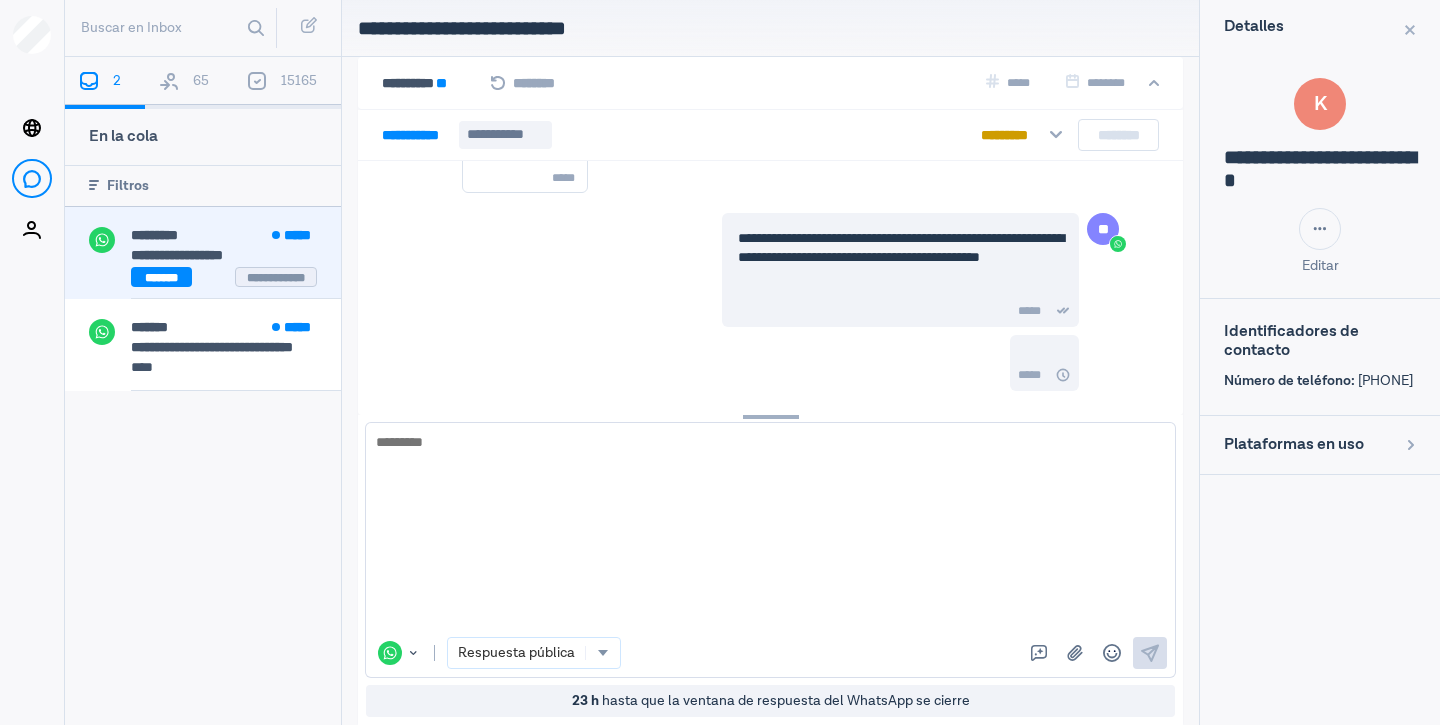 scroll, scrollTop: 3083, scrollLeft: 0, axis: vertical 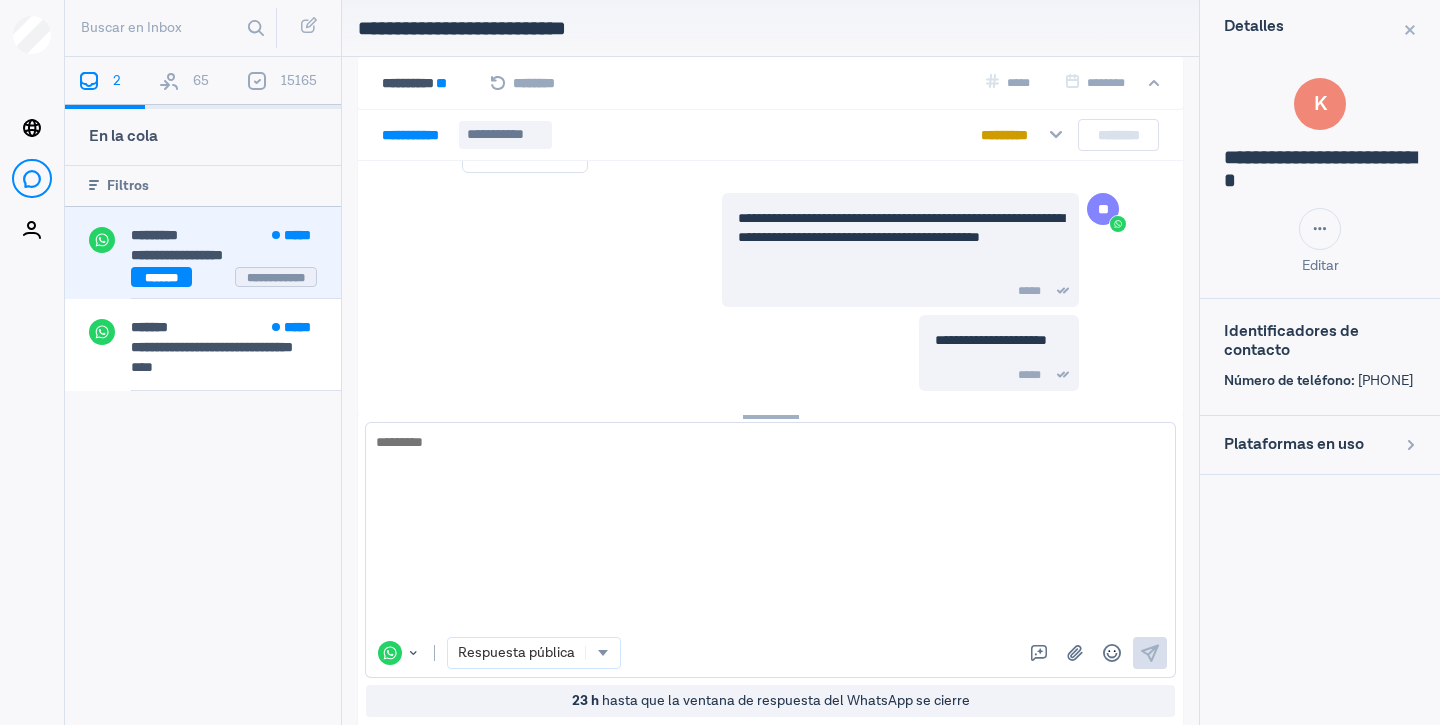 click on "**********" at bounding box center [224, 255] 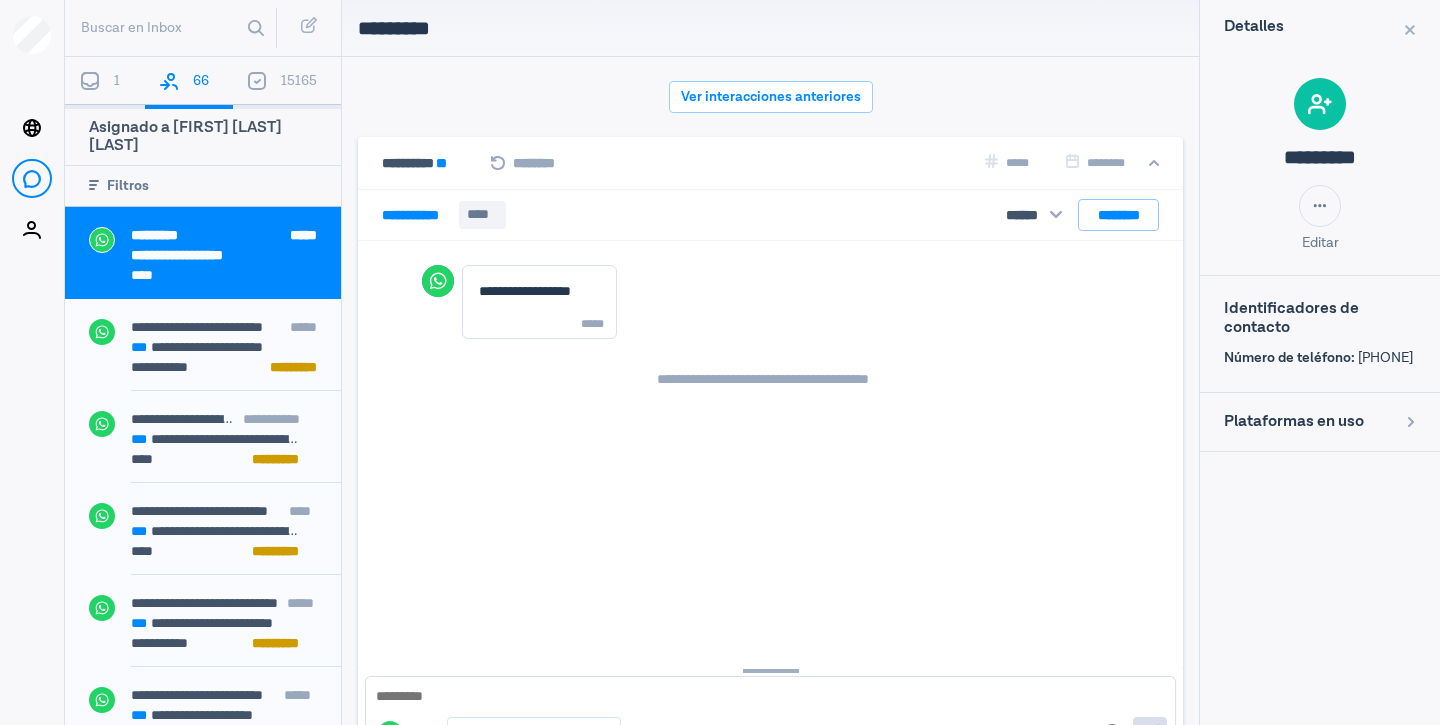scroll, scrollTop: 80, scrollLeft: 0, axis: vertical 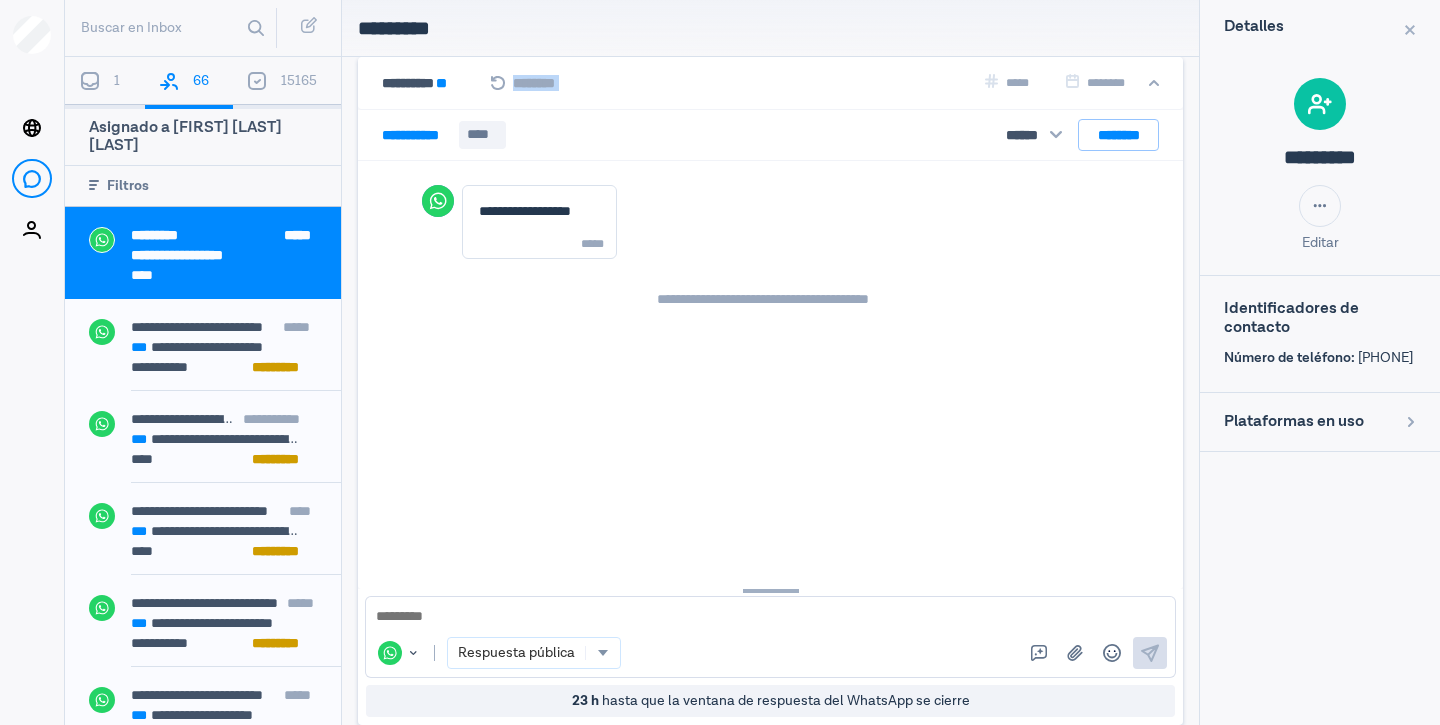 click on "**********" at bounding box center (770, 83) 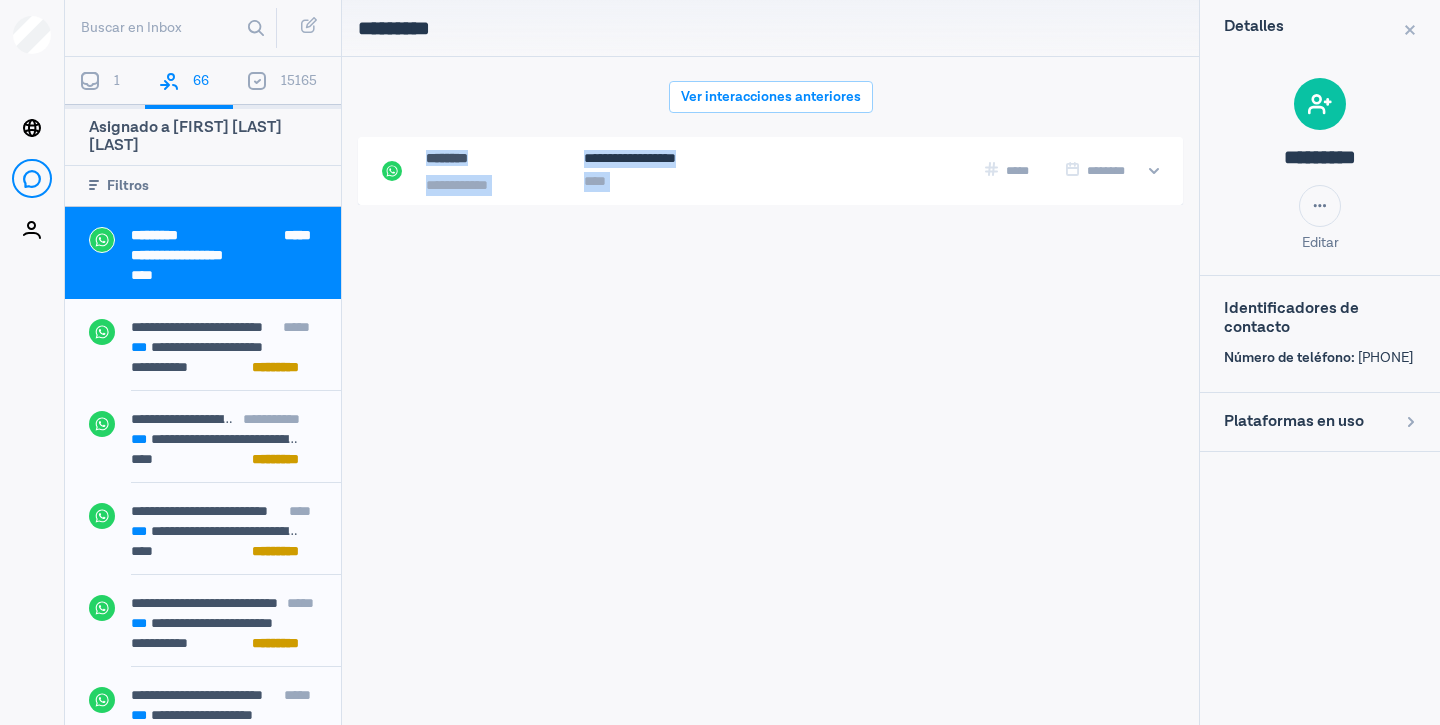 scroll, scrollTop: 0, scrollLeft: 0, axis: both 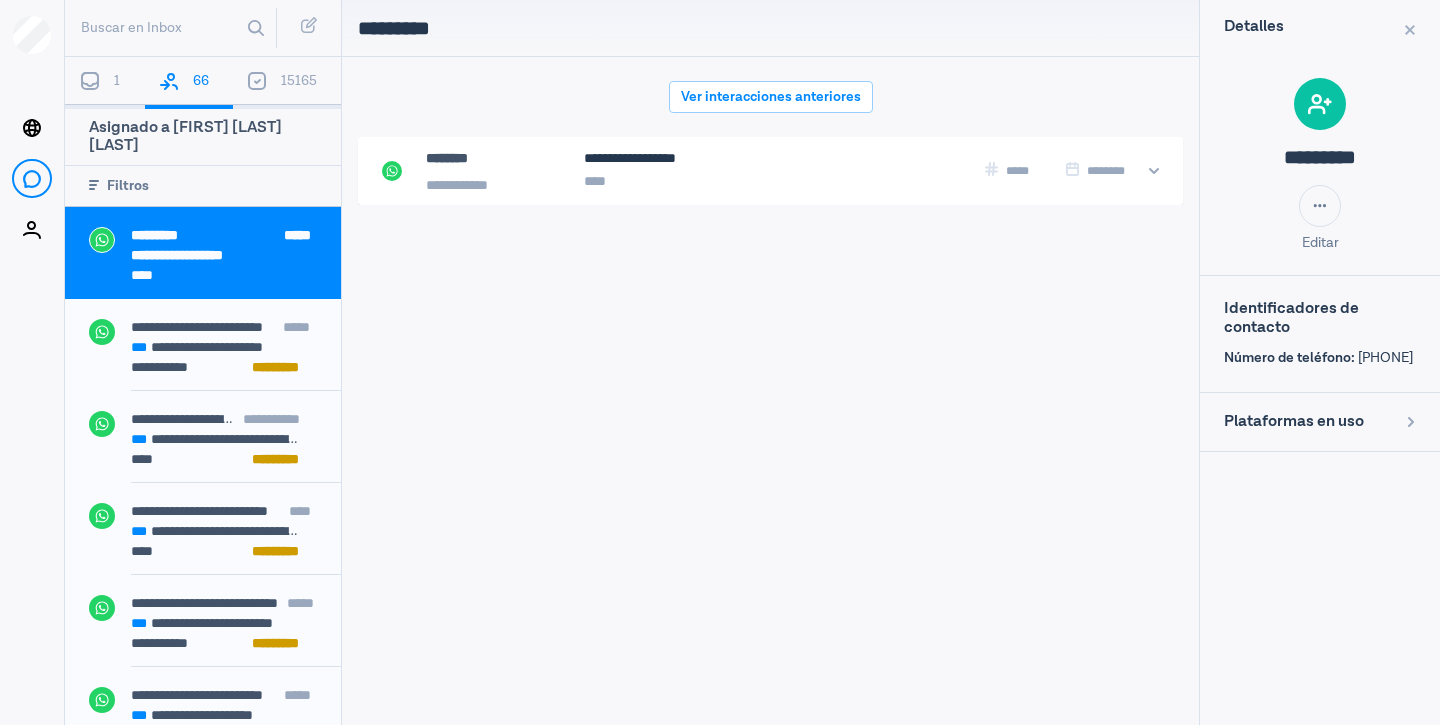 click on "**********" at bounding box center (770, 131) 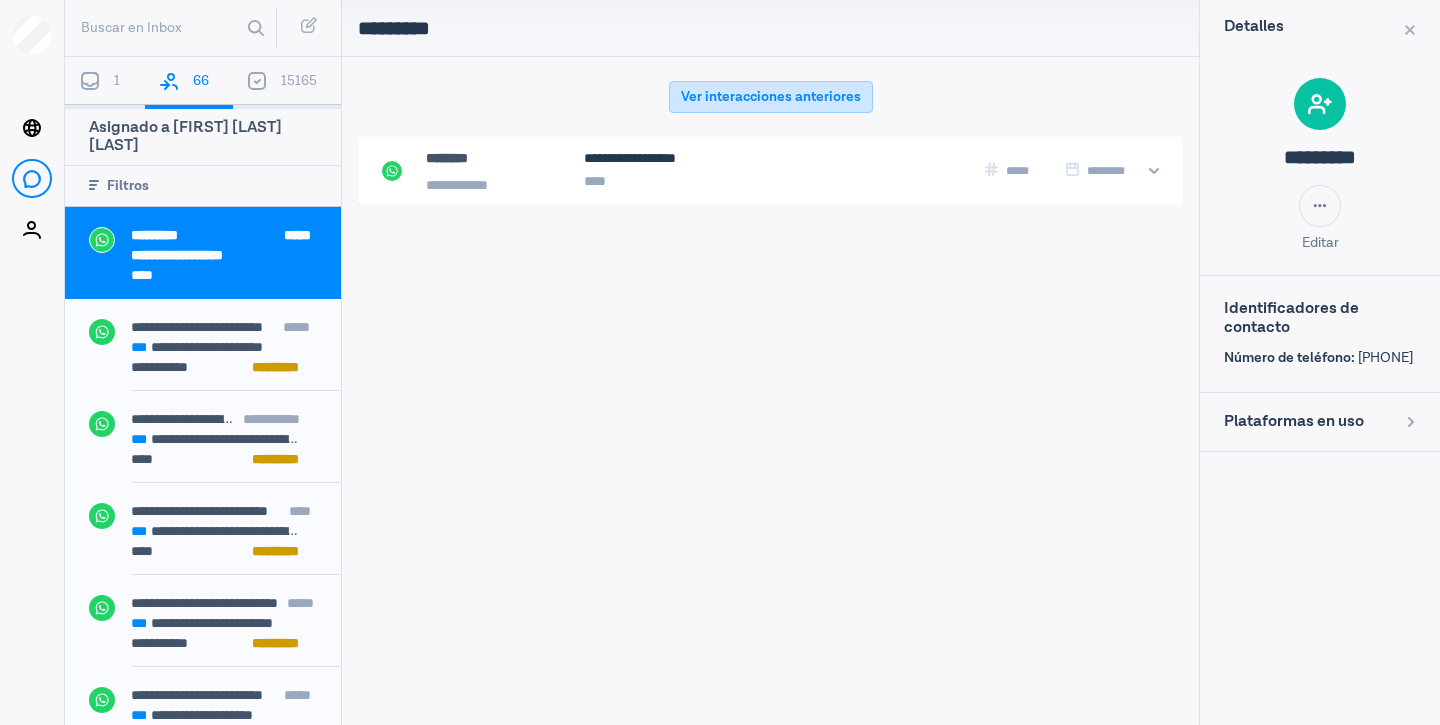 click on "Ver interacciones anteriores" at bounding box center (771, 97) 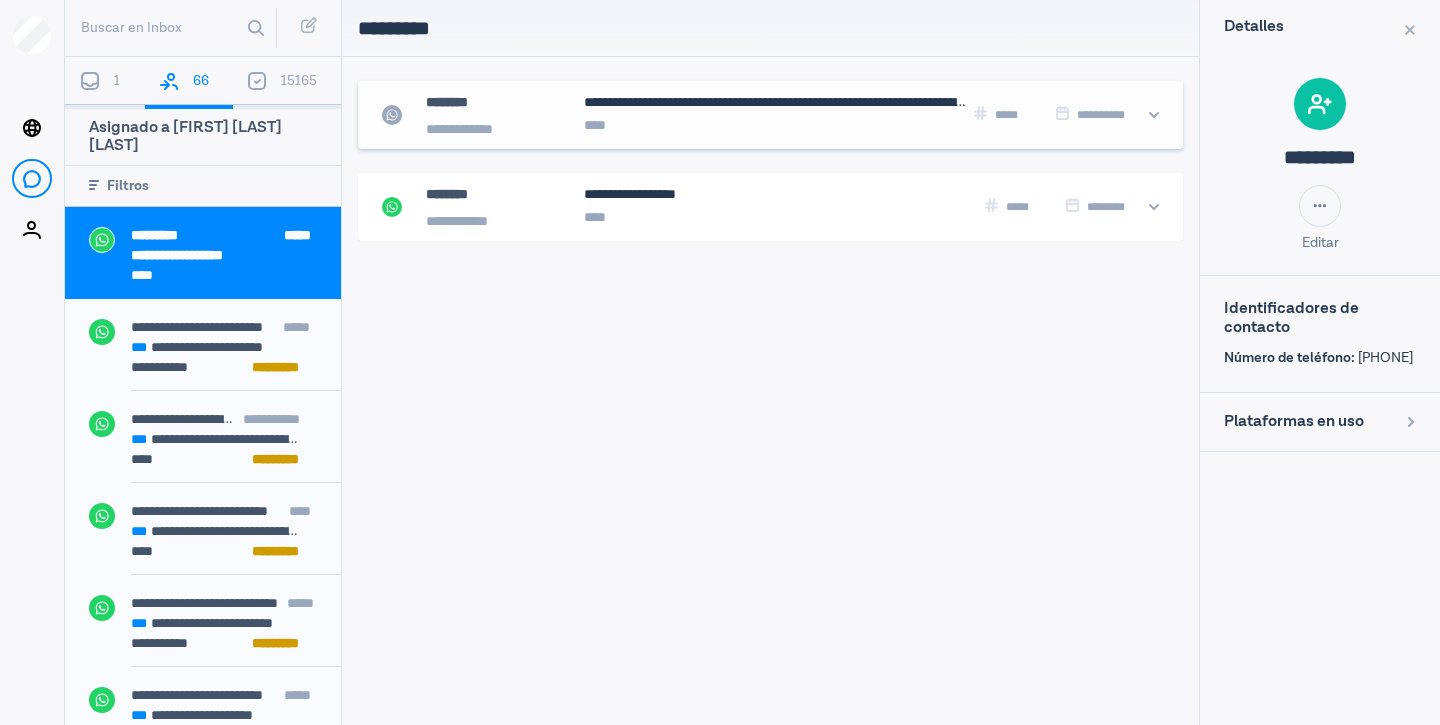 click on "**********" at bounding box center (493, 129) 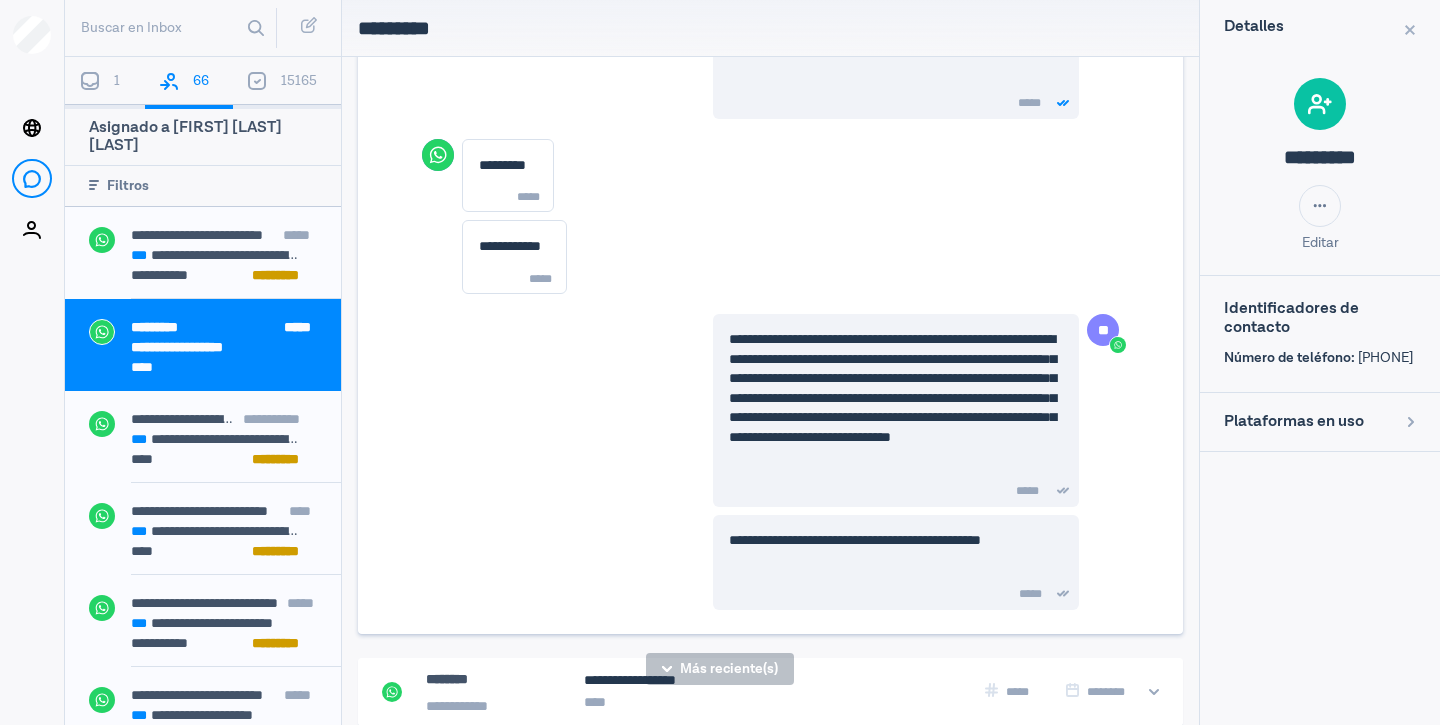 scroll, scrollTop: 2790, scrollLeft: 0, axis: vertical 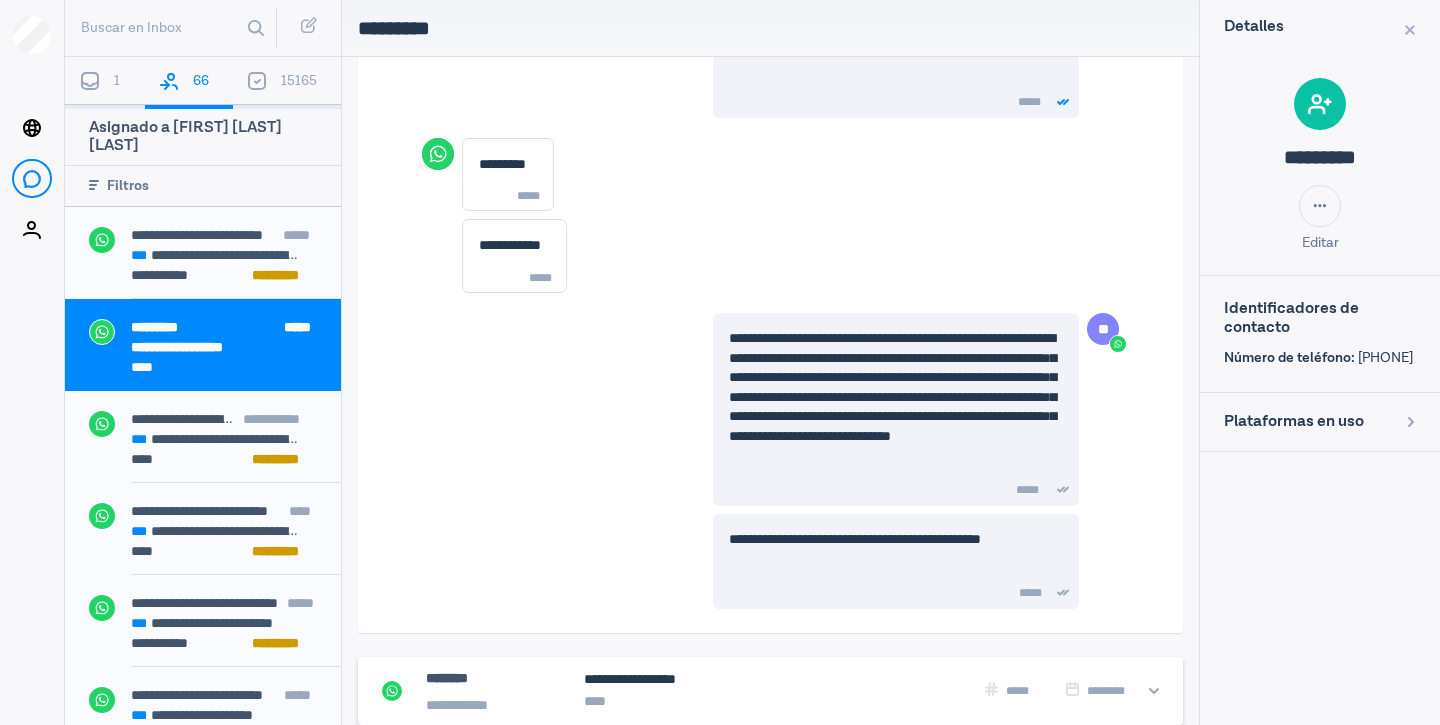 click on "**********" at bounding box center [493, 705] 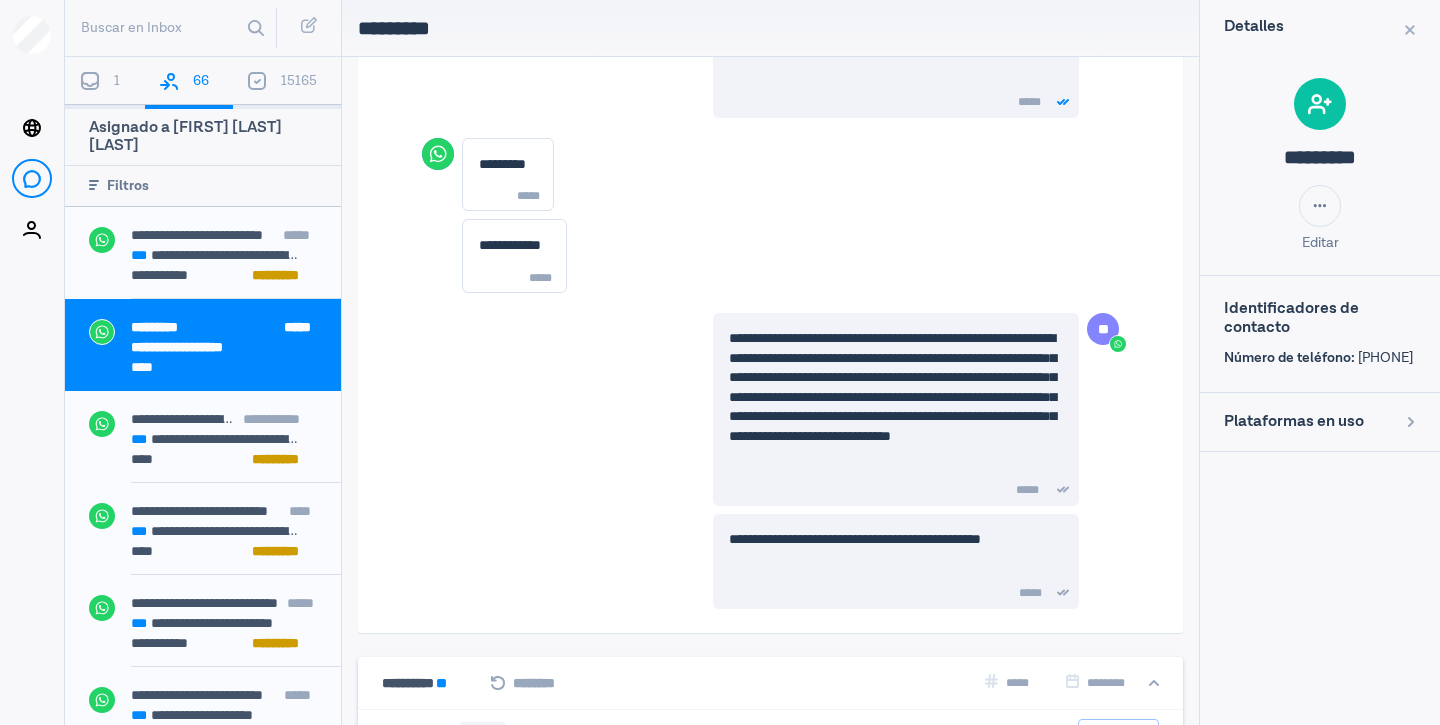 scroll, scrollTop: 3390, scrollLeft: 0, axis: vertical 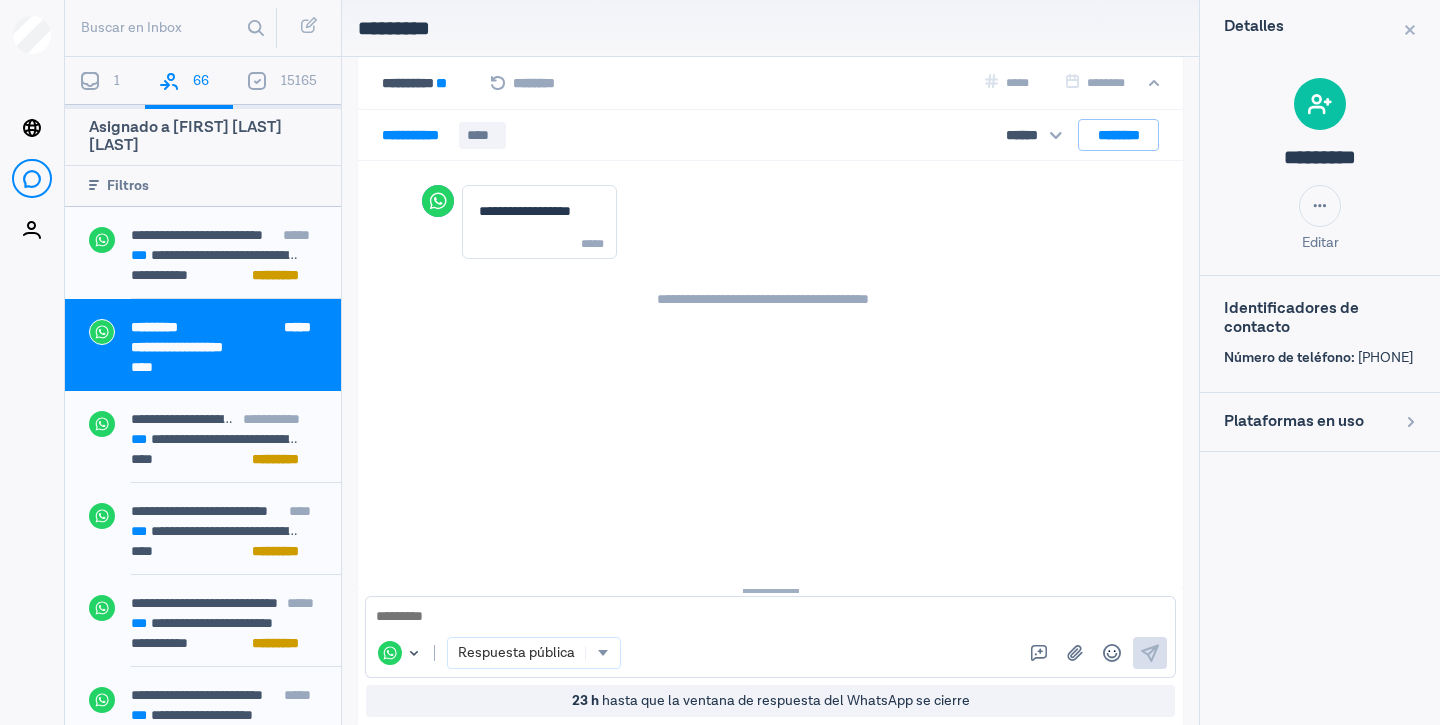 click on "* *********" at bounding box center [417, 135] 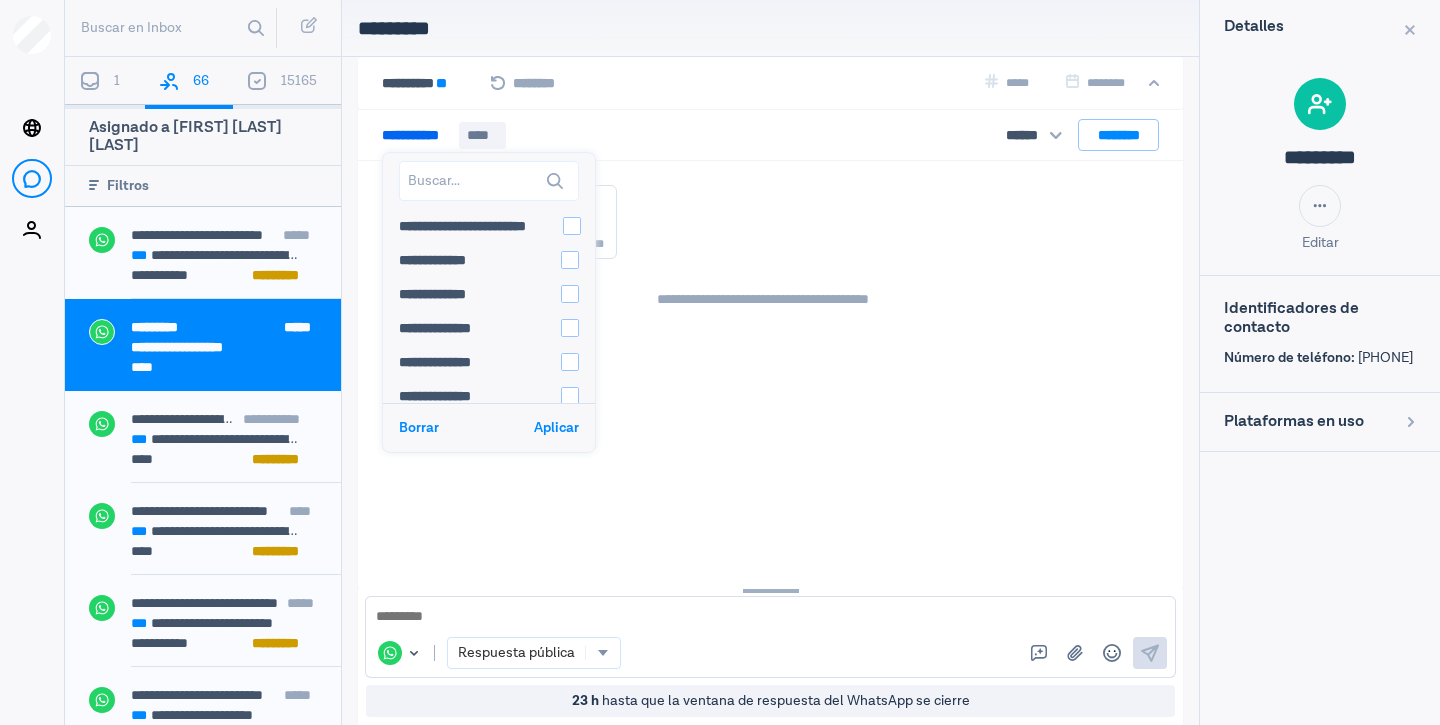 click on "Borrar" at bounding box center [419, 428] 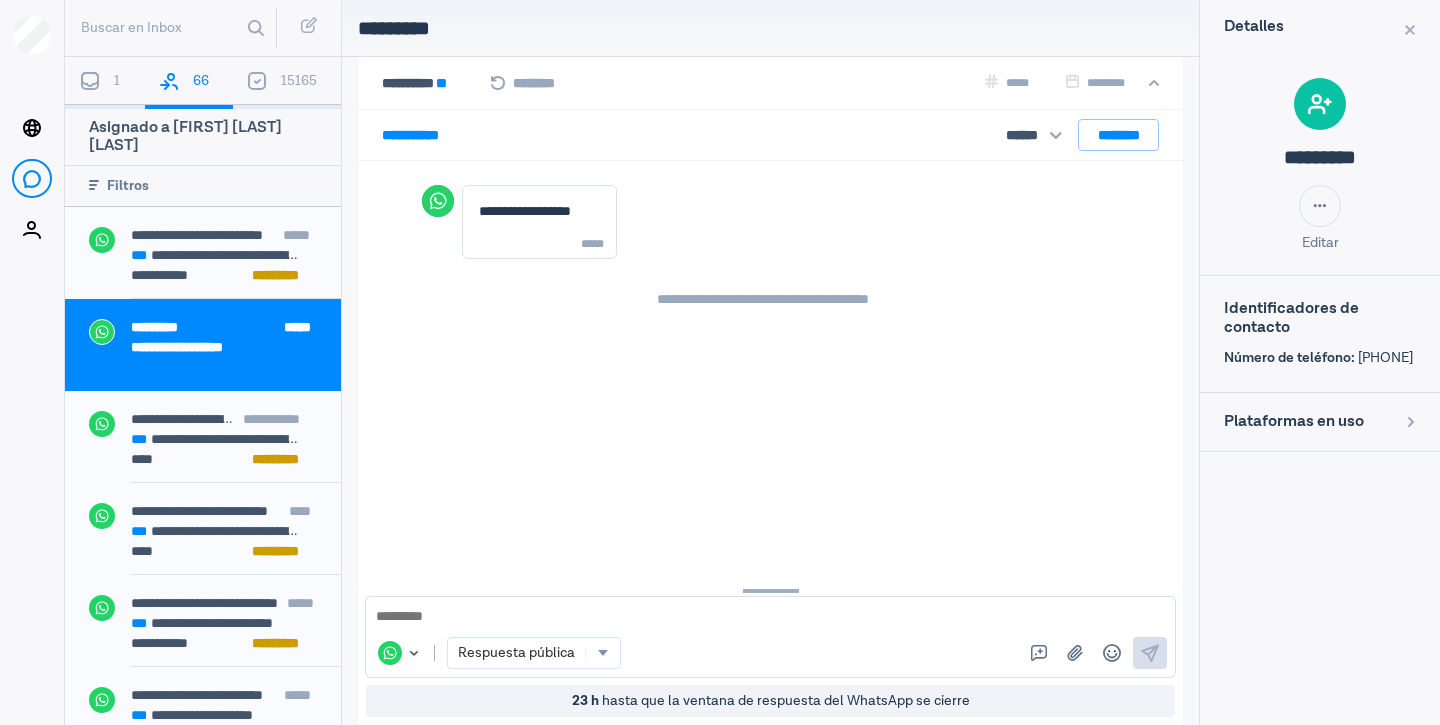 click on "* *********" at bounding box center [417, 135] 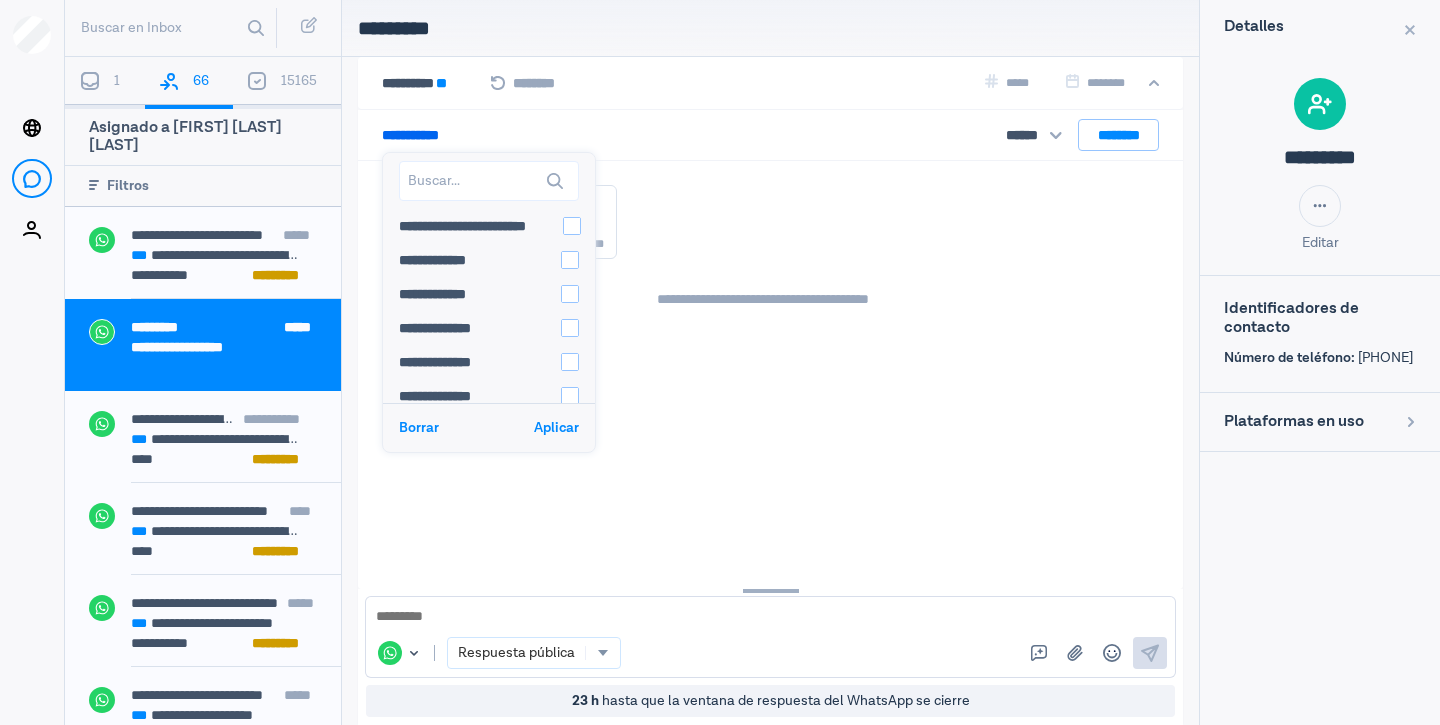 click at bounding box center [489, 181] 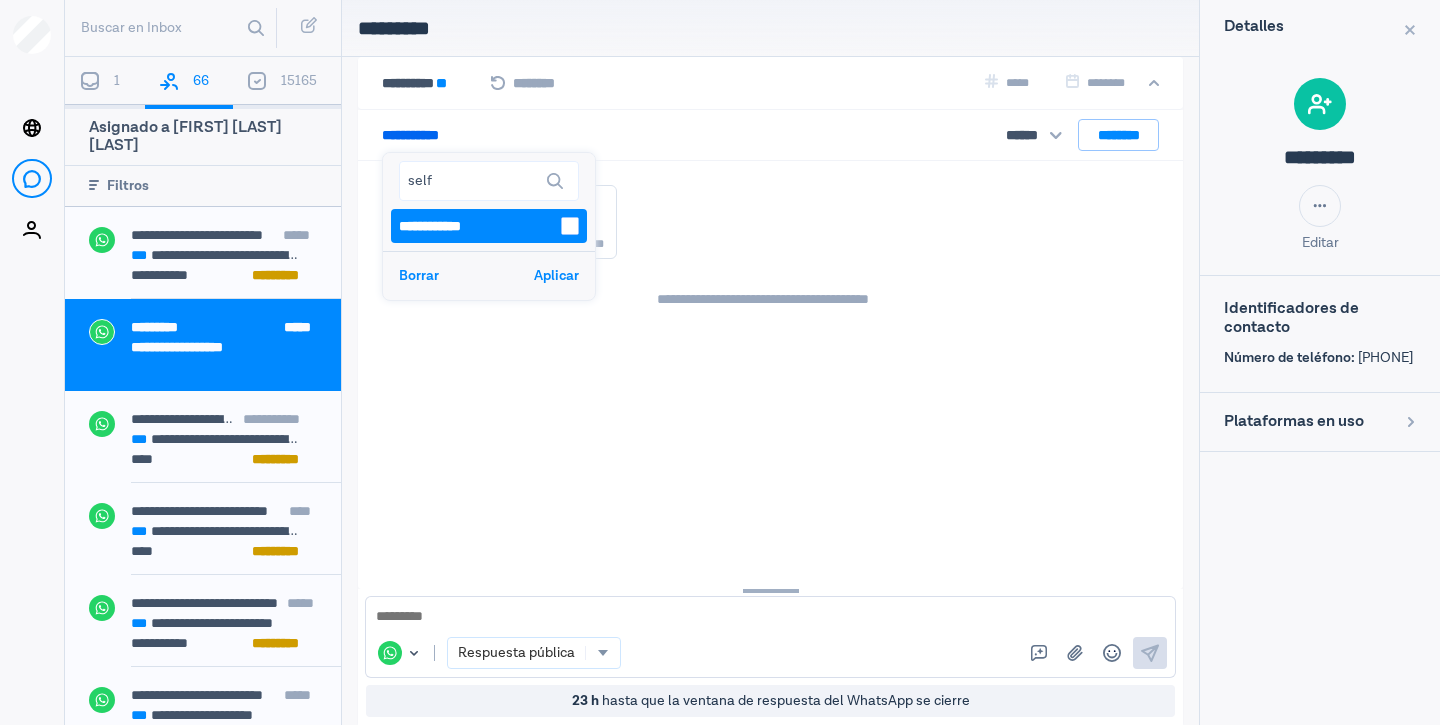 type on "self" 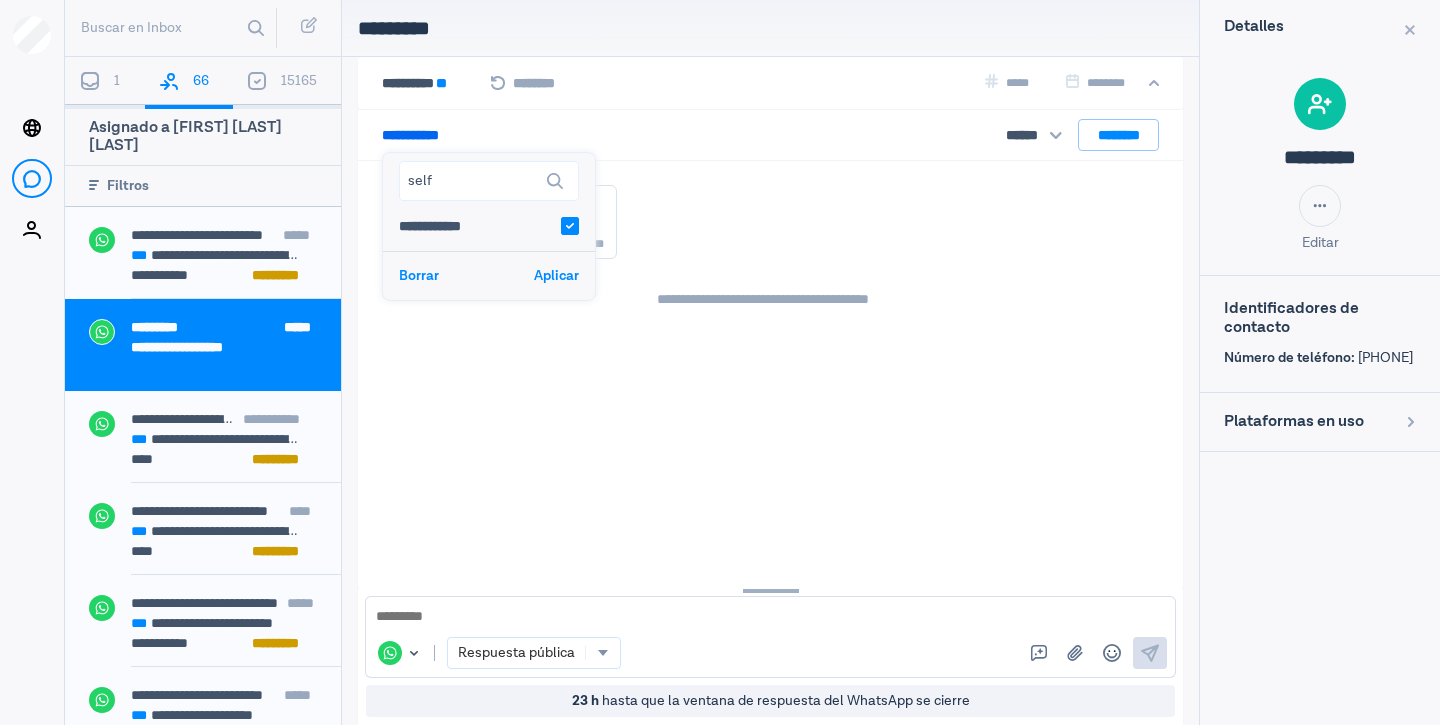 click on "Aplicar" at bounding box center (556, 276) 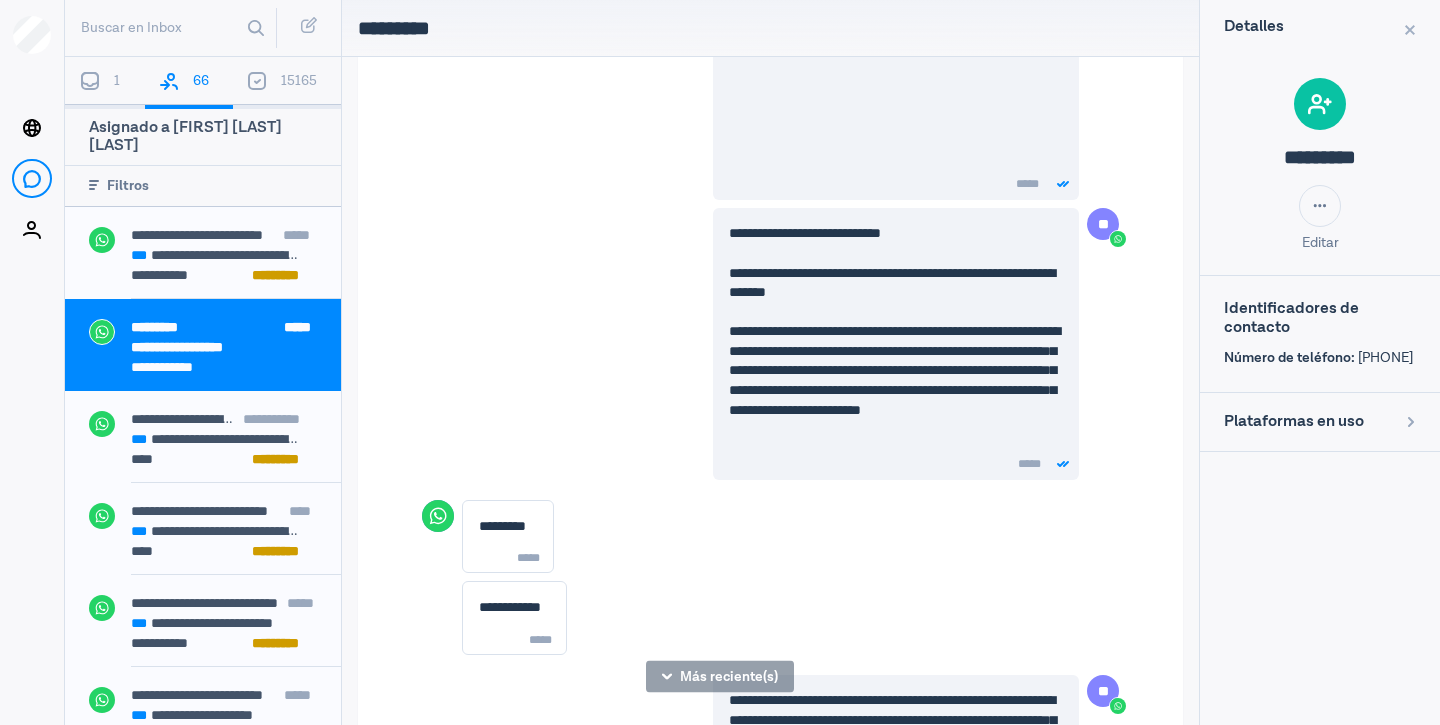 scroll, scrollTop: 3390, scrollLeft: 0, axis: vertical 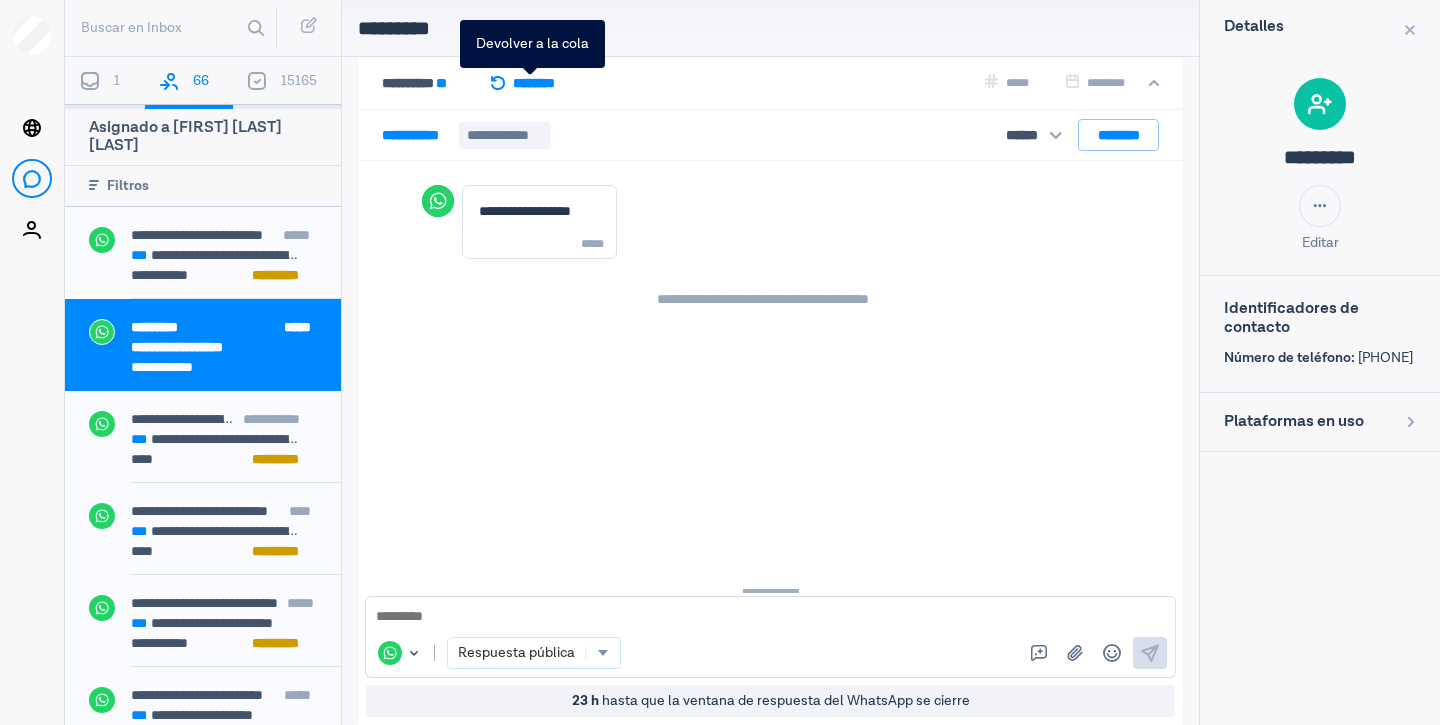 click on "********" at bounding box center (530, 83) 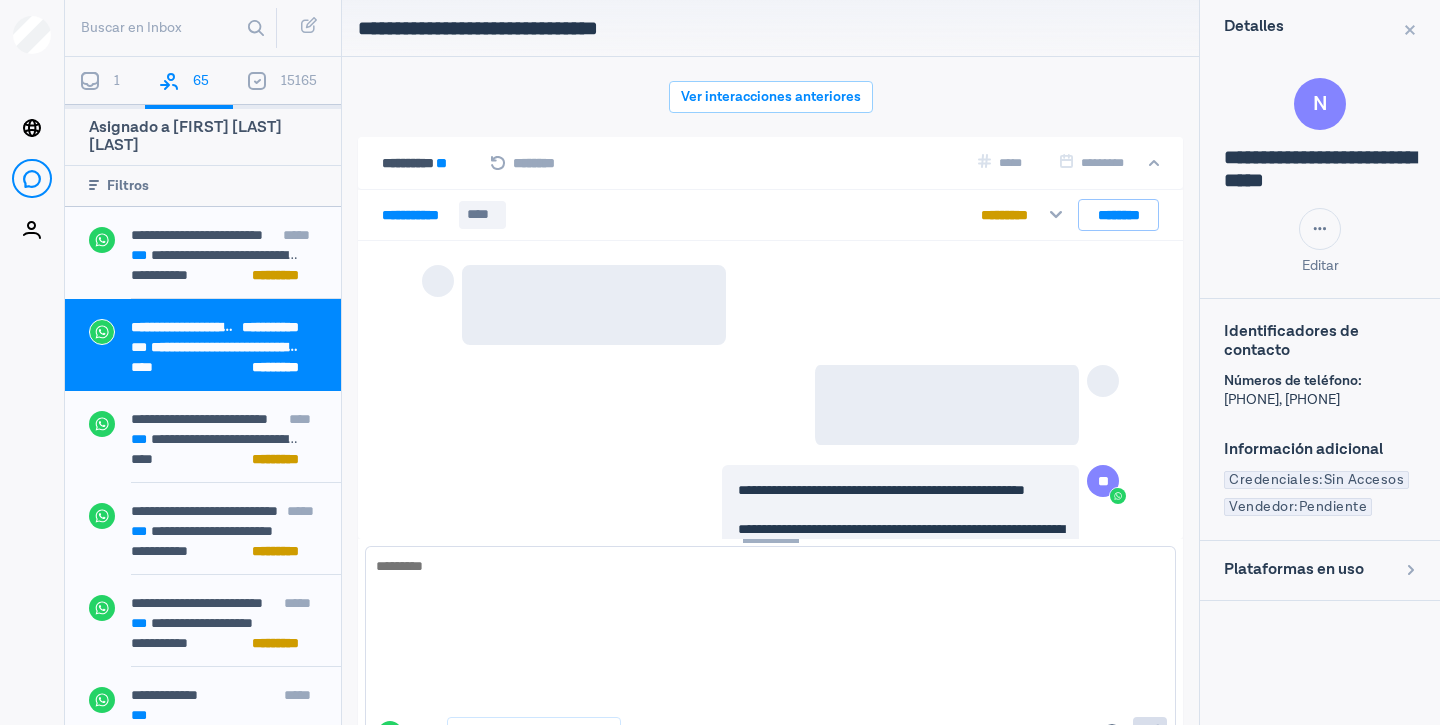 scroll, scrollTop: 80, scrollLeft: 0, axis: vertical 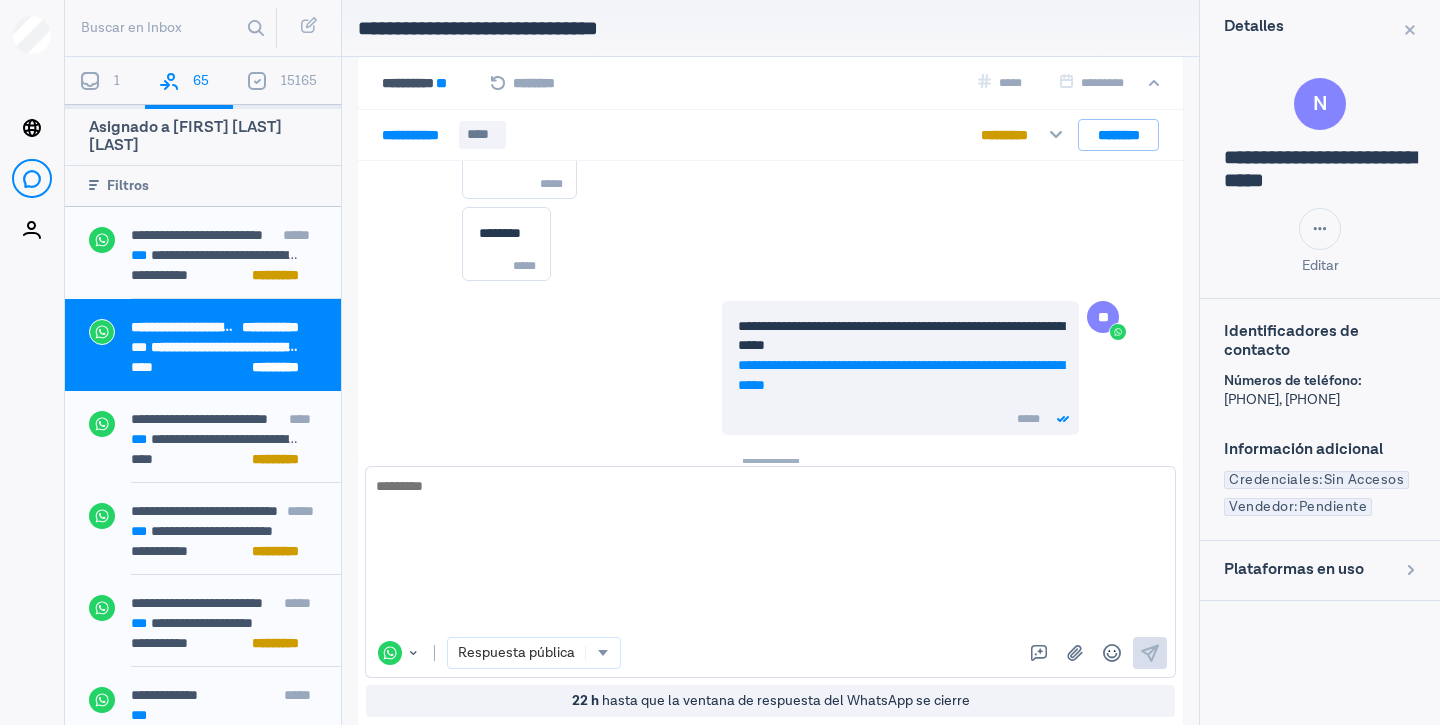 click on "1" at bounding box center (105, 83) 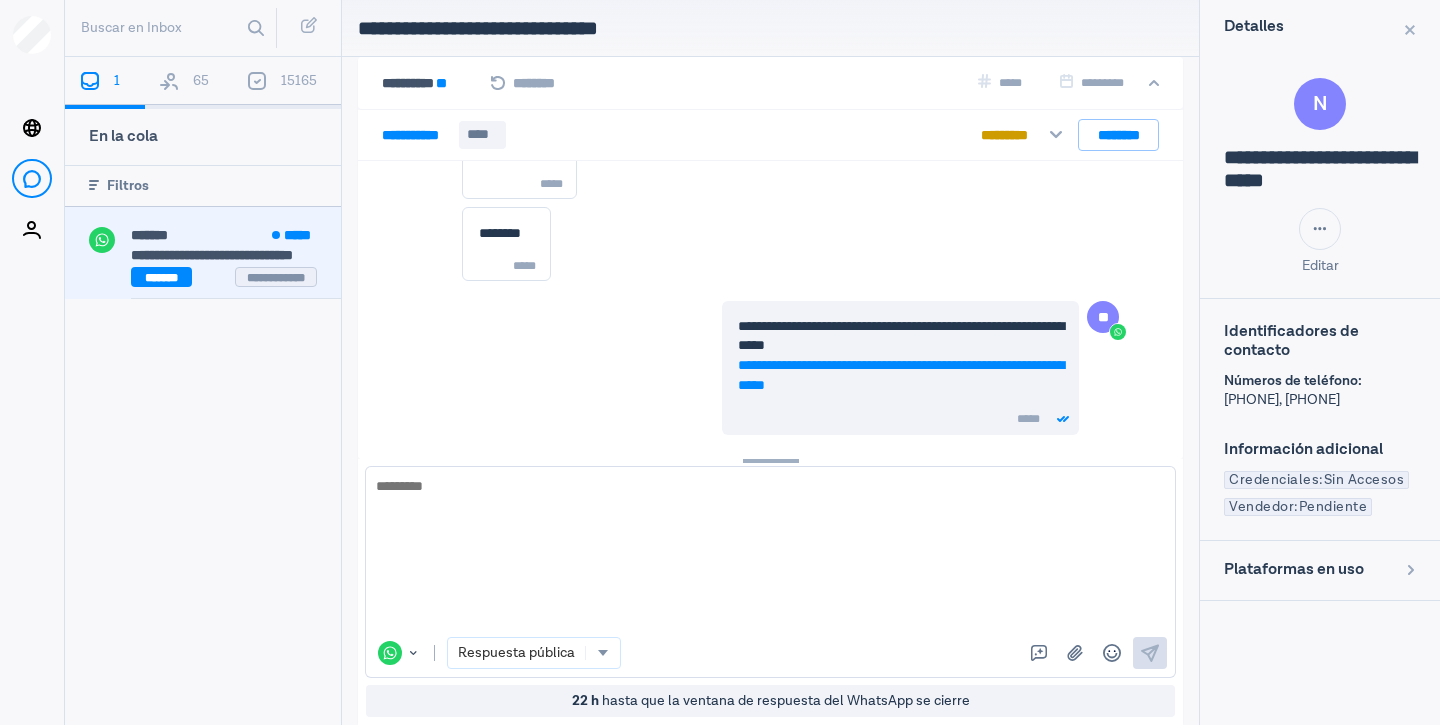 click on "******* *****" at bounding box center [236, 237] 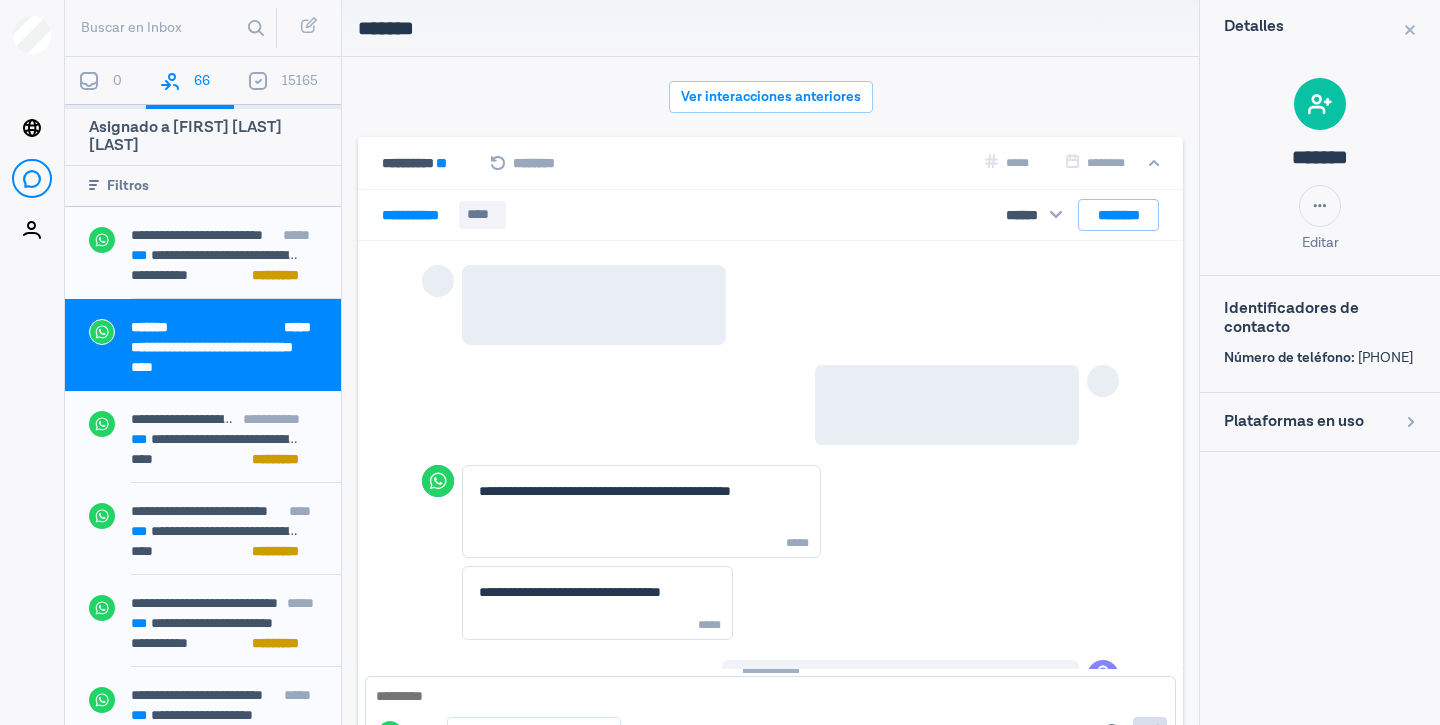 scroll, scrollTop: 3361, scrollLeft: 0, axis: vertical 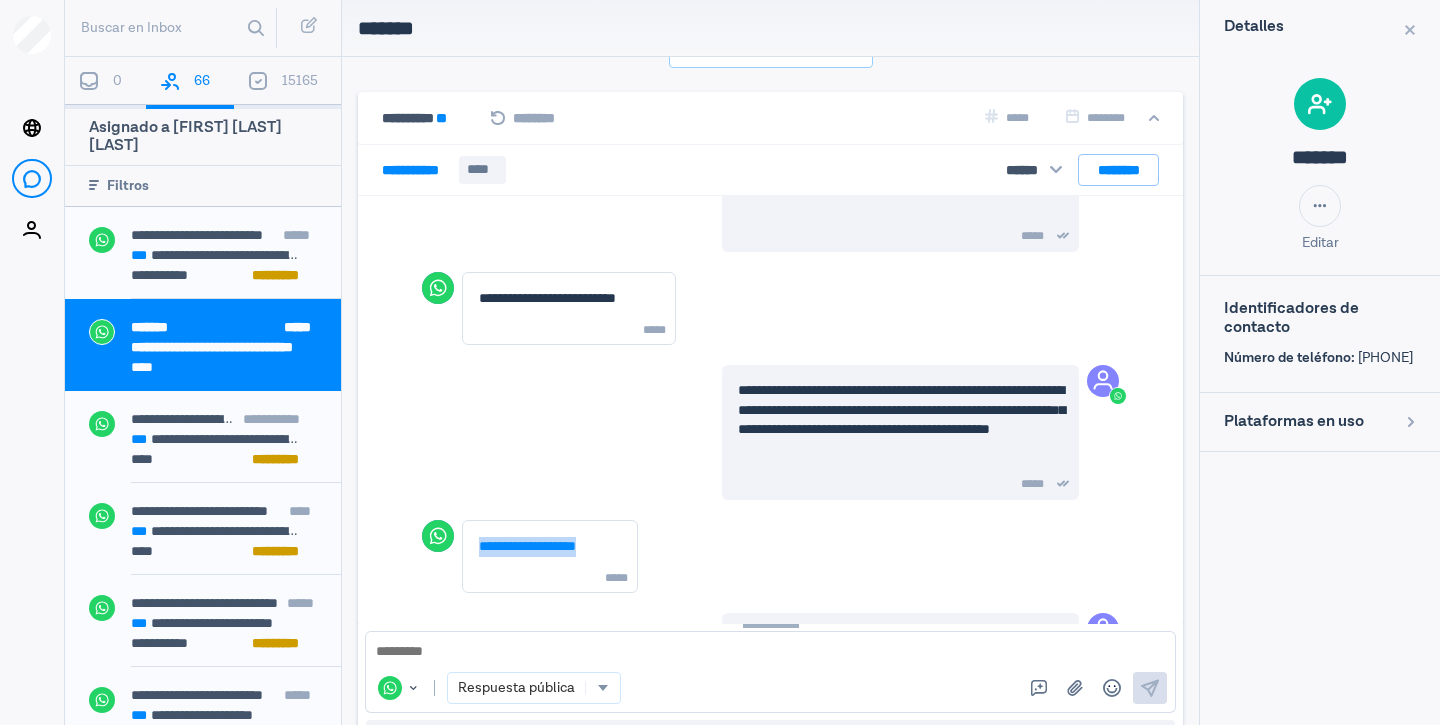drag, startPoint x: 629, startPoint y: 544, endPoint x: 461, endPoint y: 538, distance: 168.1071 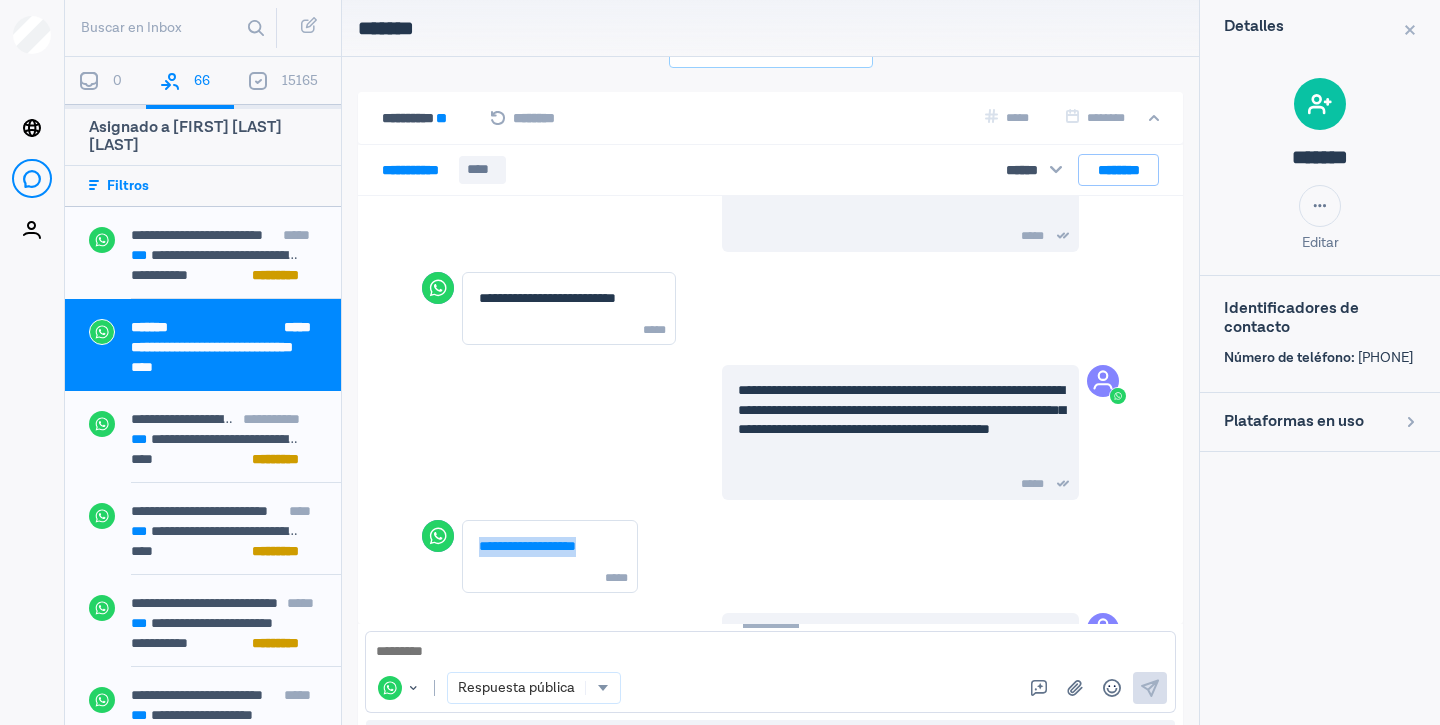 copy on "**********" 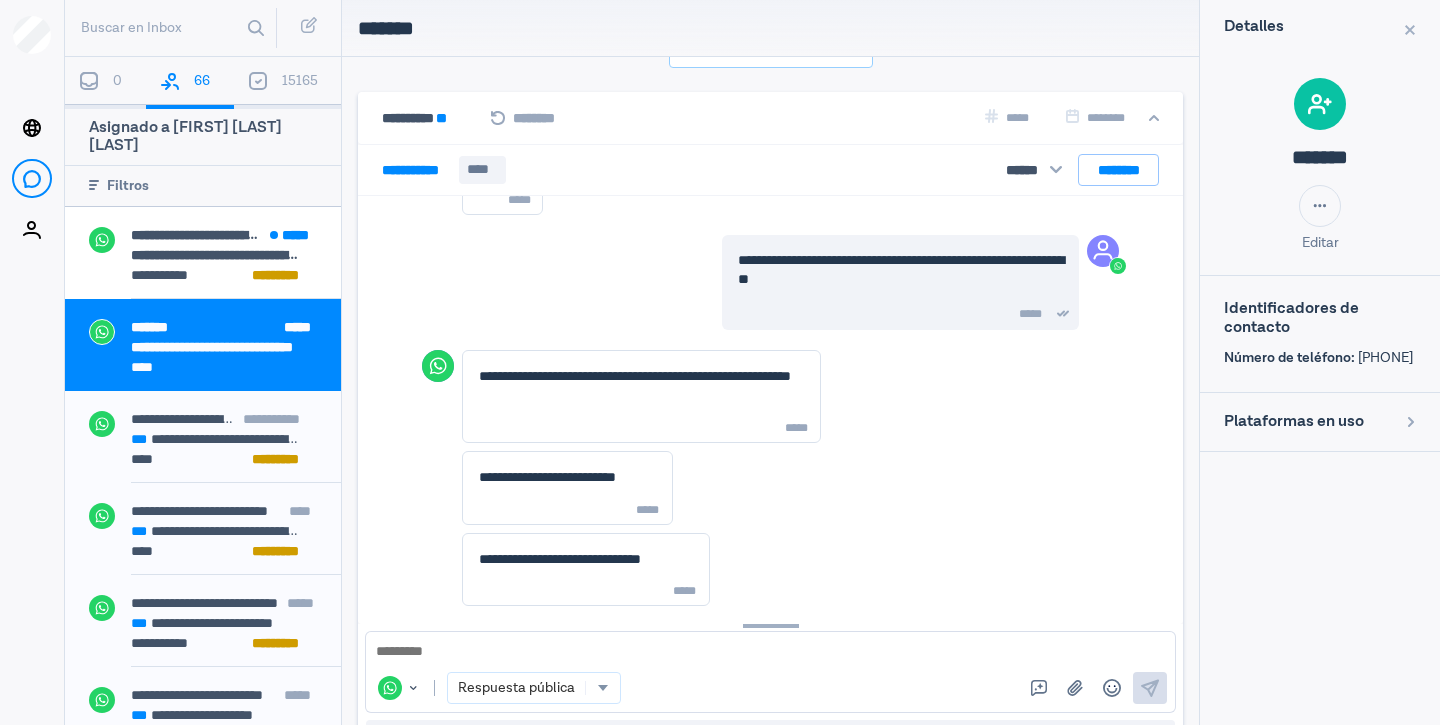 scroll, scrollTop: 6340, scrollLeft: 0, axis: vertical 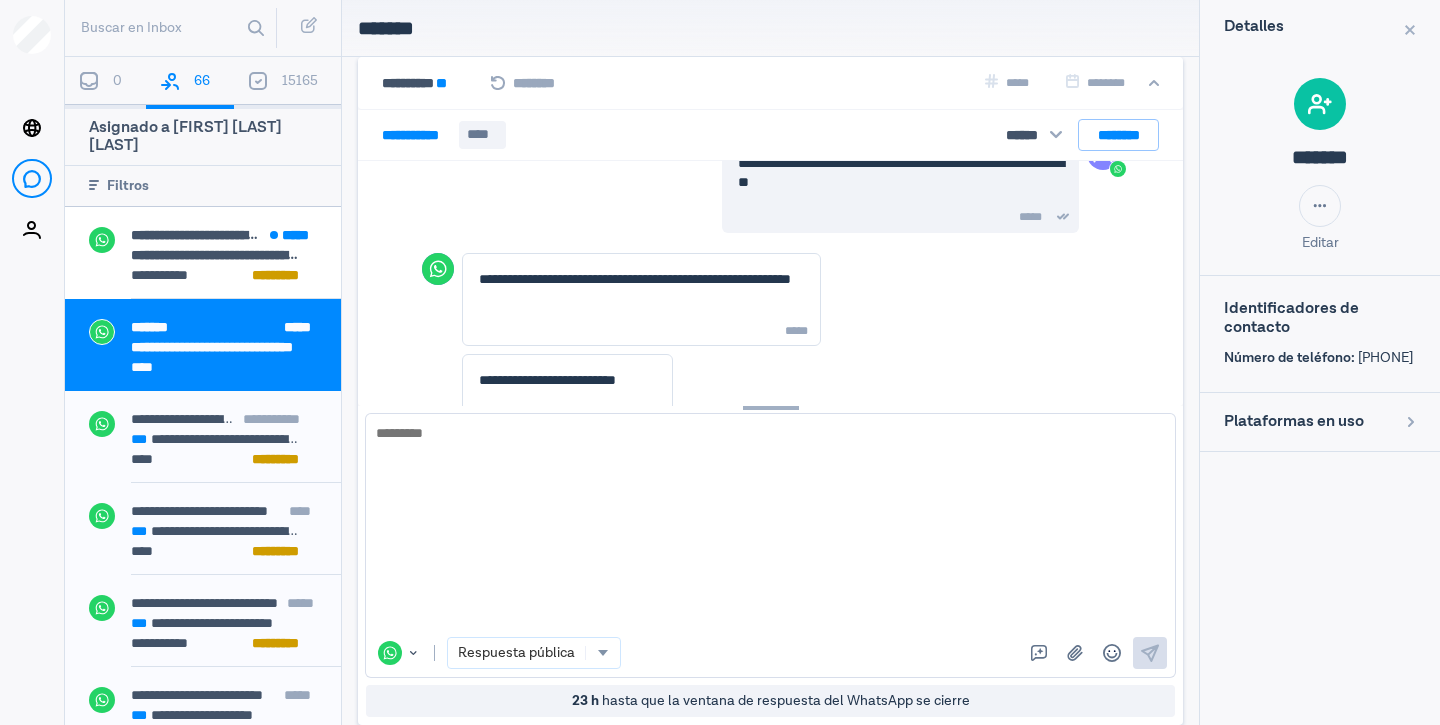 drag, startPoint x: 762, startPoint y: 592, endPoint x: 779, endPoint y: 410, distance: 182.79224 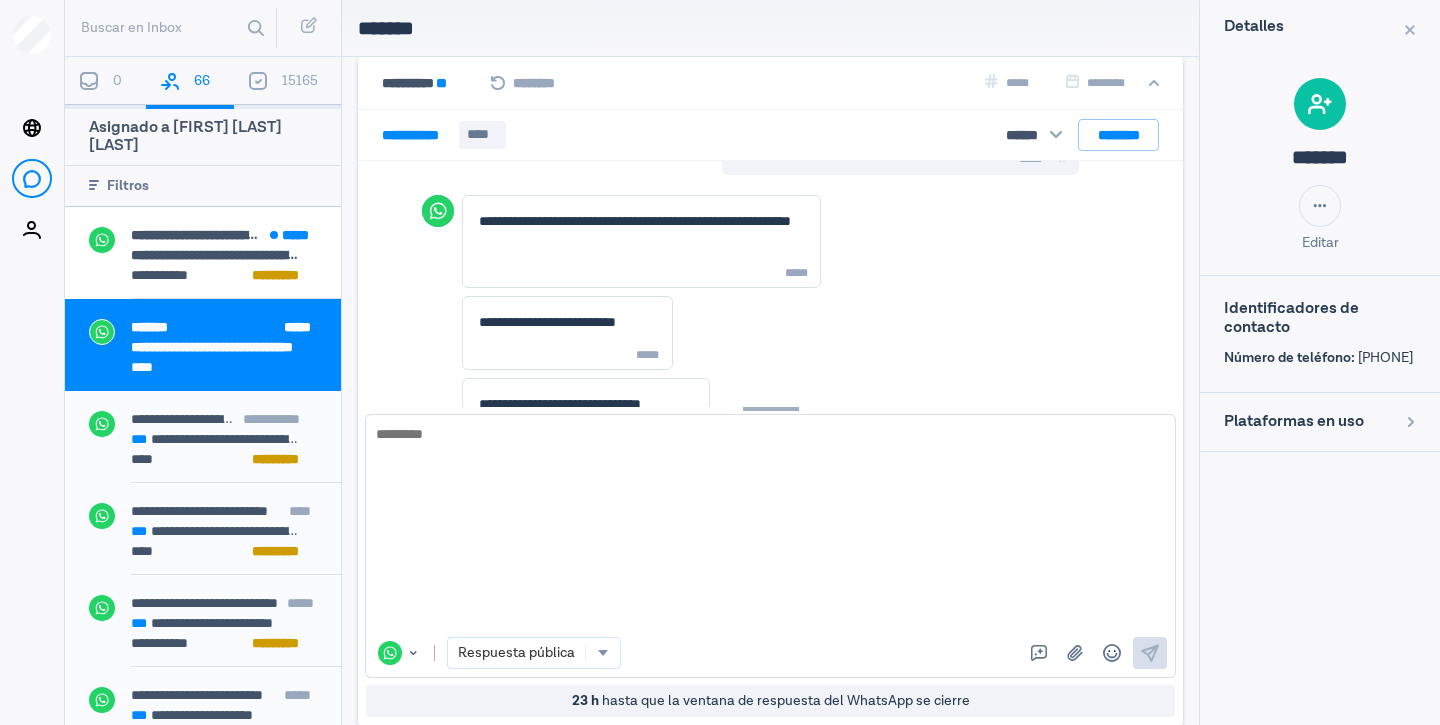 scroll, scrollTop: 6522, scrollLeft: 0, axis: vertical 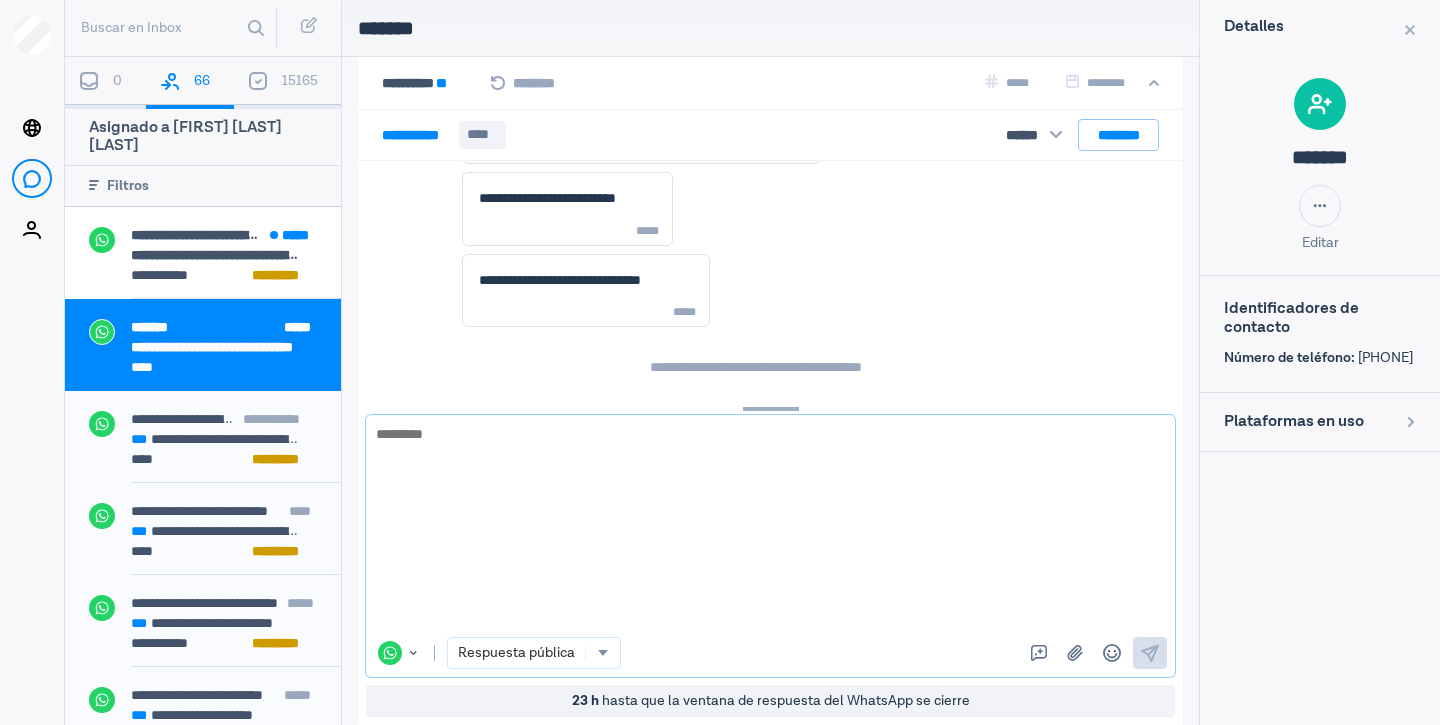 drag, startPoint x: 512, startPoint y: 483, endPoint x: 537, endPoint y: 485, distance: 25.079872 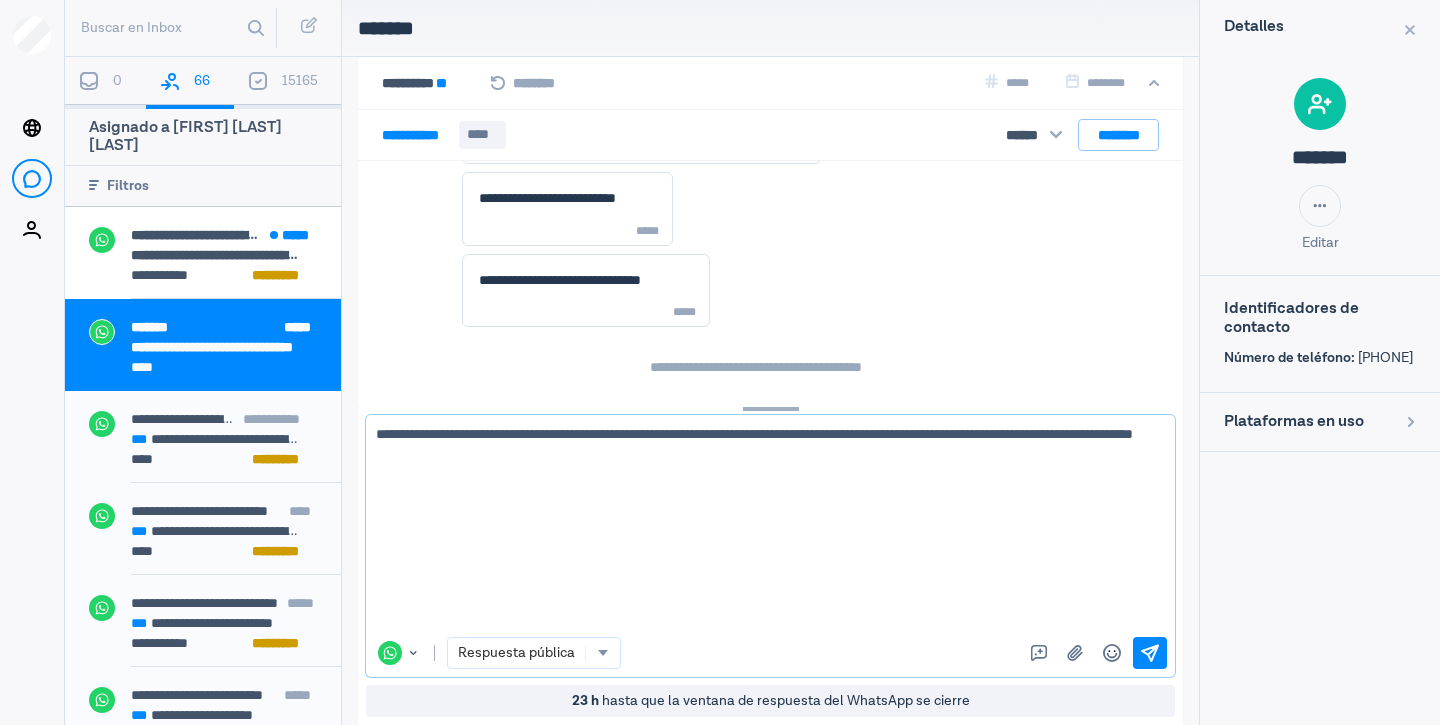 type on "**********" 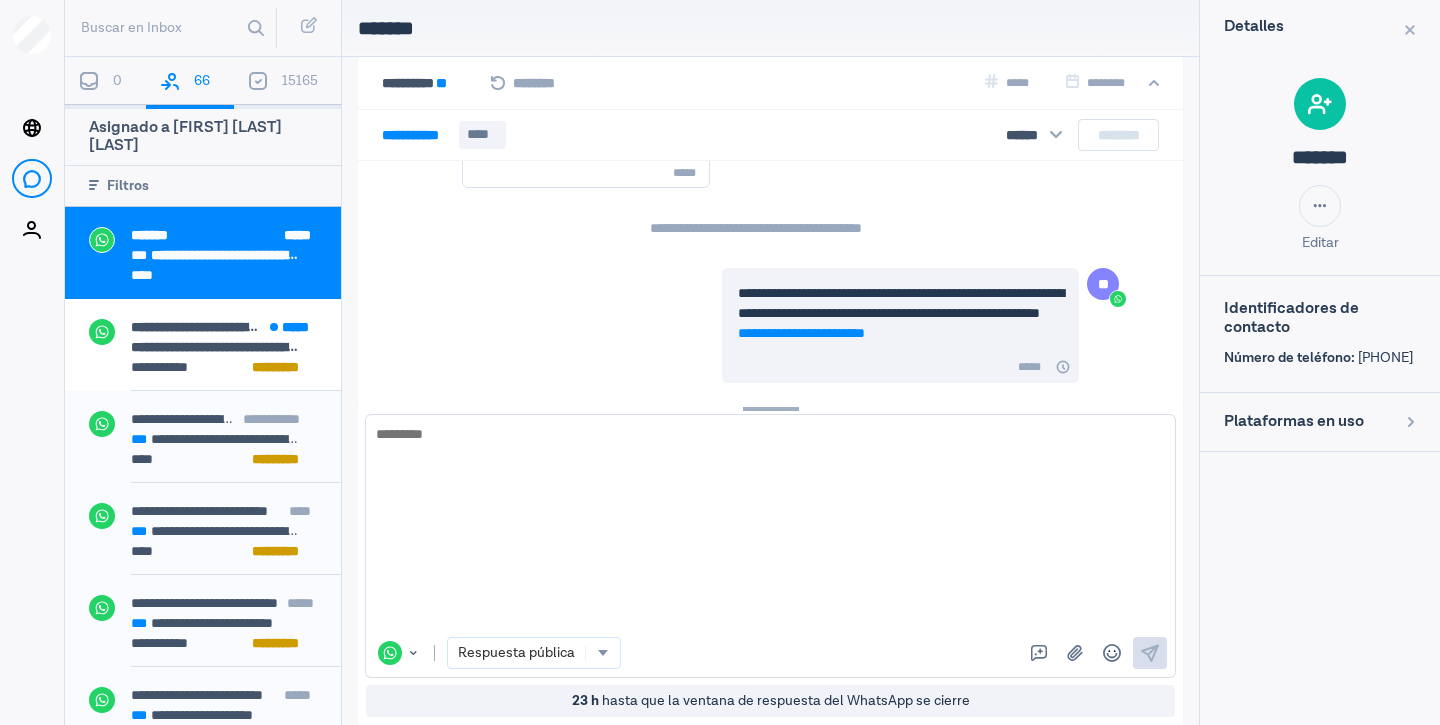 scroll, scrollTop: 6717, scrollLeft: 0, axis: vertical 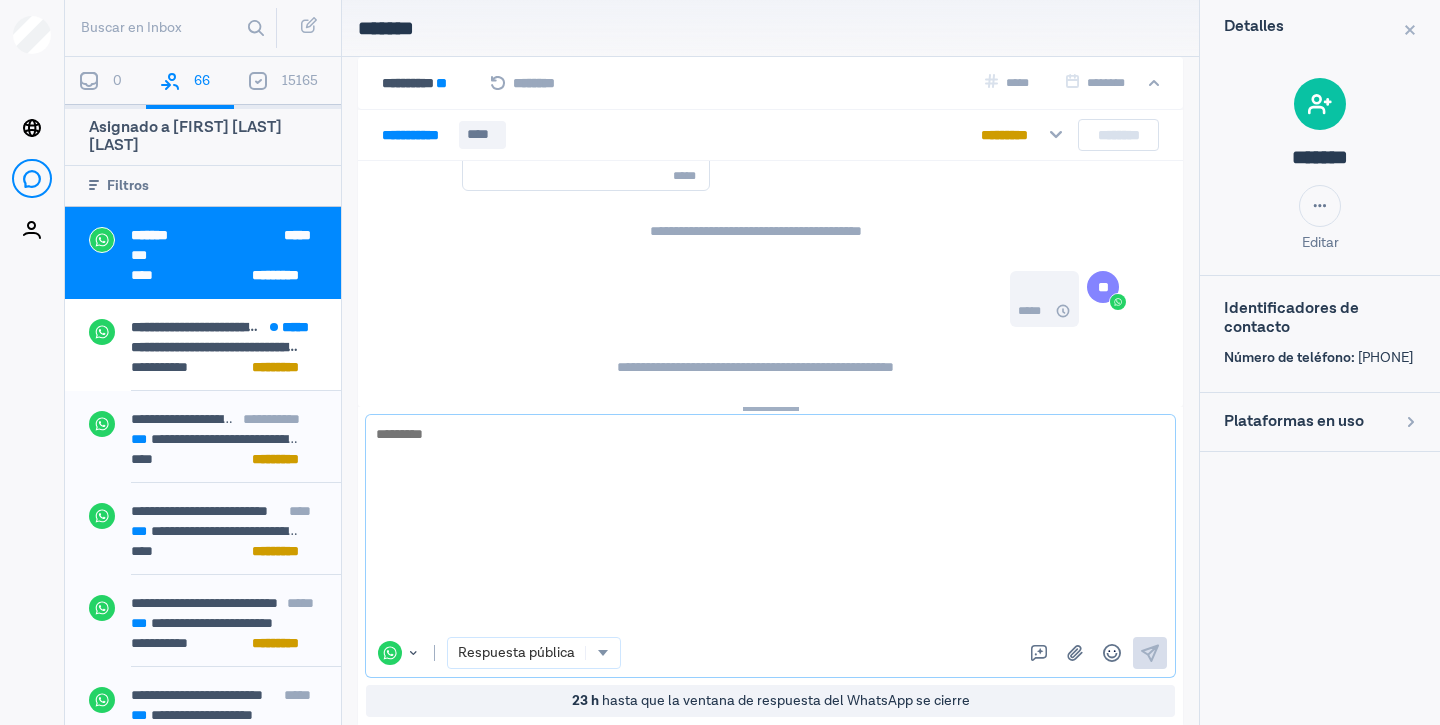 paste on "**********" 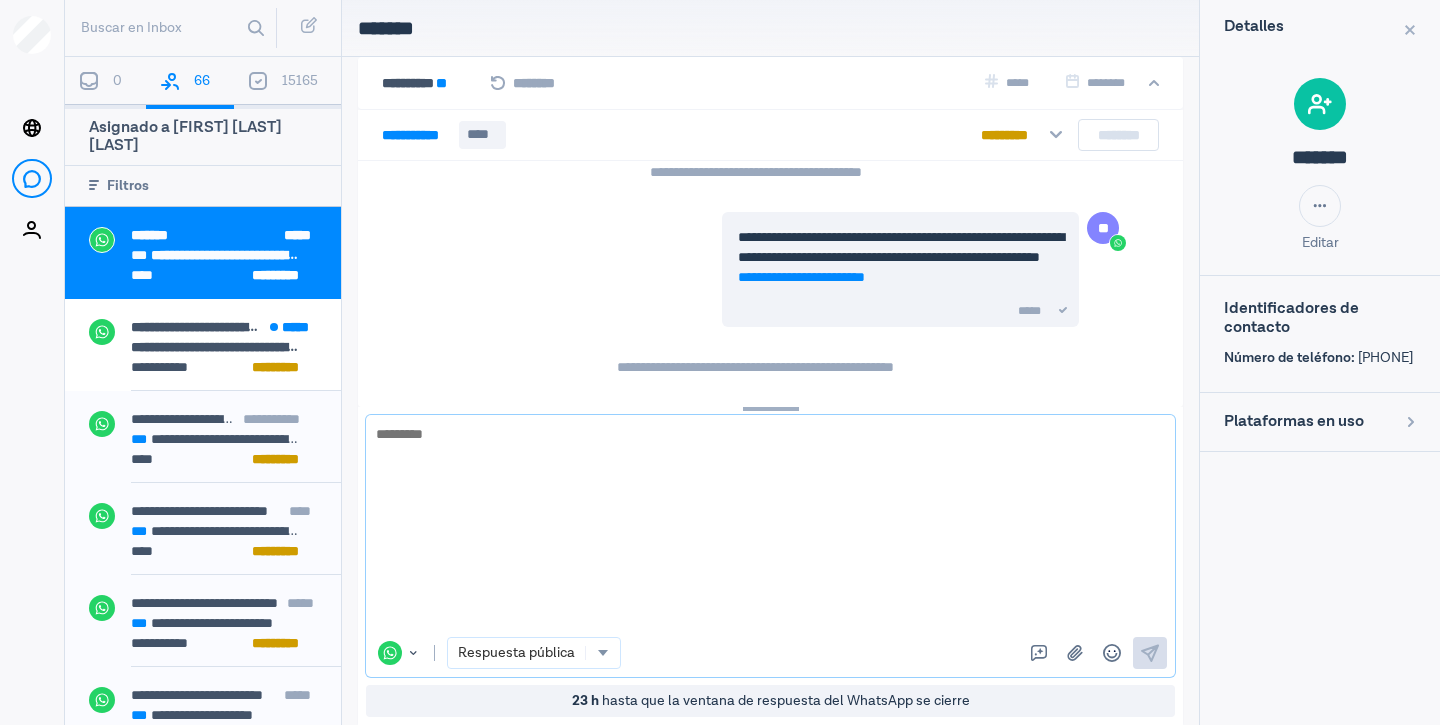 scroll, scrollTop: 6876, scrollLeft: 0, axis: vertical 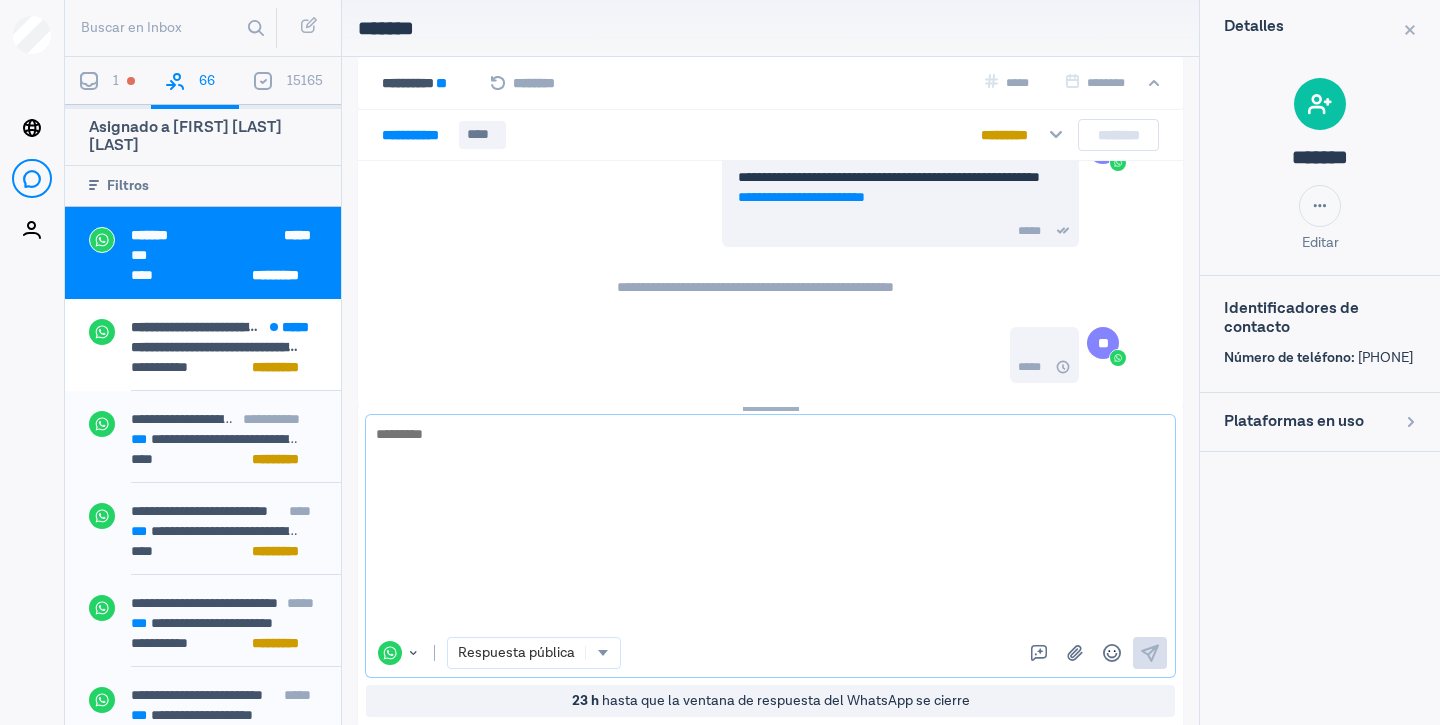 paste on "**********" 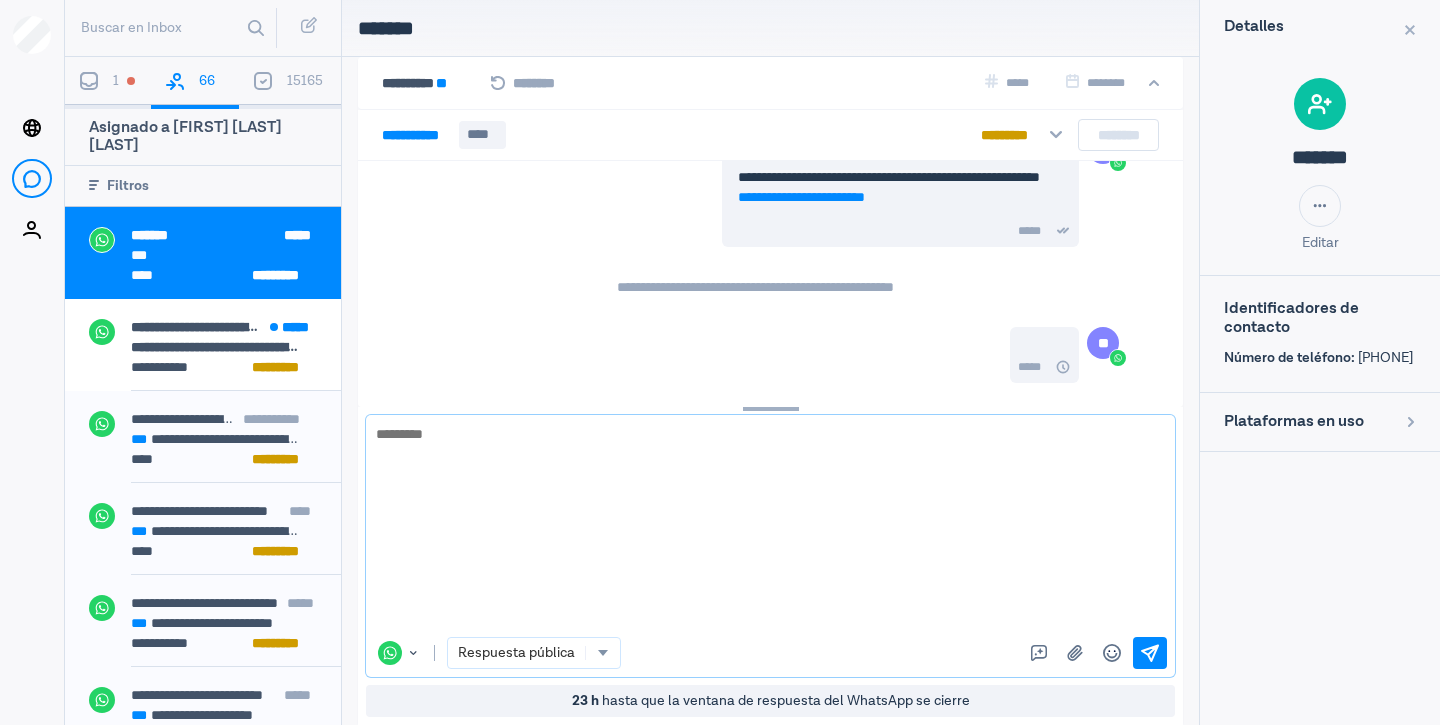 scroll, scrollTop: 6900, scrollLeft: 0, axis: vertical 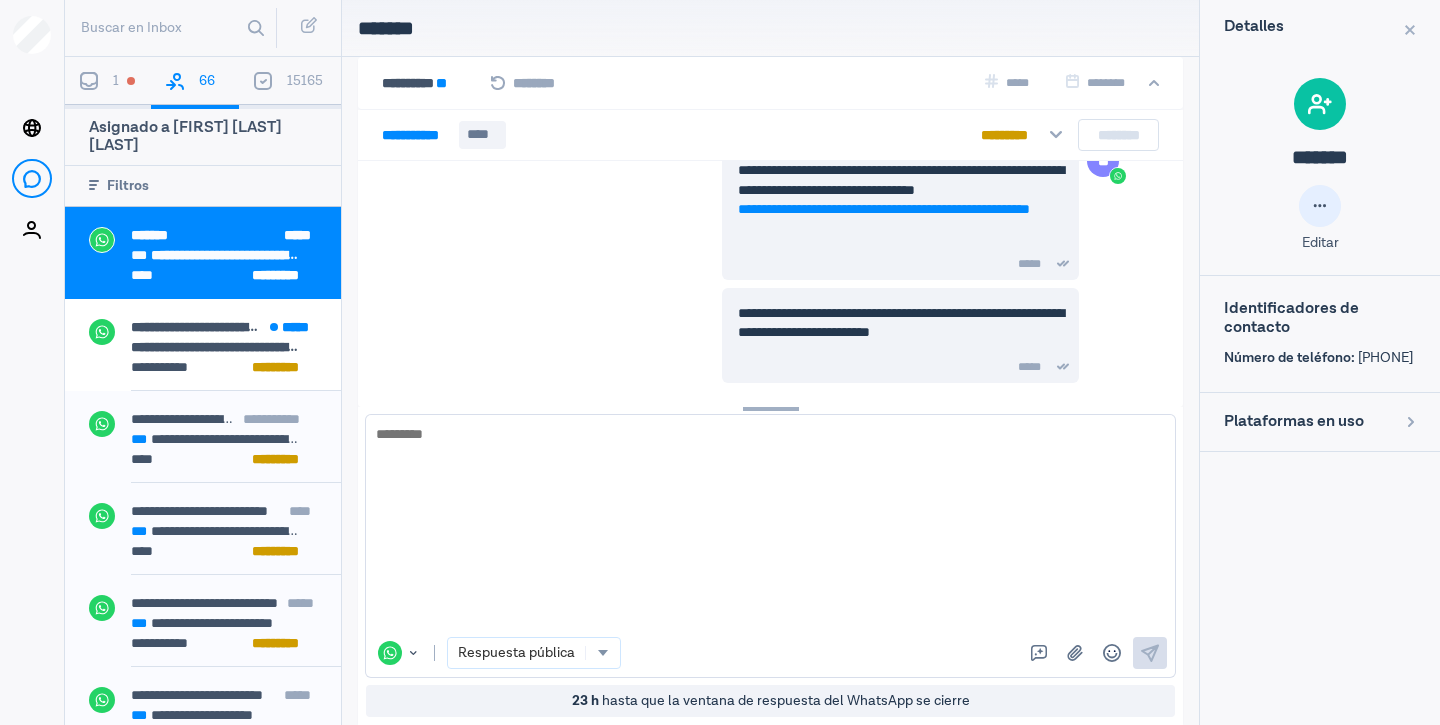 click on "Editar" at bounding box center [1320, 218] 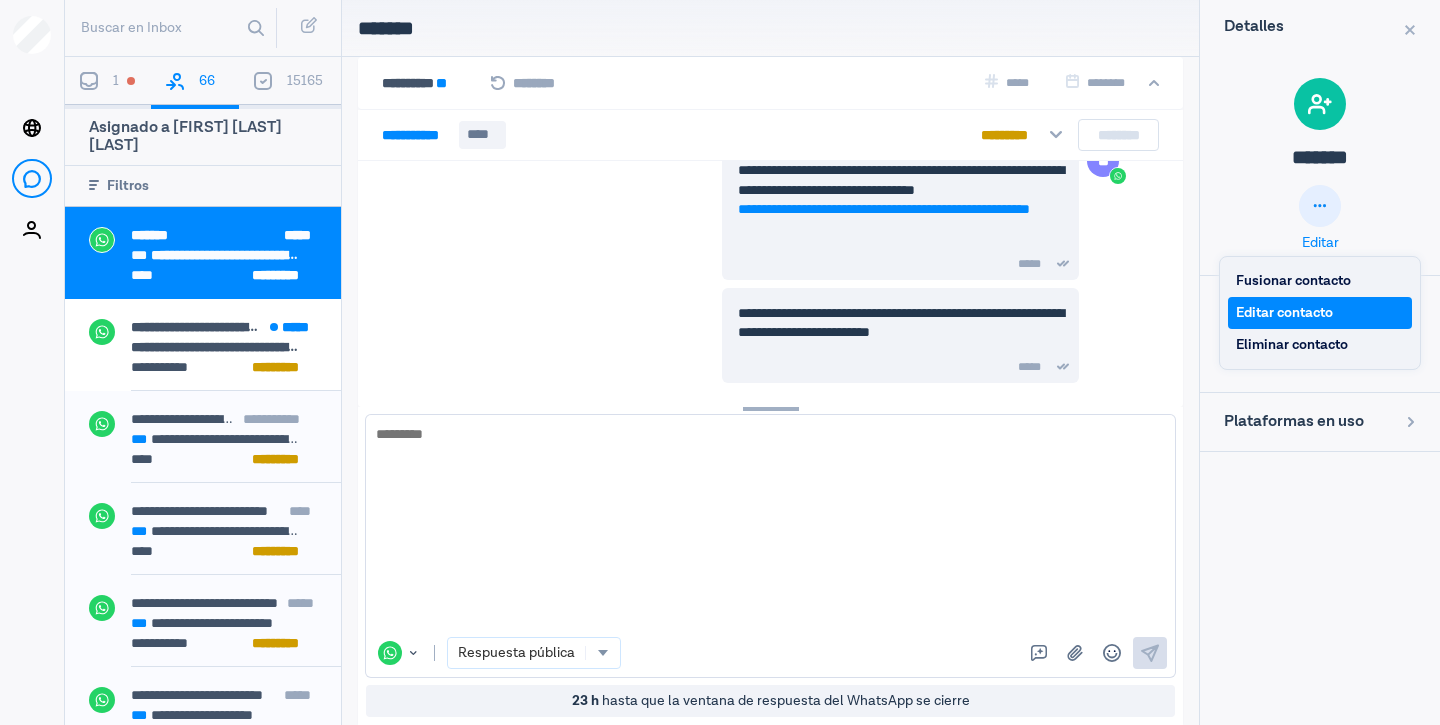 click on "Editar contacto" at bounding box center [1320, 313] 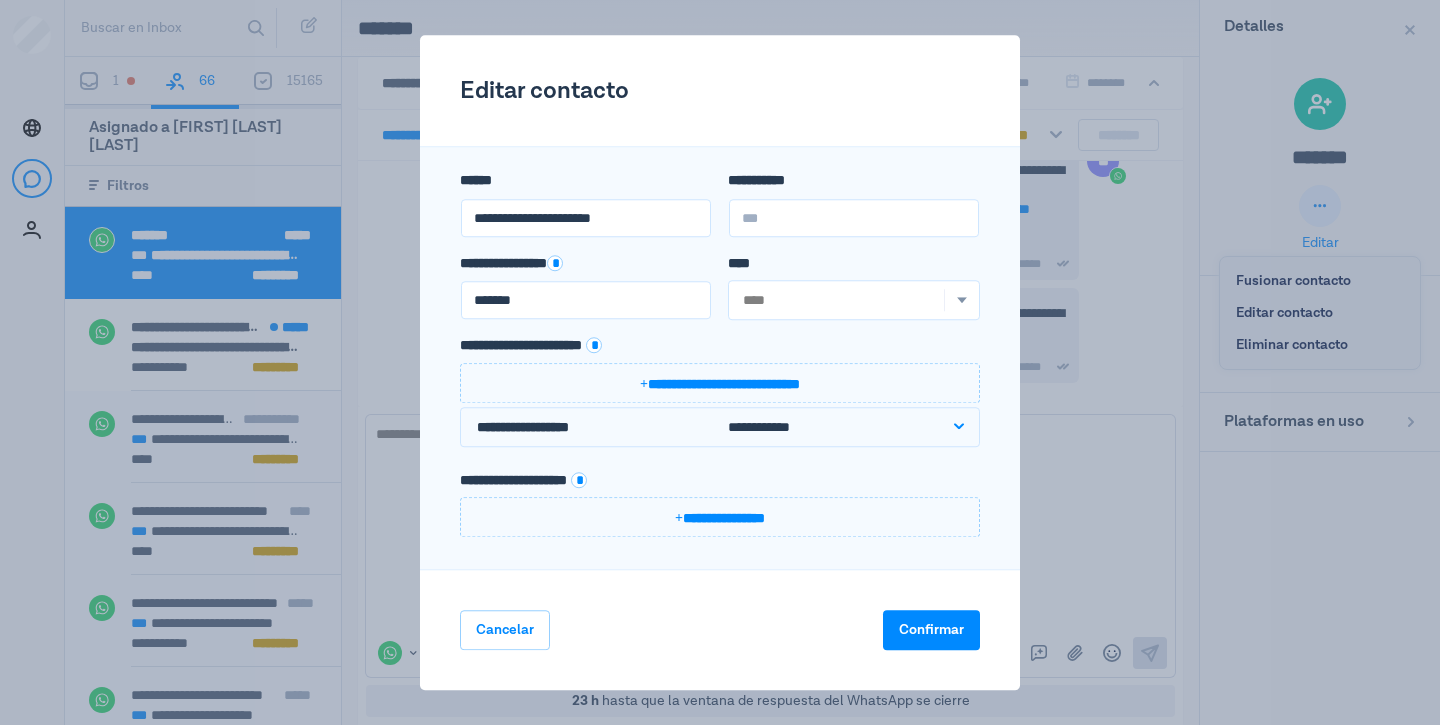 type on "**********" 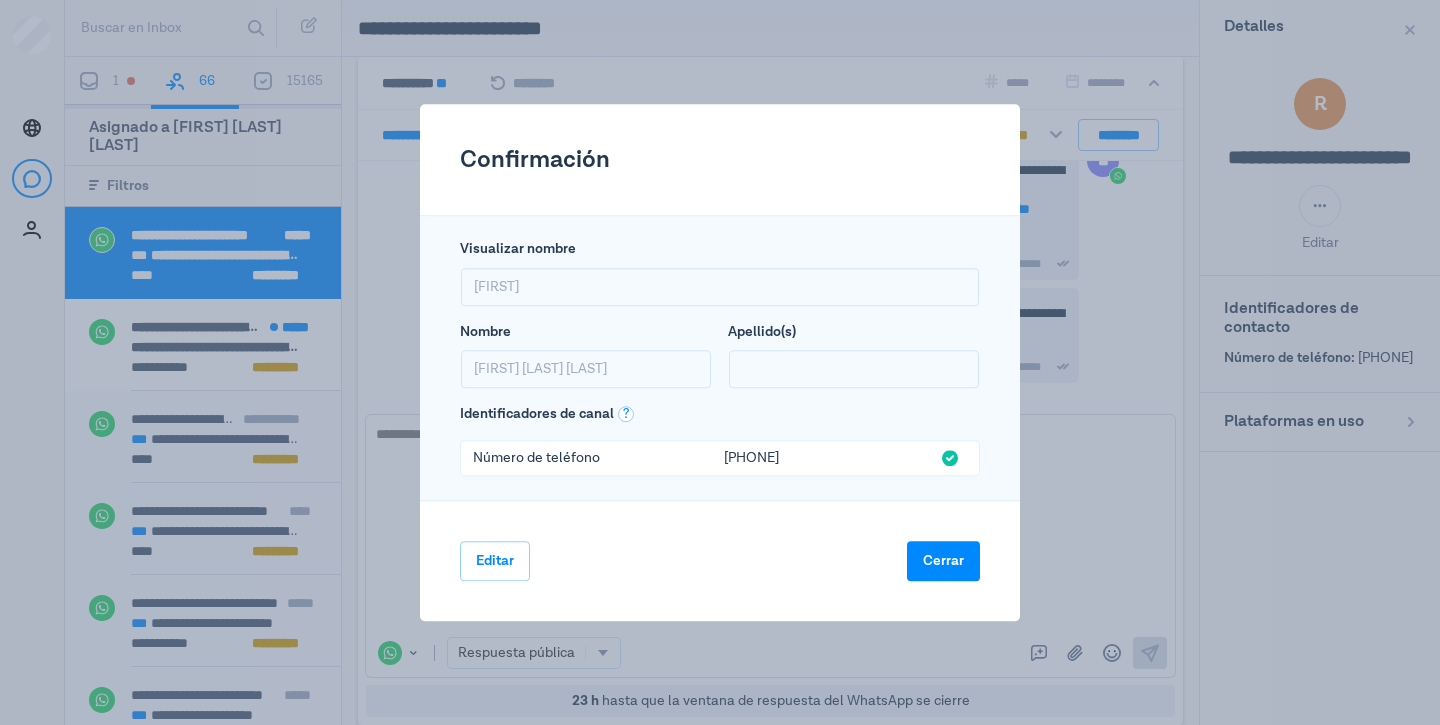 click on "Cerrar" at bounding box center (943, 561) 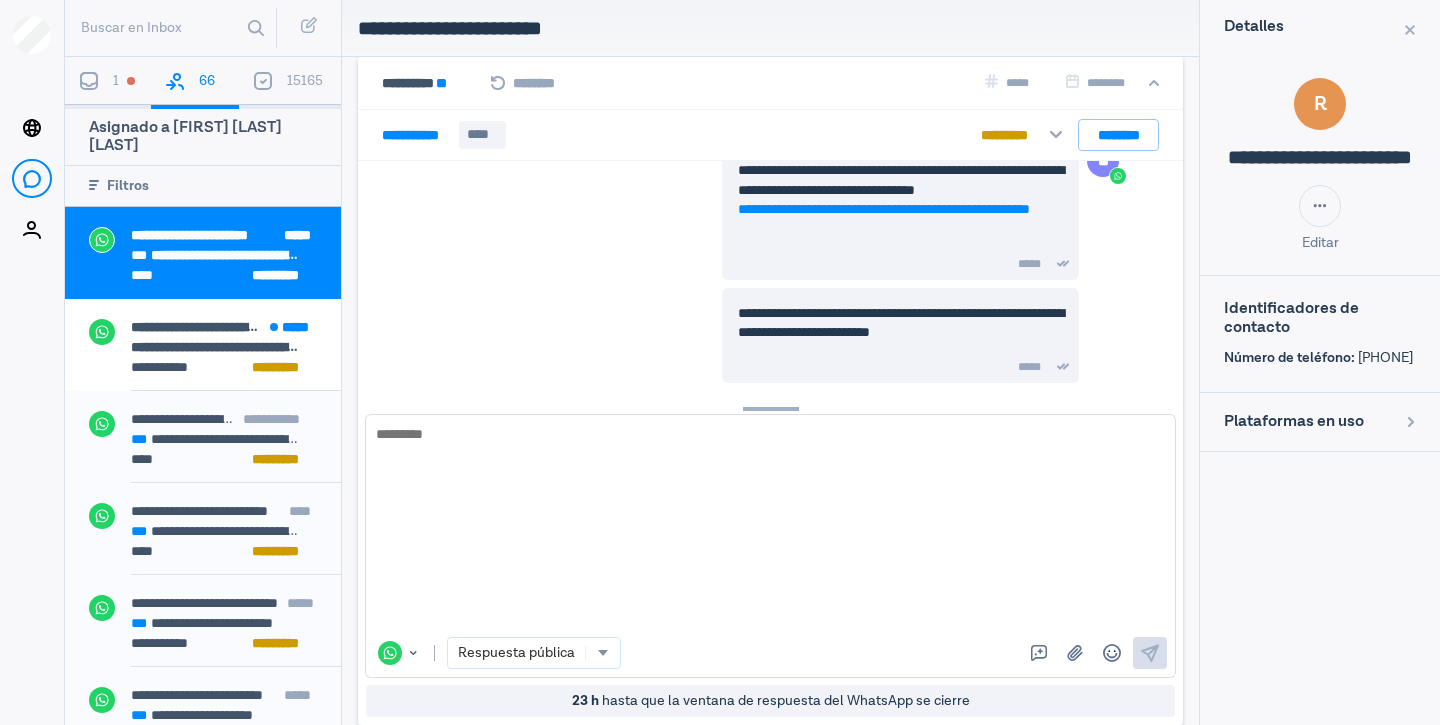 click on "* *********" at bounding box center [417, 135] 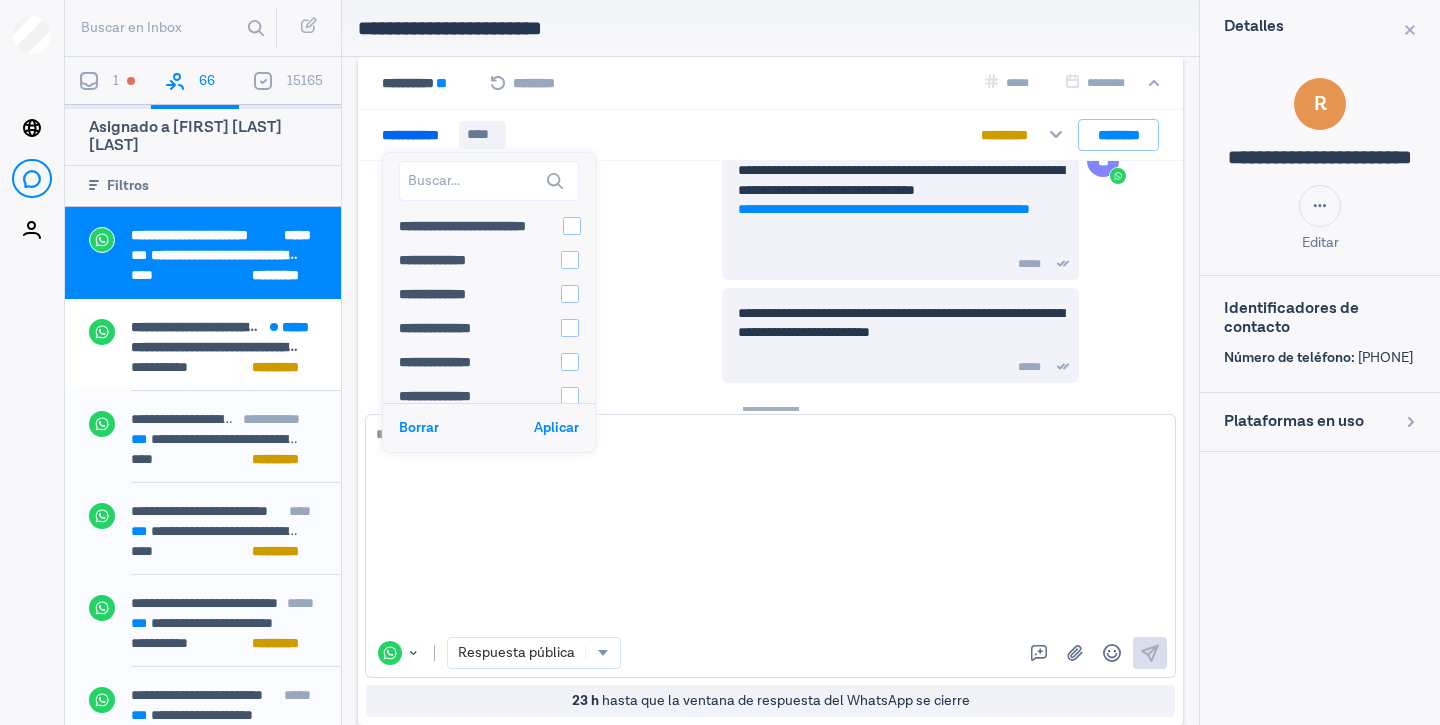 drag, startPoint x: 419, startPoint y: 425, endPoint x: 420, endPoint y: 414, distance: 11.045361 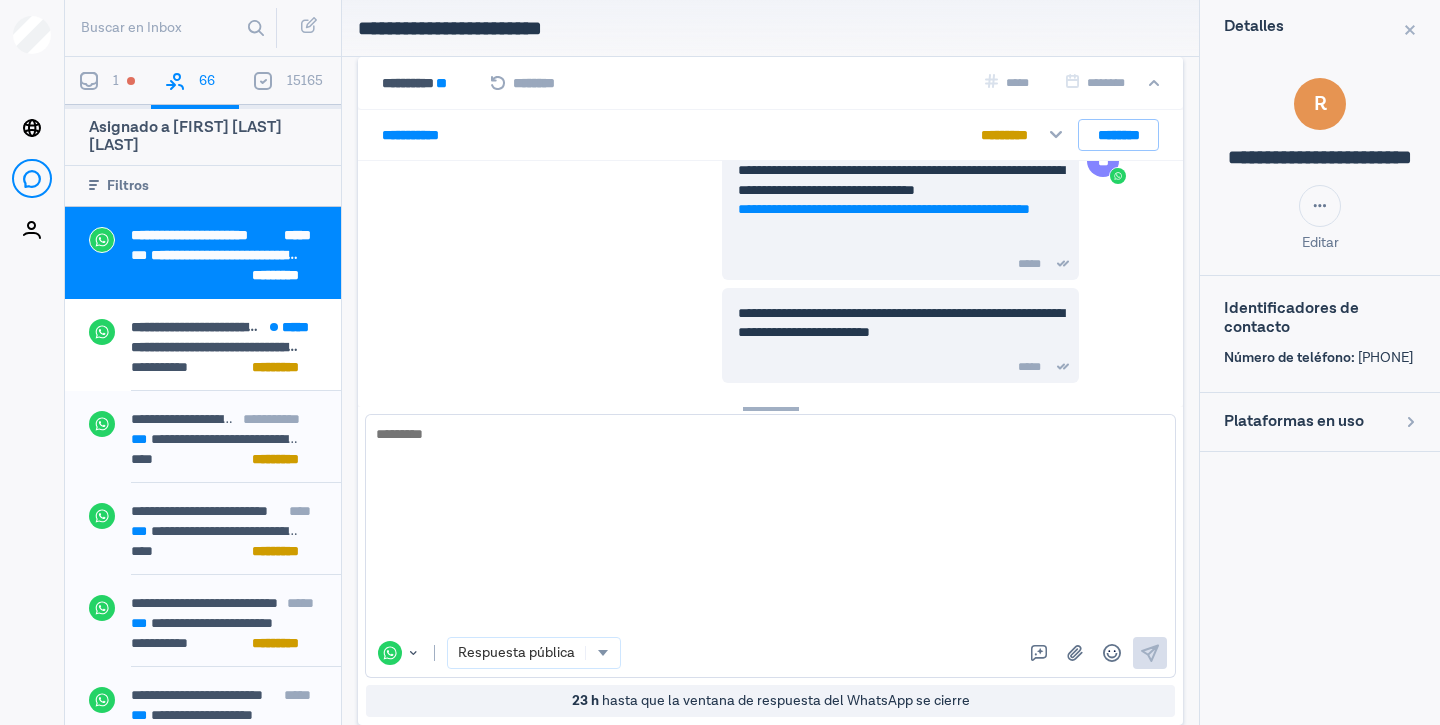 drag, startPoint x: 425, startPoint y: 135, endPoint x: 428, endPoint y: 147, distance: 12.369317 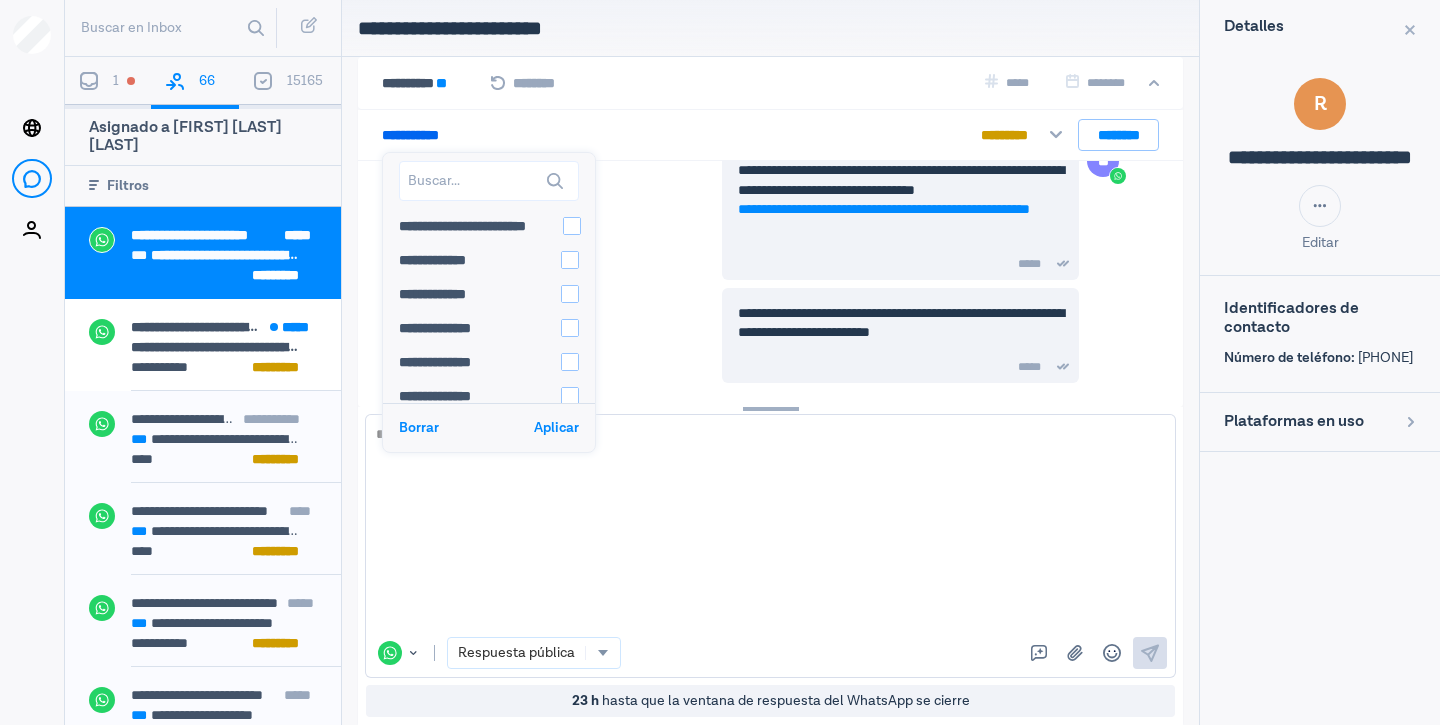 click at bounding box center [489, 181] 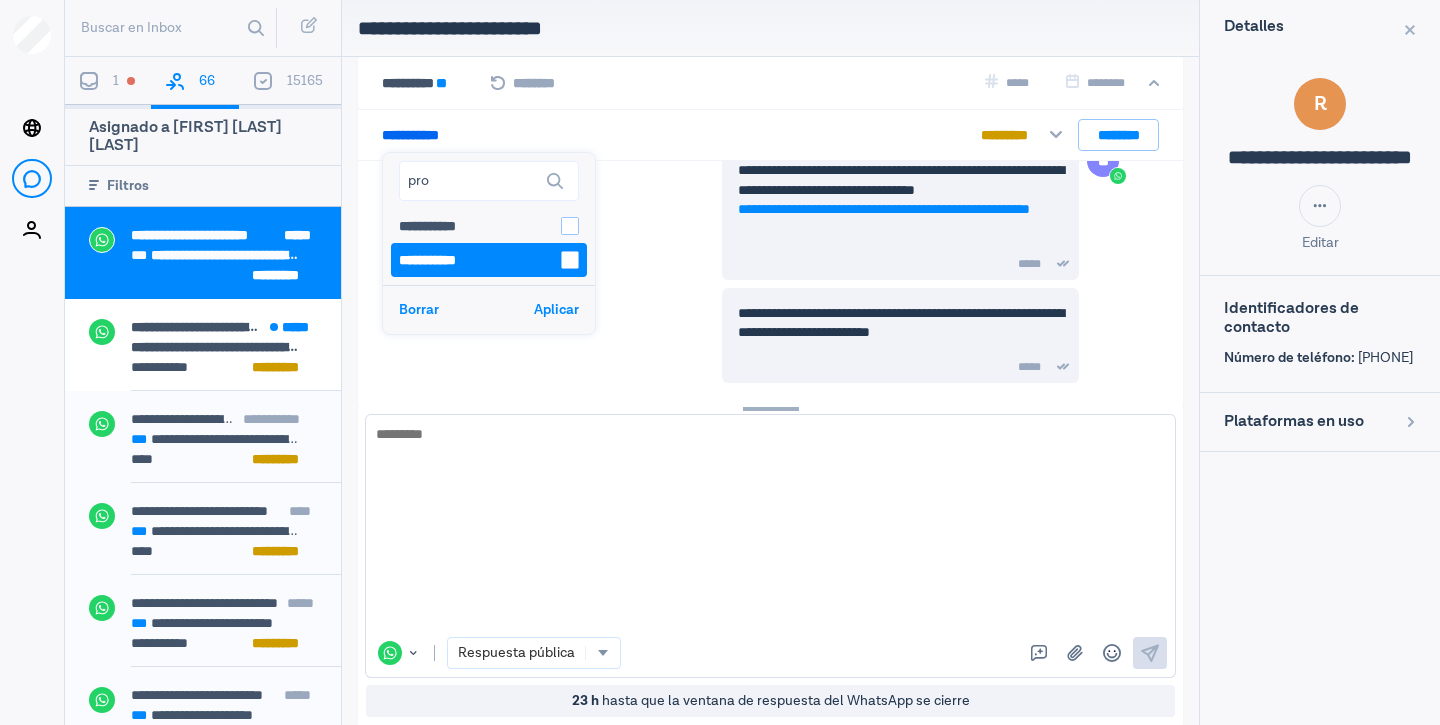 type on "pro" 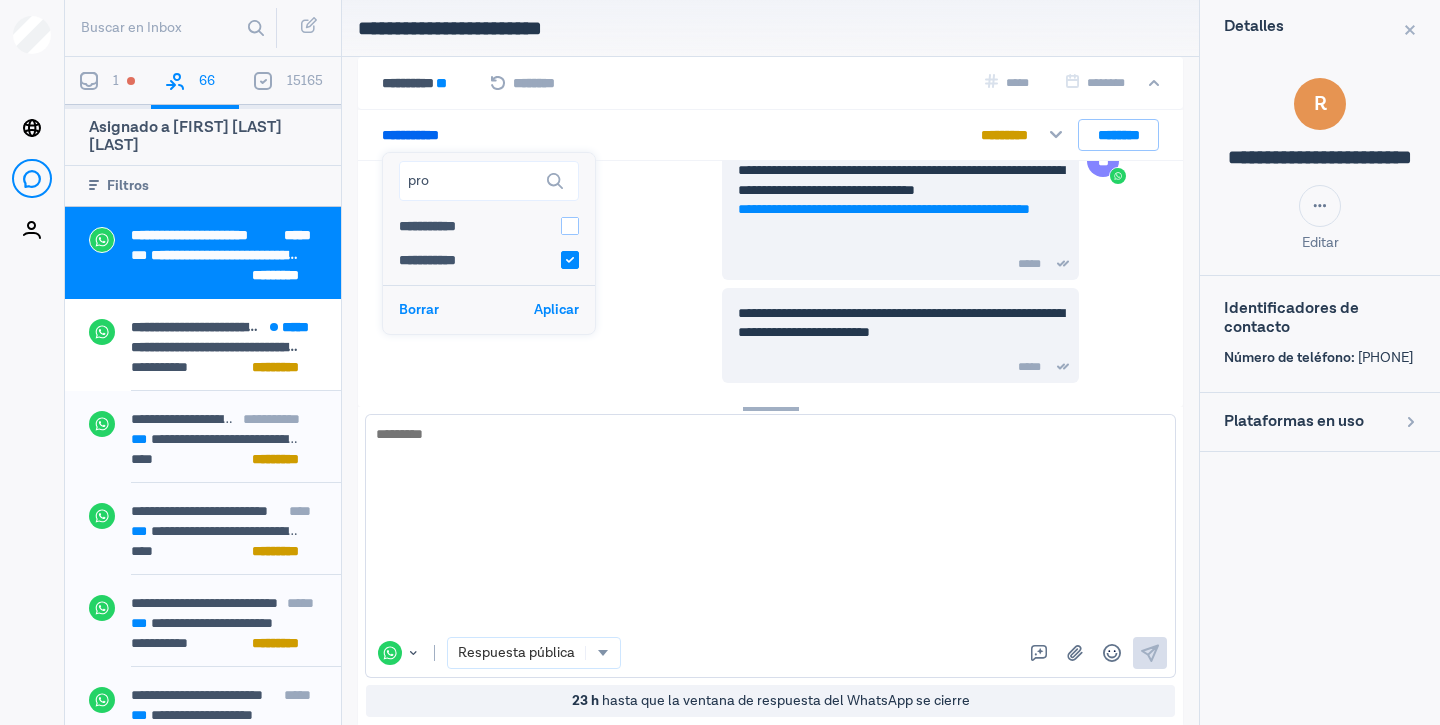 click on "Borrar Aplicar" at bounding box center [489, 309] 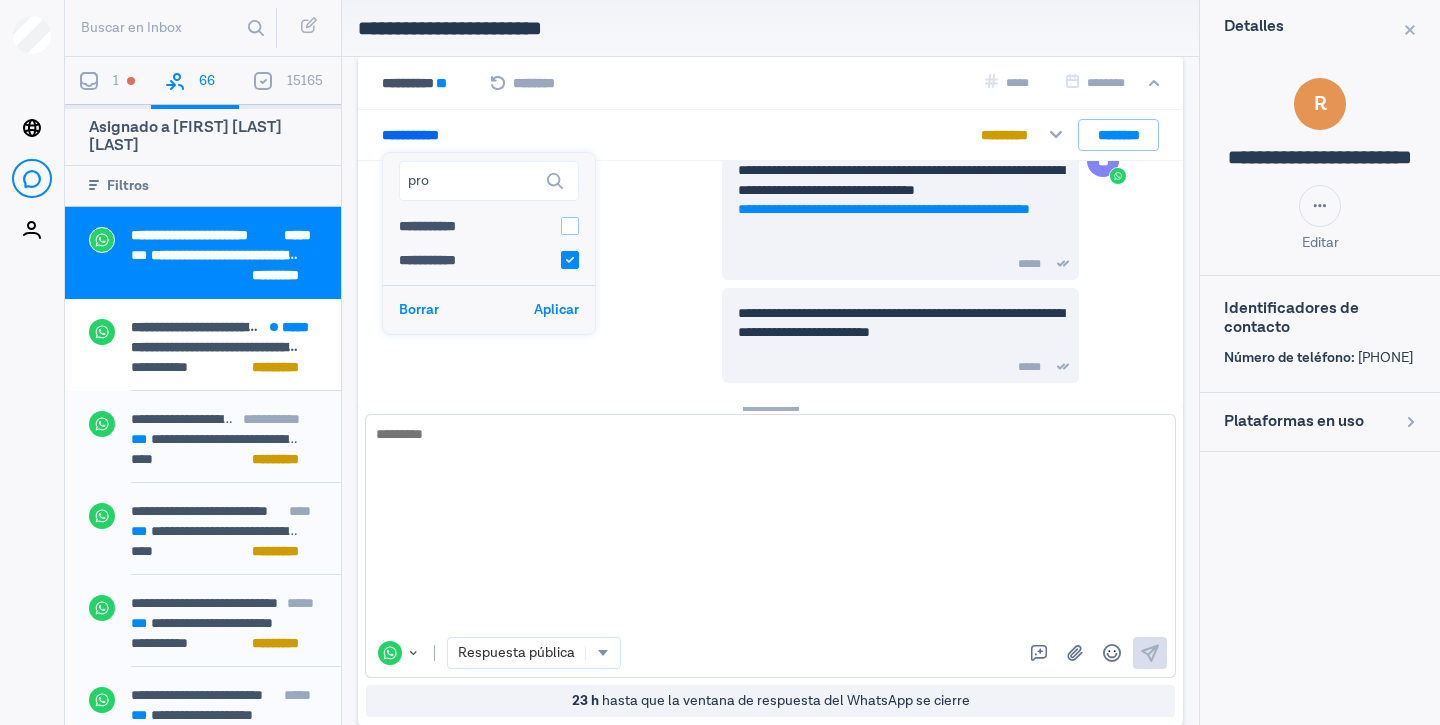 click on "Aplicar" at bounding box center [556, 310] 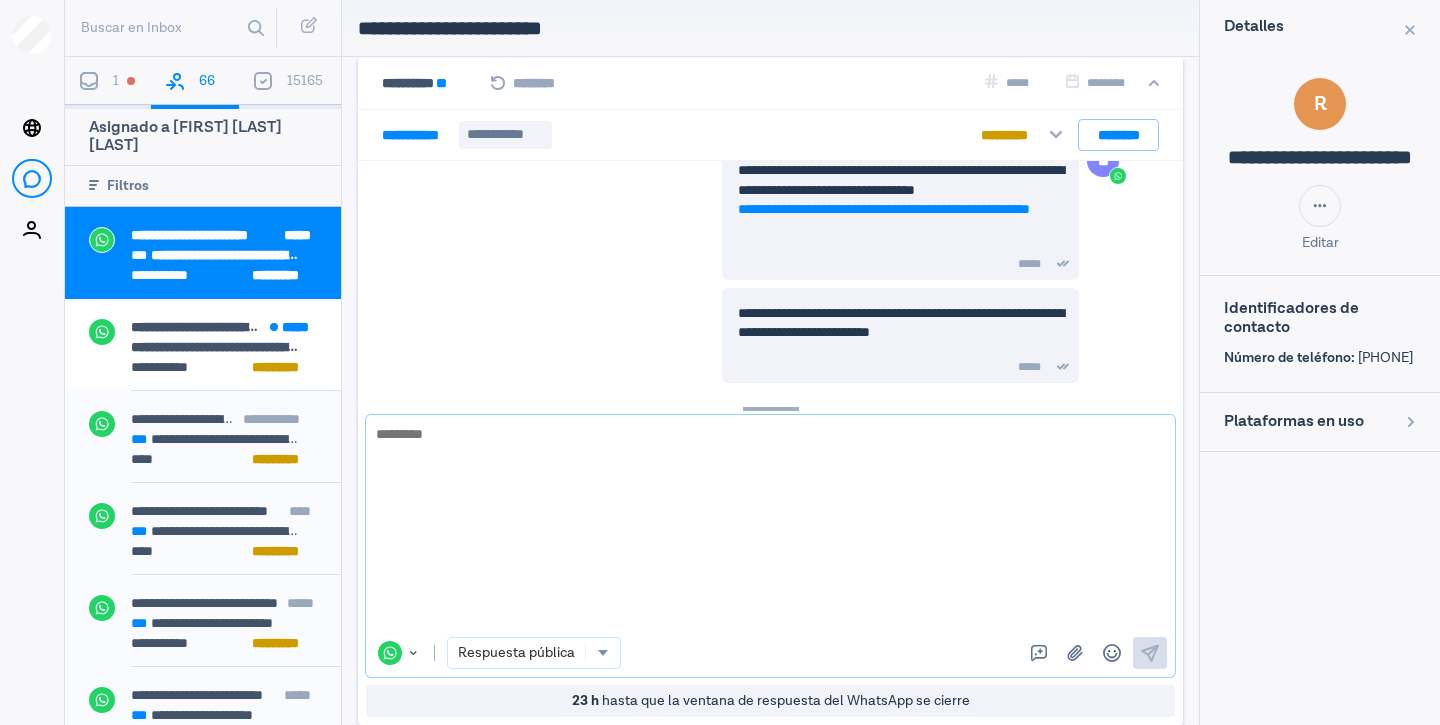 click at bounding box center [763, 526] 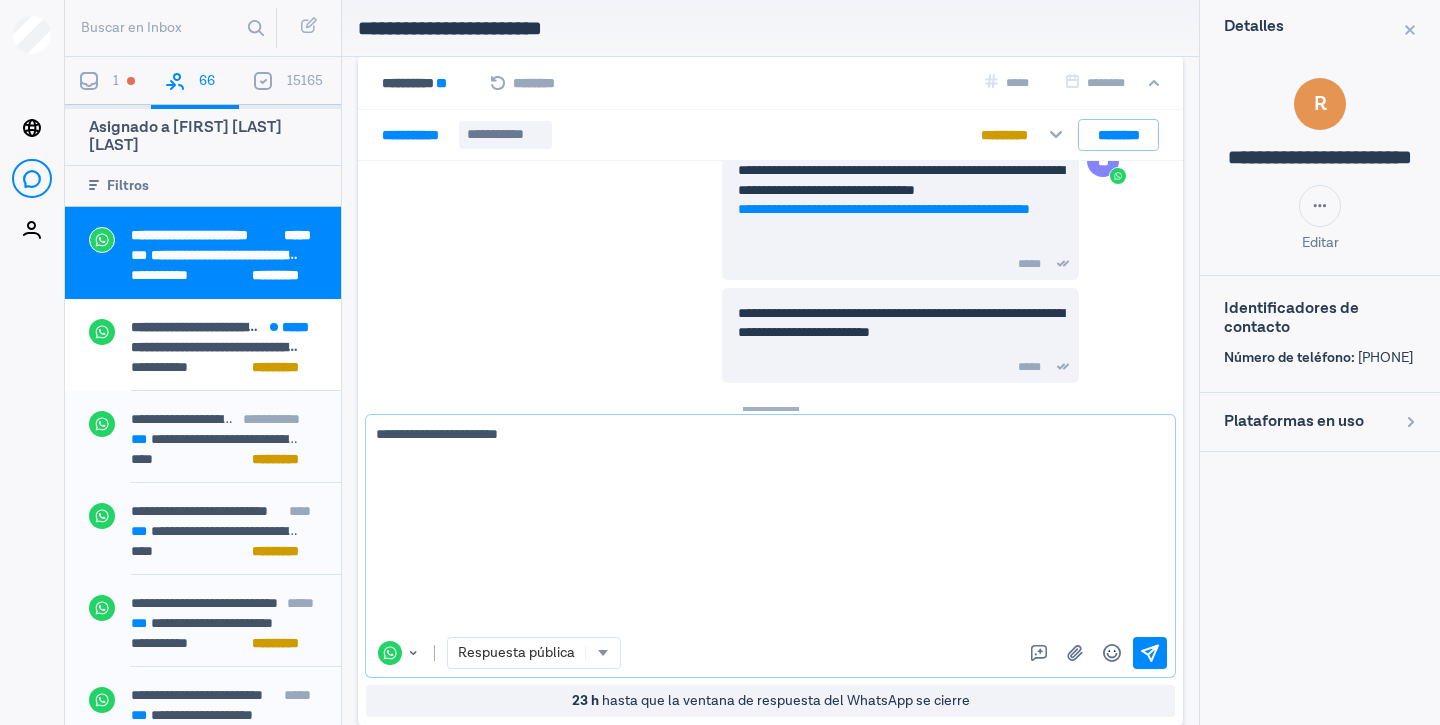 click on "**********" at bounding box center [763, 526] 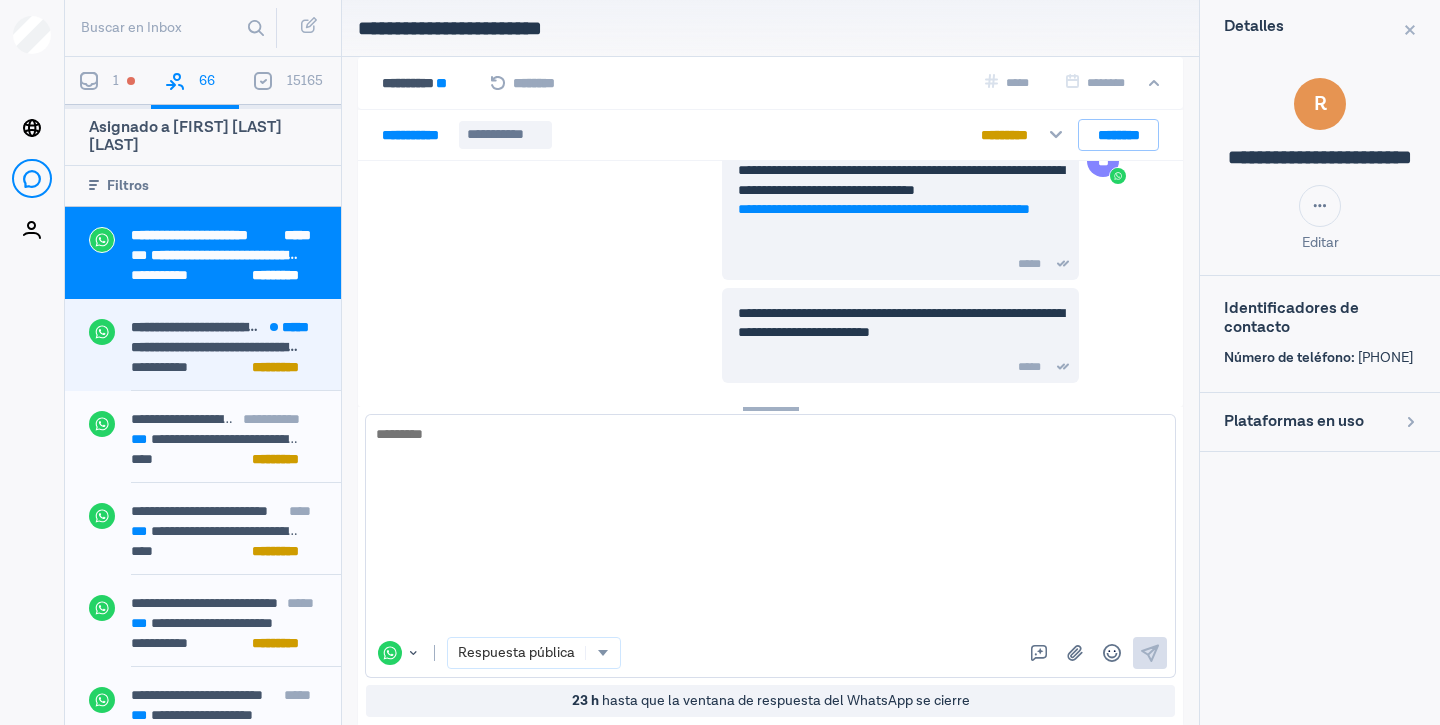 click on "**********" at bounding box center (169, 367) 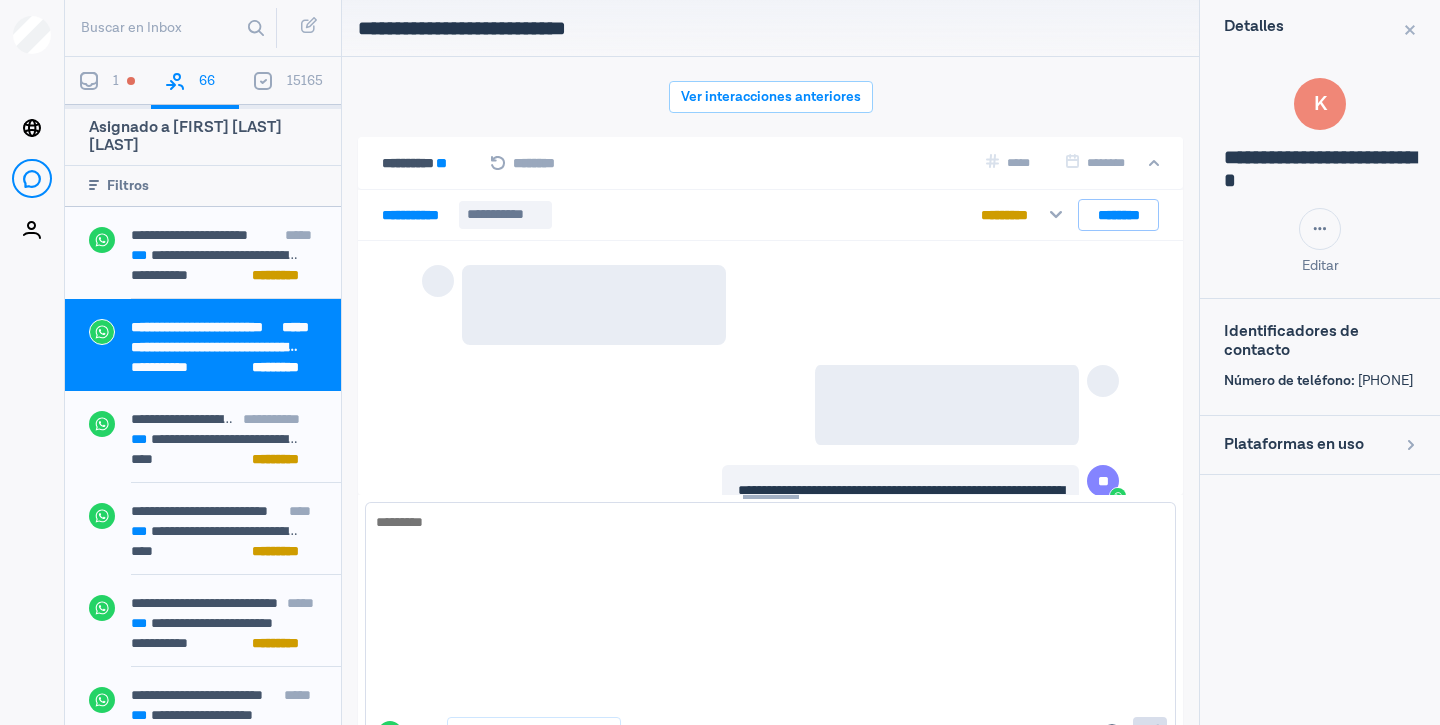scroll, scrollTop: 80, scrollLeft: 0, axis: vertical 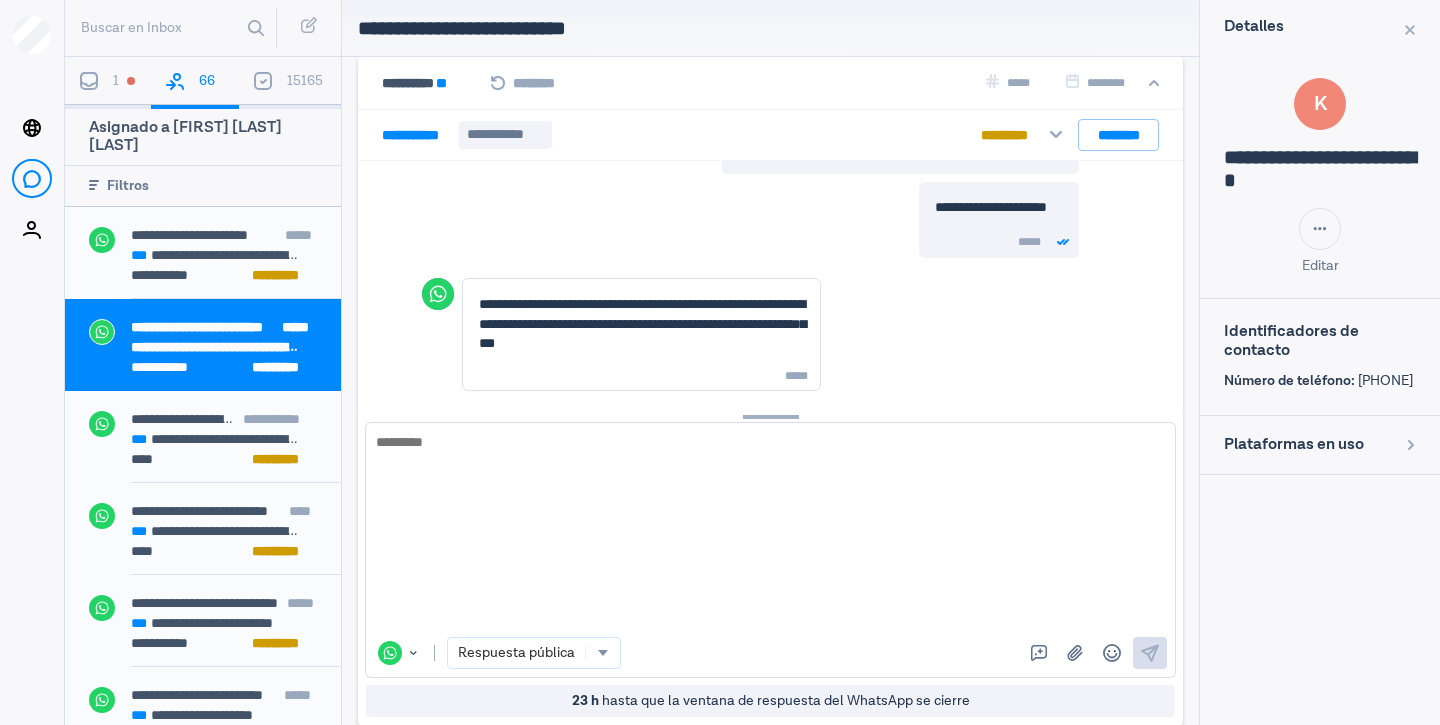 click at bounding box center (770, 530) 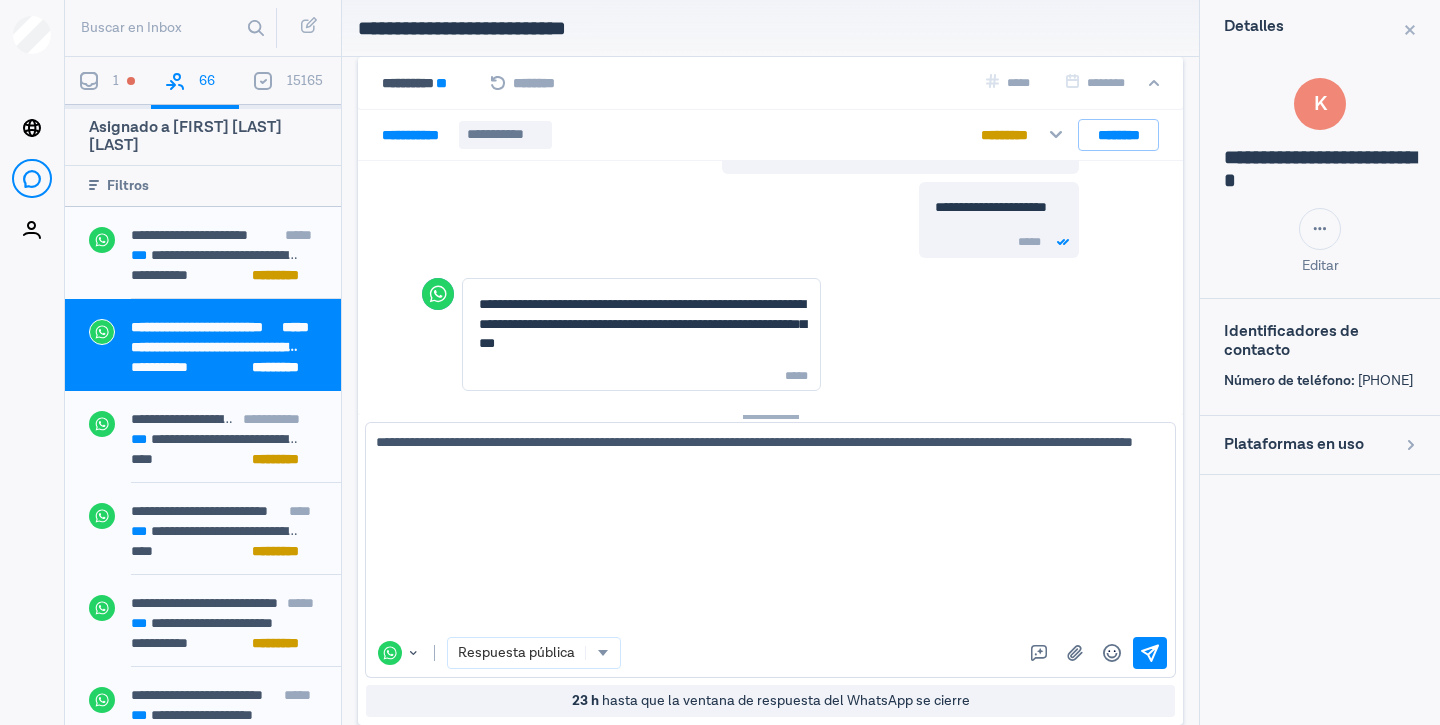 click on "**********" at bounding box center (763, 530) 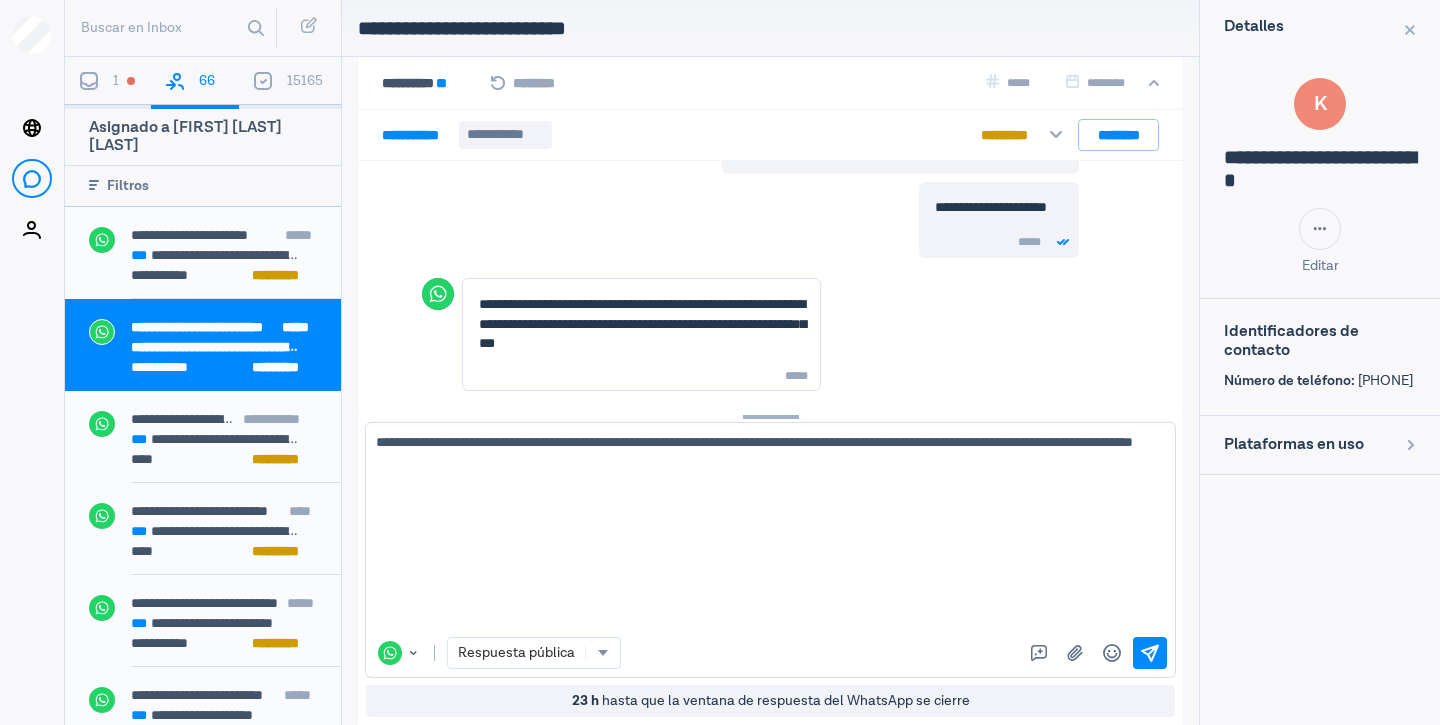 click on "informaci ó n" at bounding box center (0, 0) 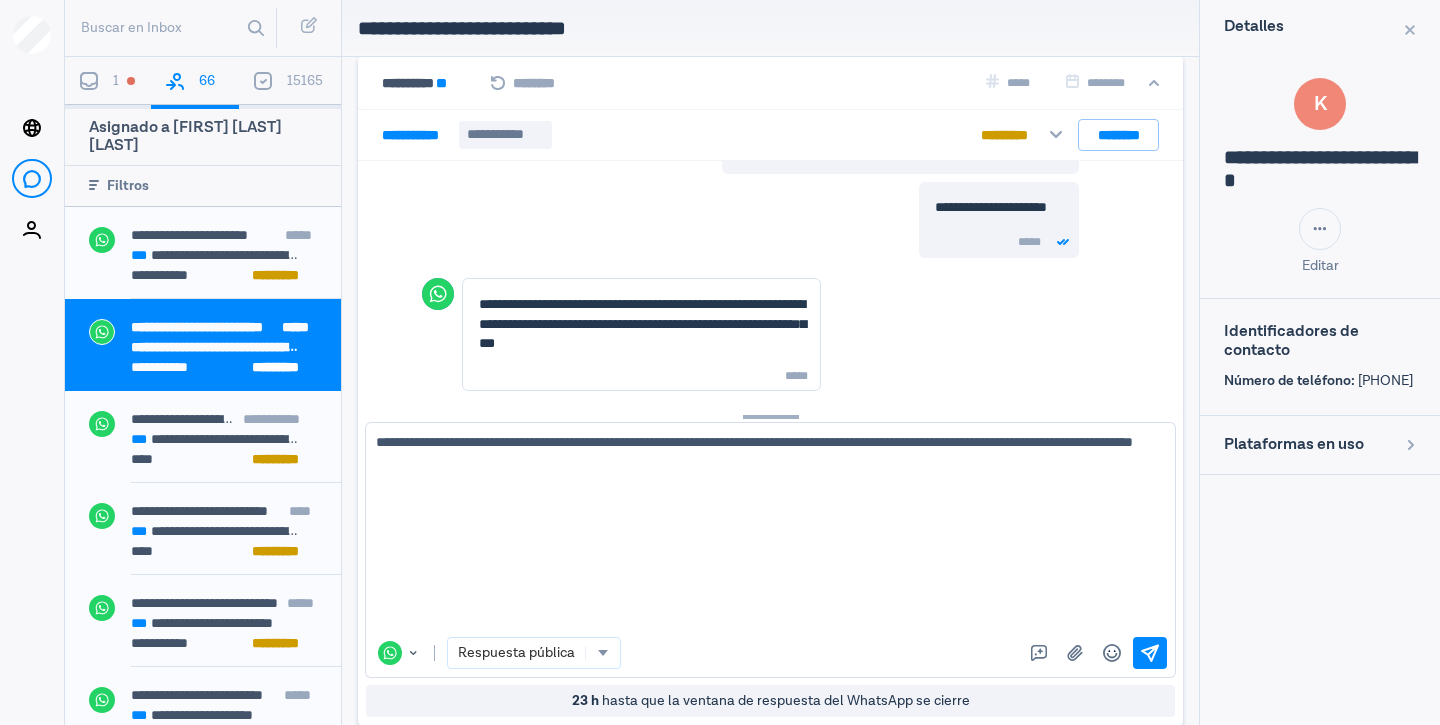 click on "**********" at bounding box center [763, 530] 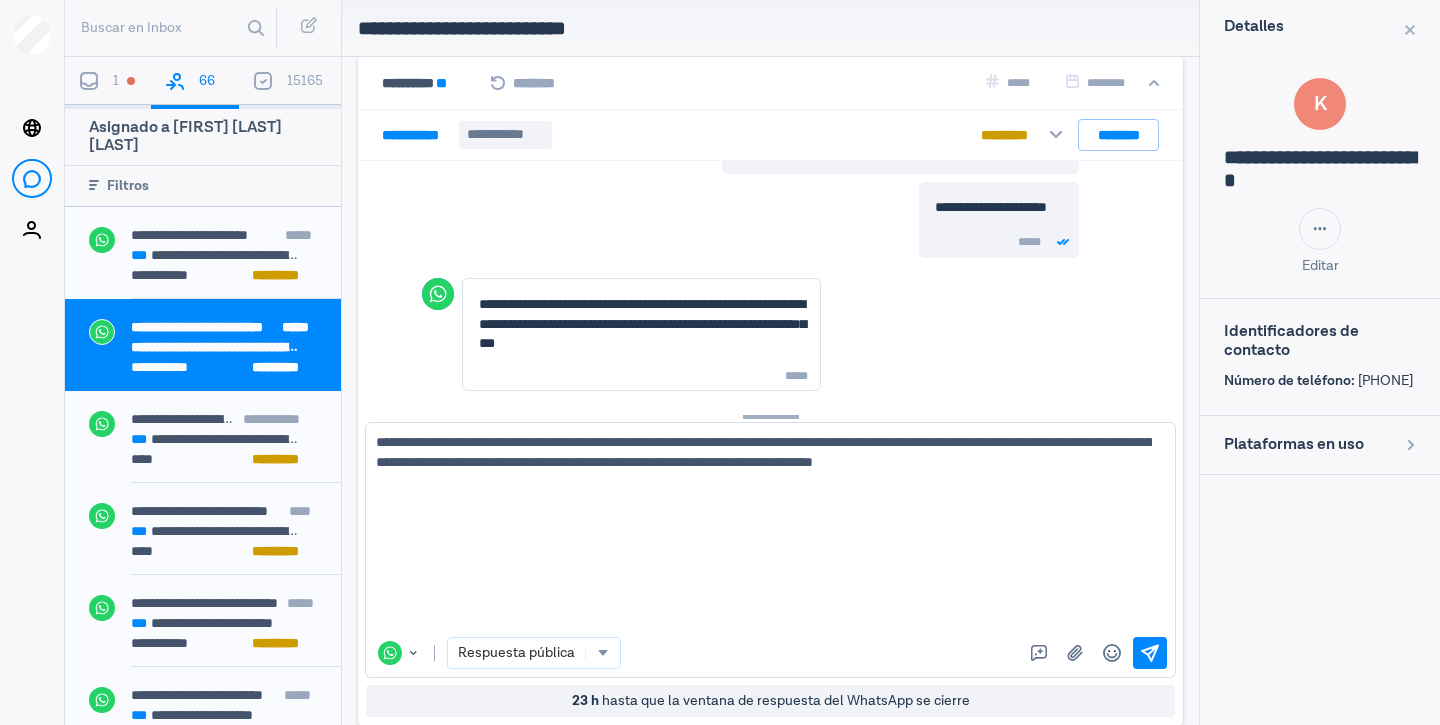 type on "**********" 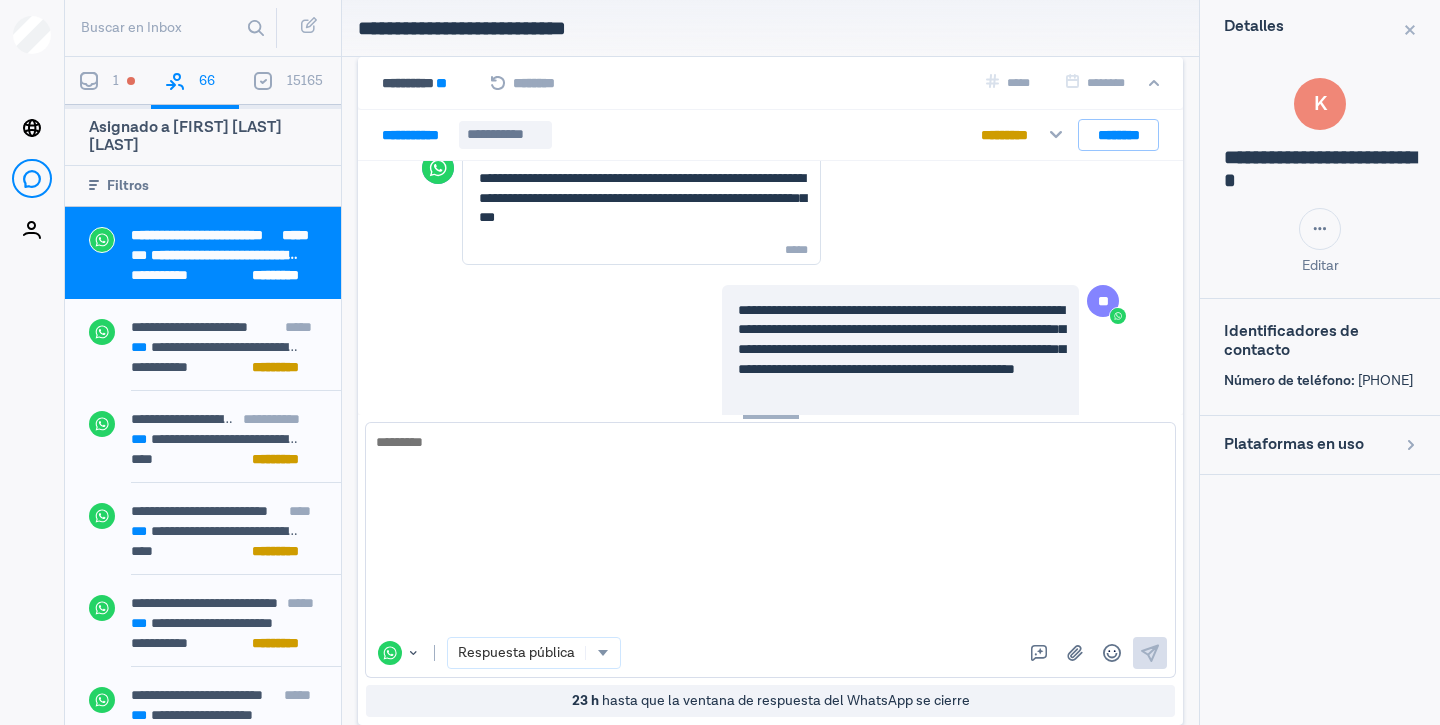 scroll, scrollTop: 3390, scrollLeft: 0, axis: vertical 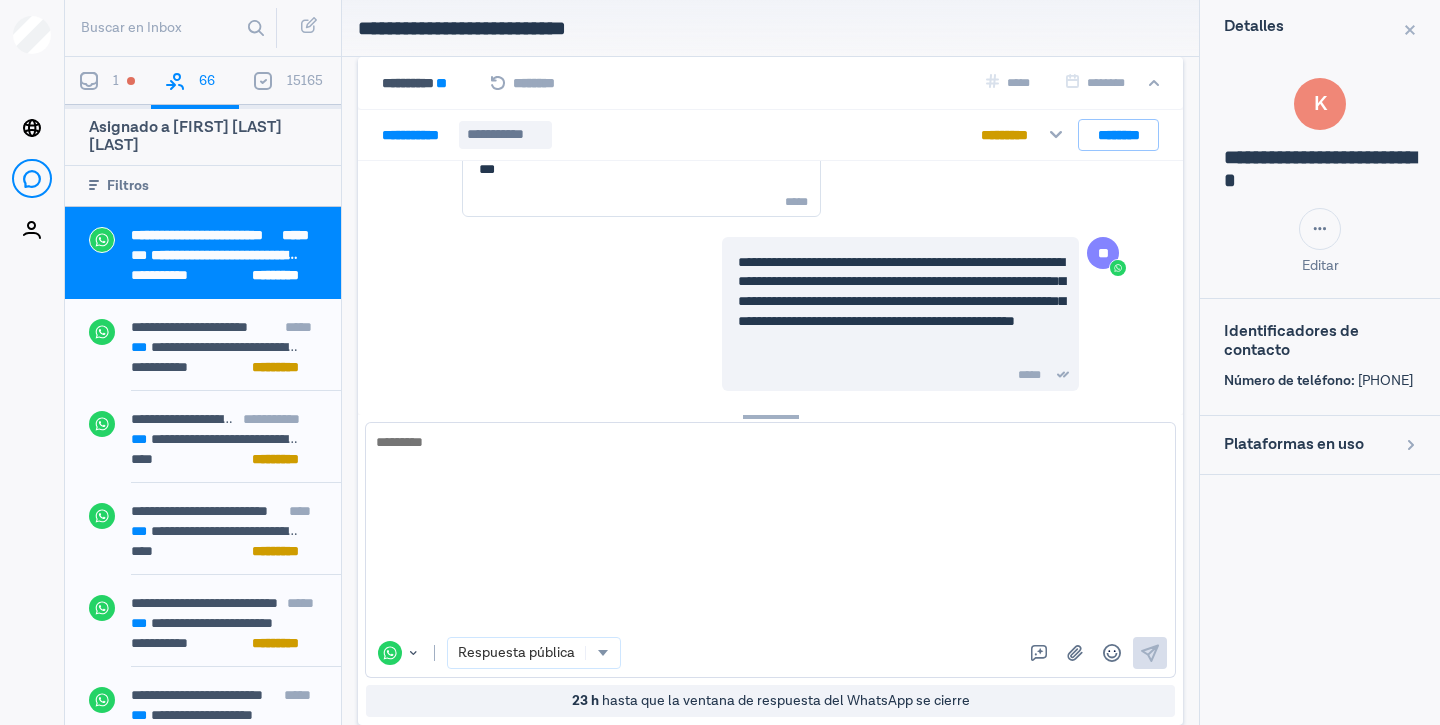 click at bounding box center (763, 530) 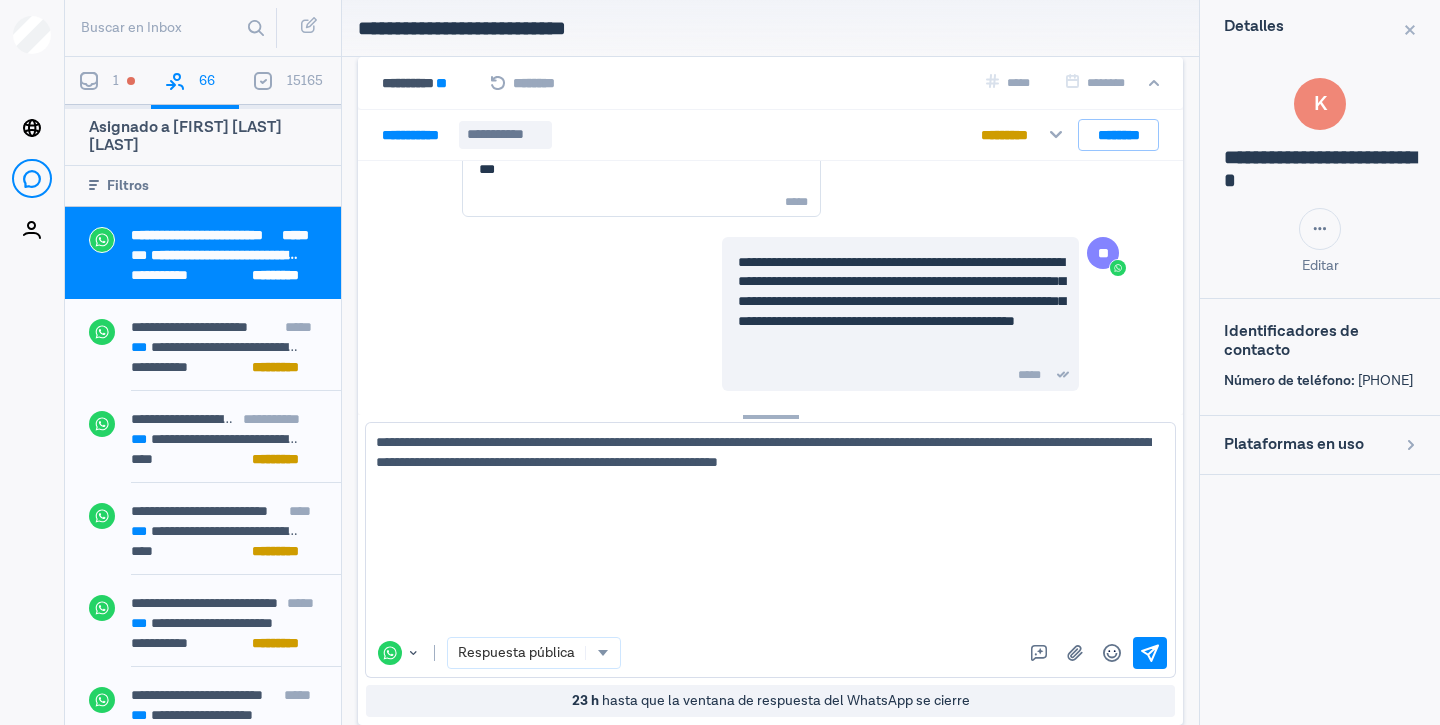 click on "**********" at bounding box center [763, 530] 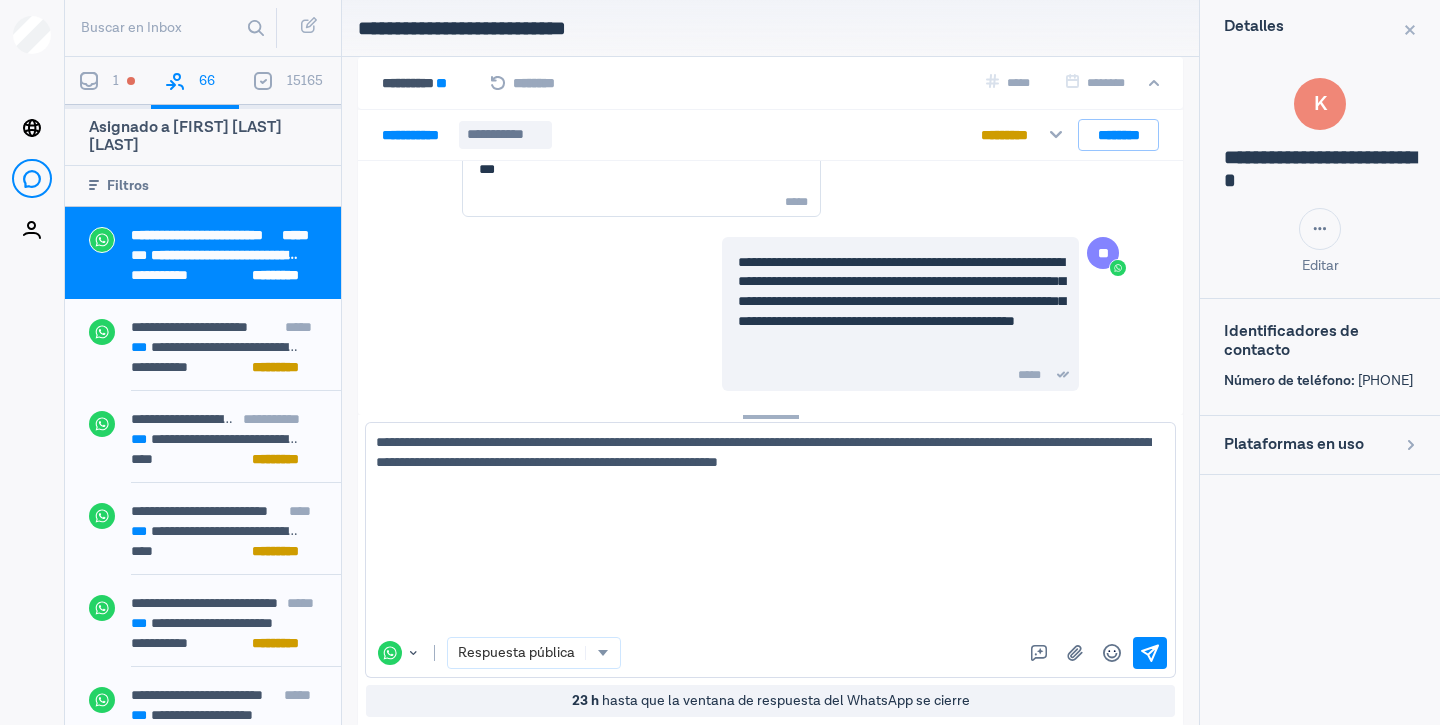 click on ",  pero" at bounding box center [0, 0] 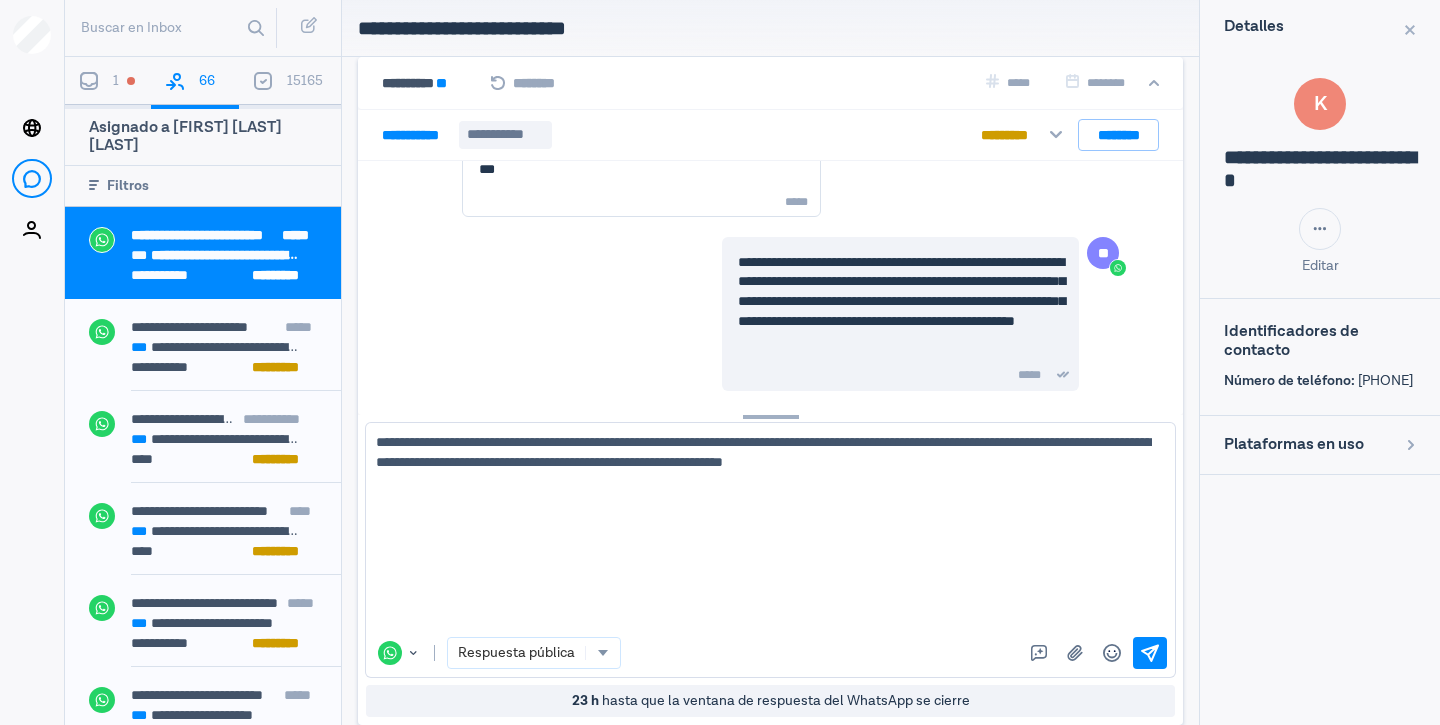 click on "**********" at bounding box center [763, 530] 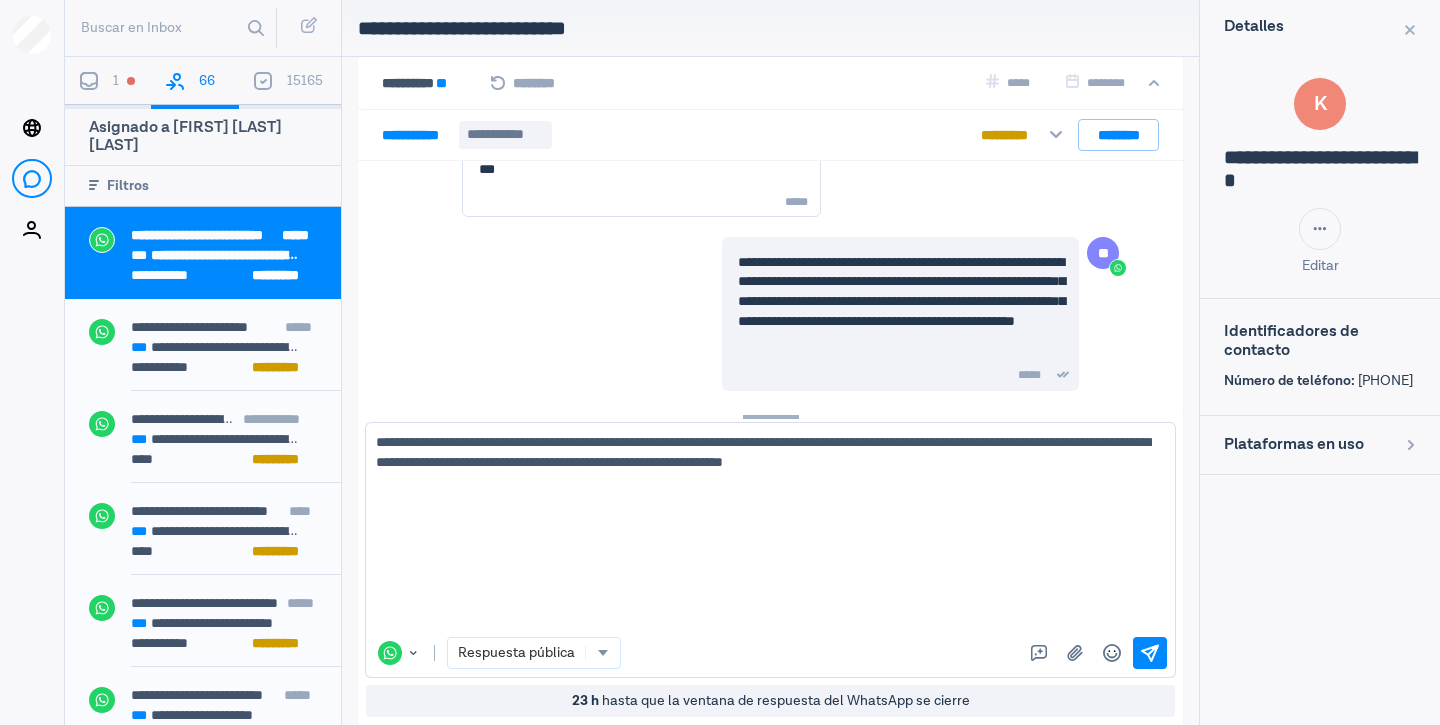 click on "qued ó" at bounding box center [0, 0] 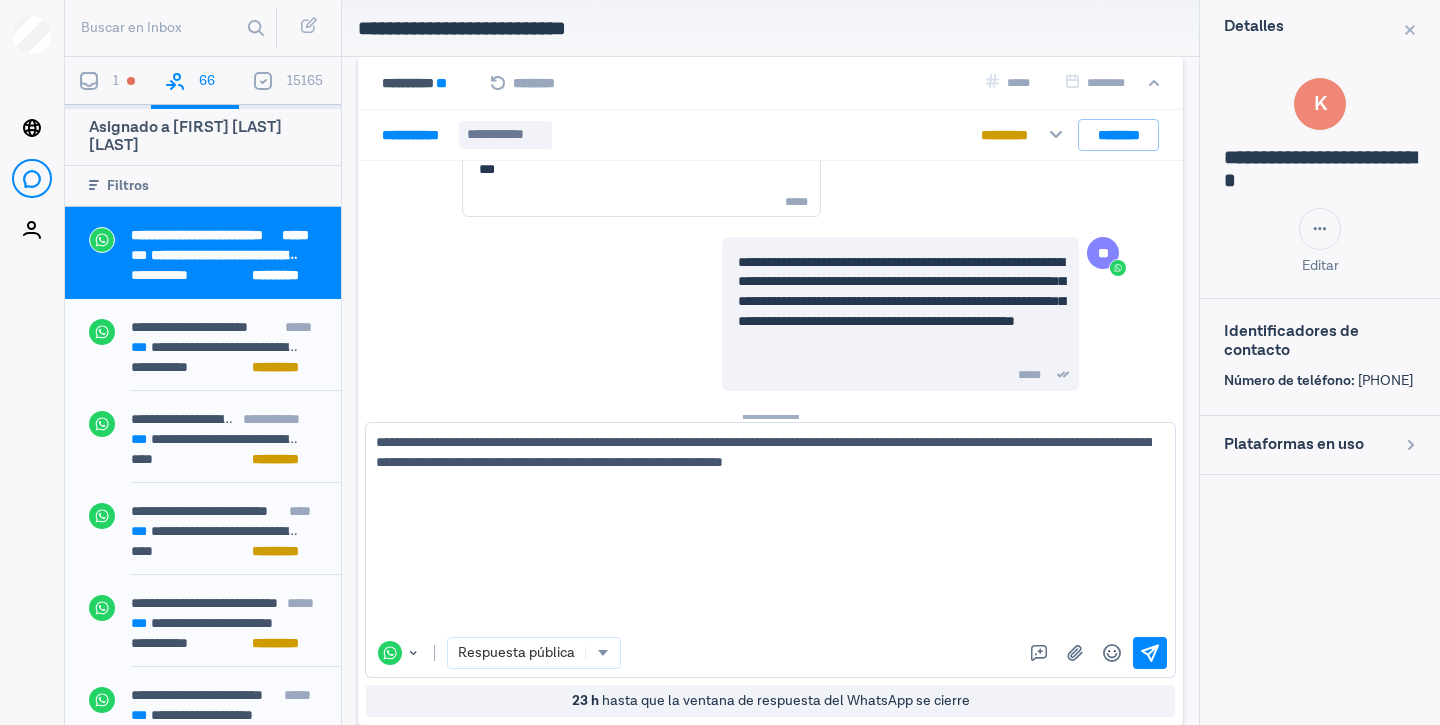 click on "**********" at bounding box center [763, 530] 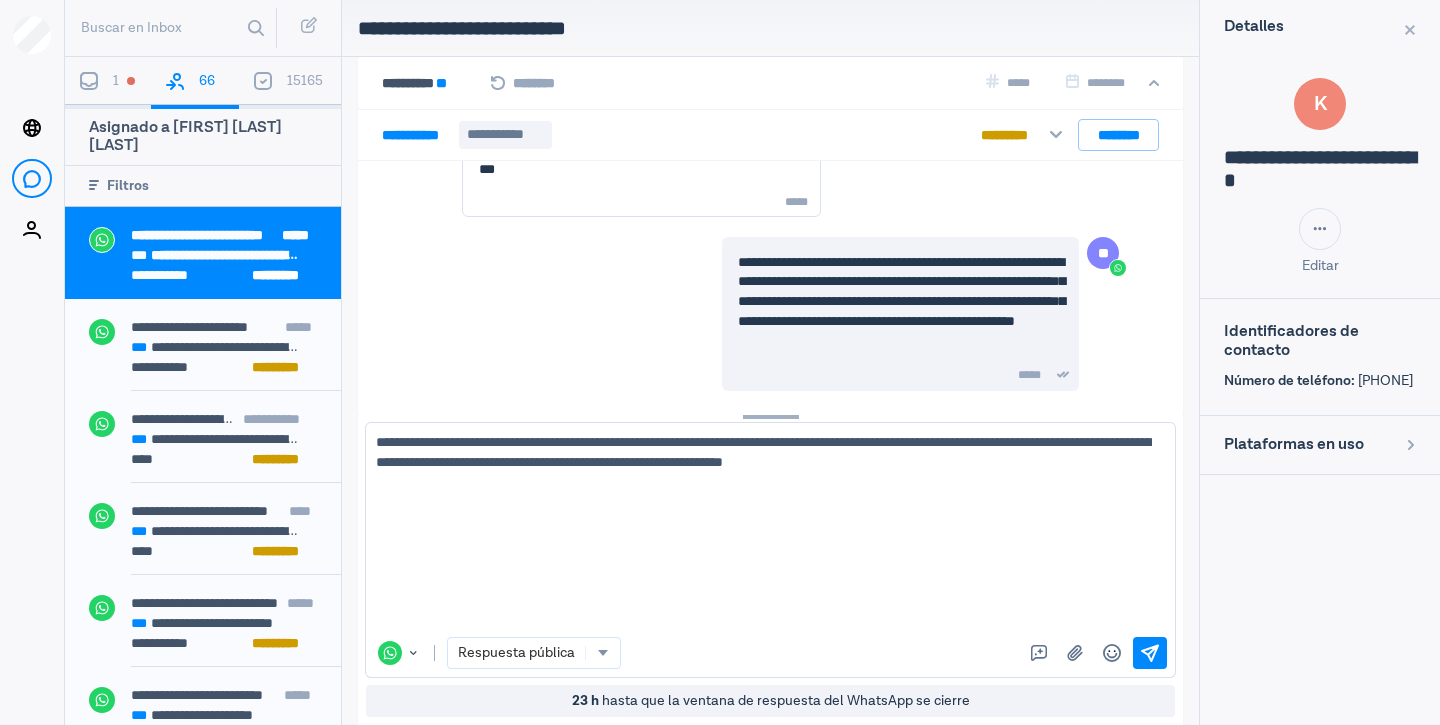 click on "abierta ," at bounding box center (0, 0) 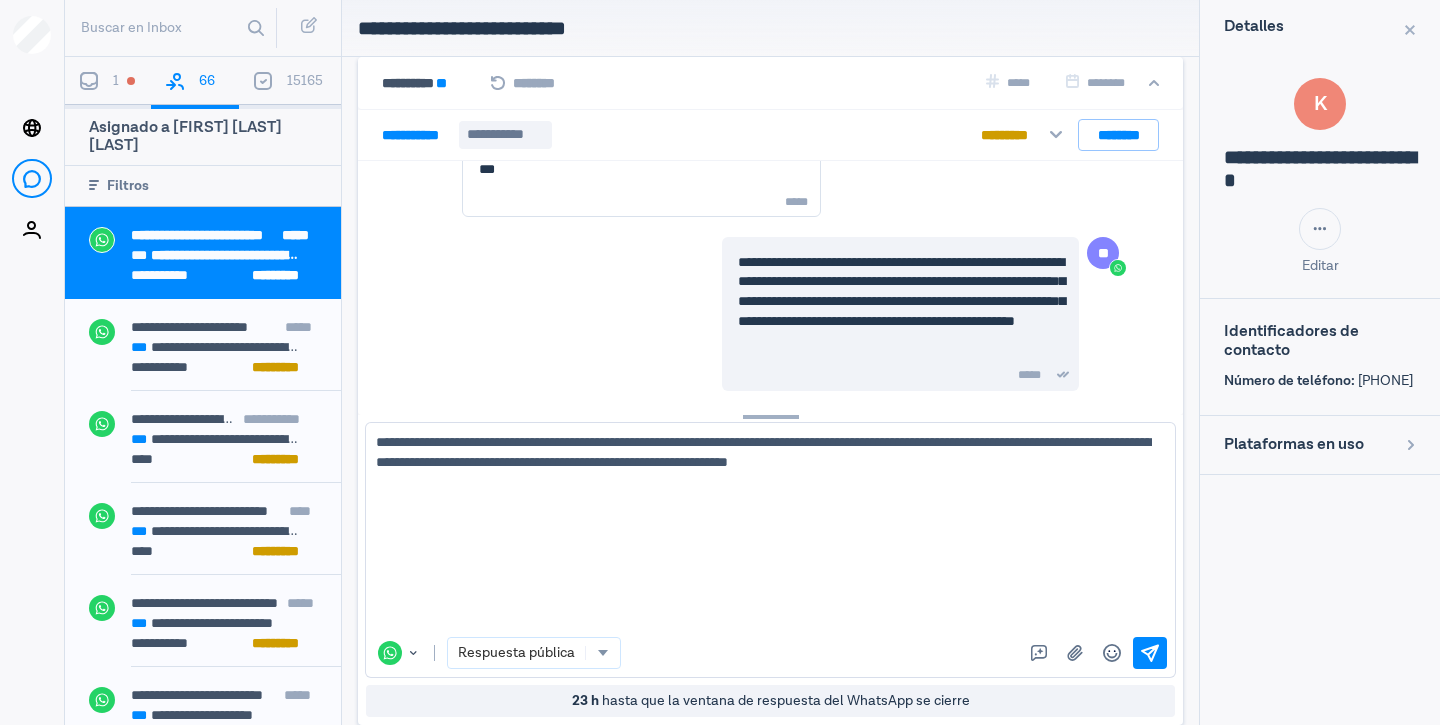 click on "**********" at bounding box center [763, 530] 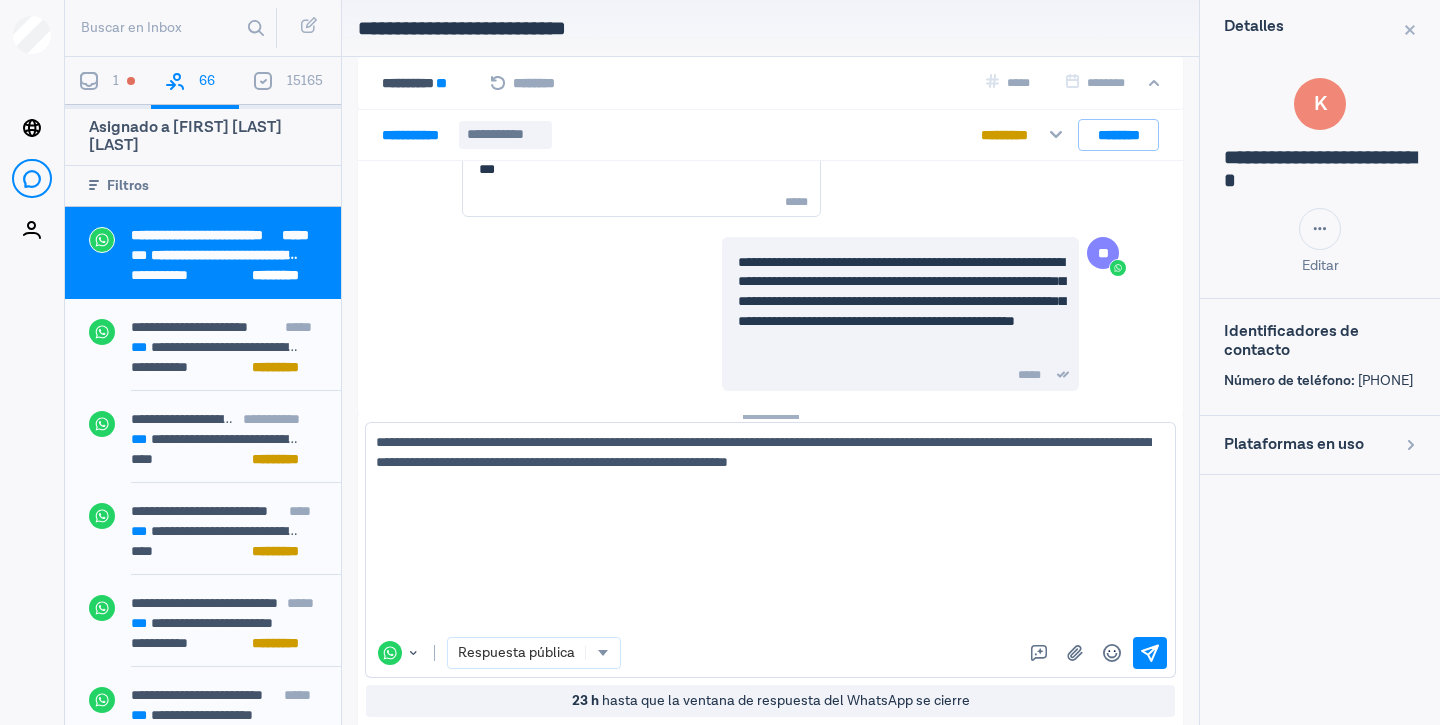 click on "realiz ó" at bounding box center [0, 0] 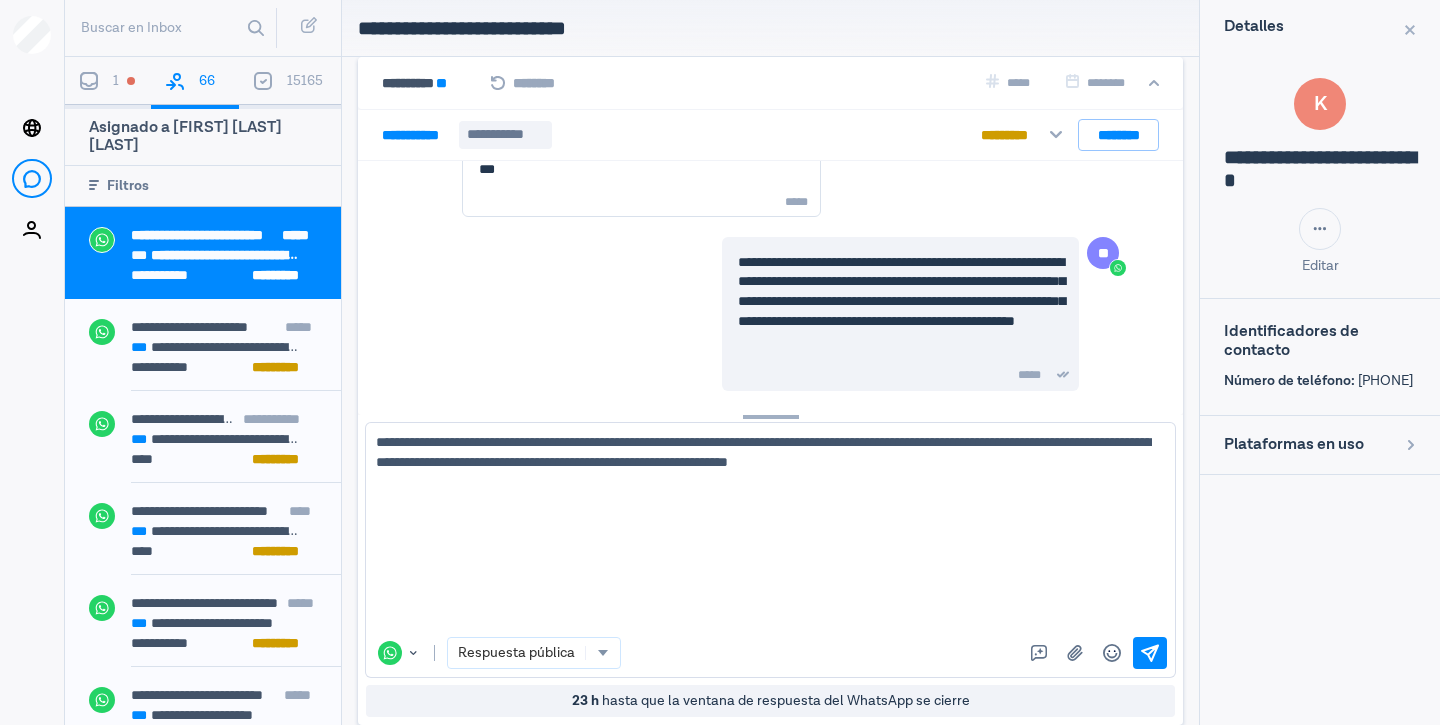 click on "**********" at bounding box center [763, 530] 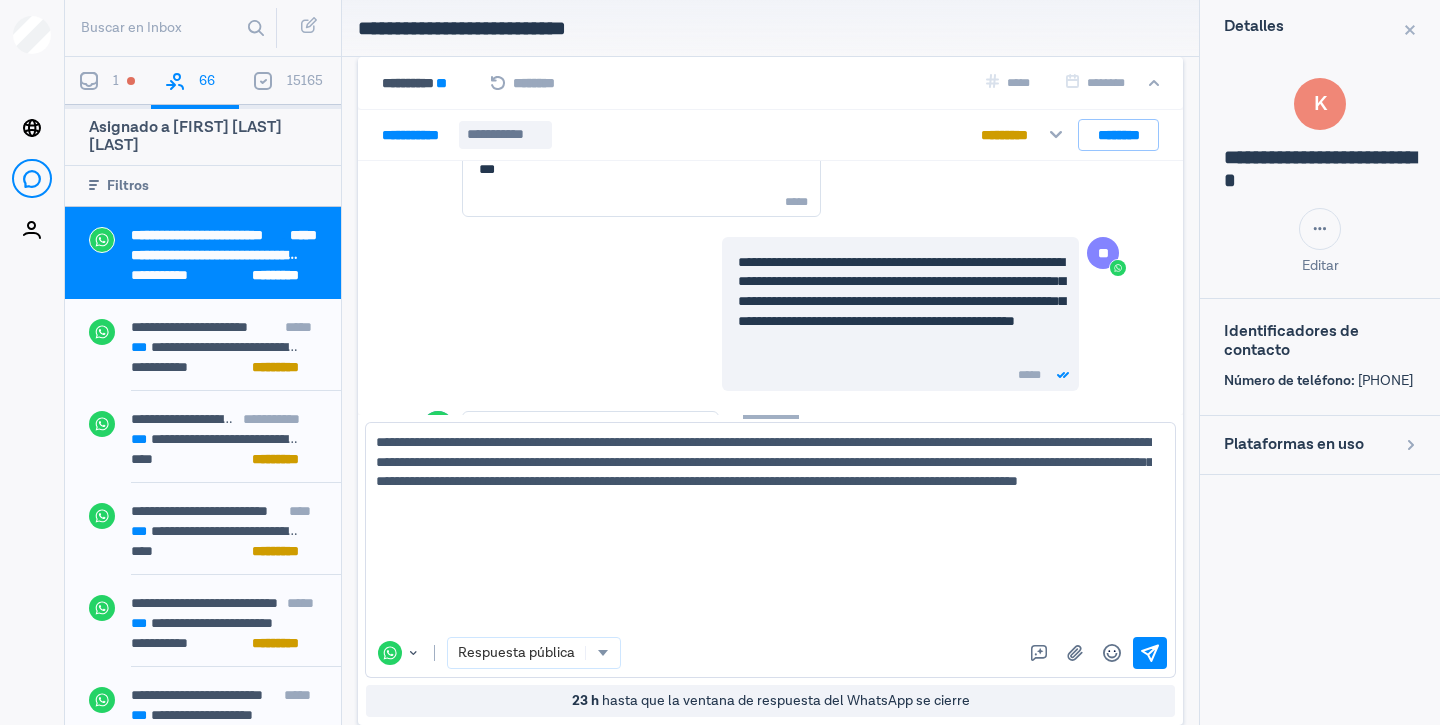 scroll, scrollTop: 3483, scrollLeft: 0, axis: vertical 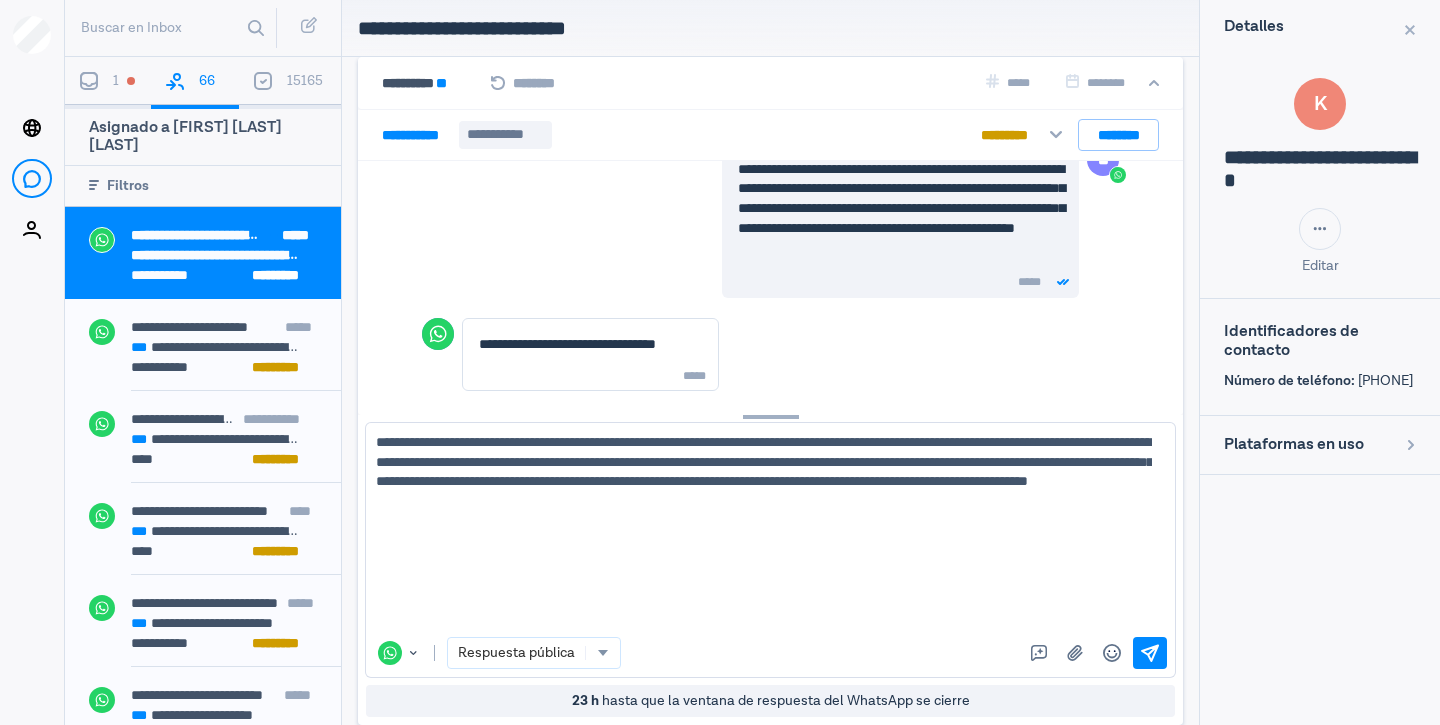 click on "**********" at bounding box center [763, 530] 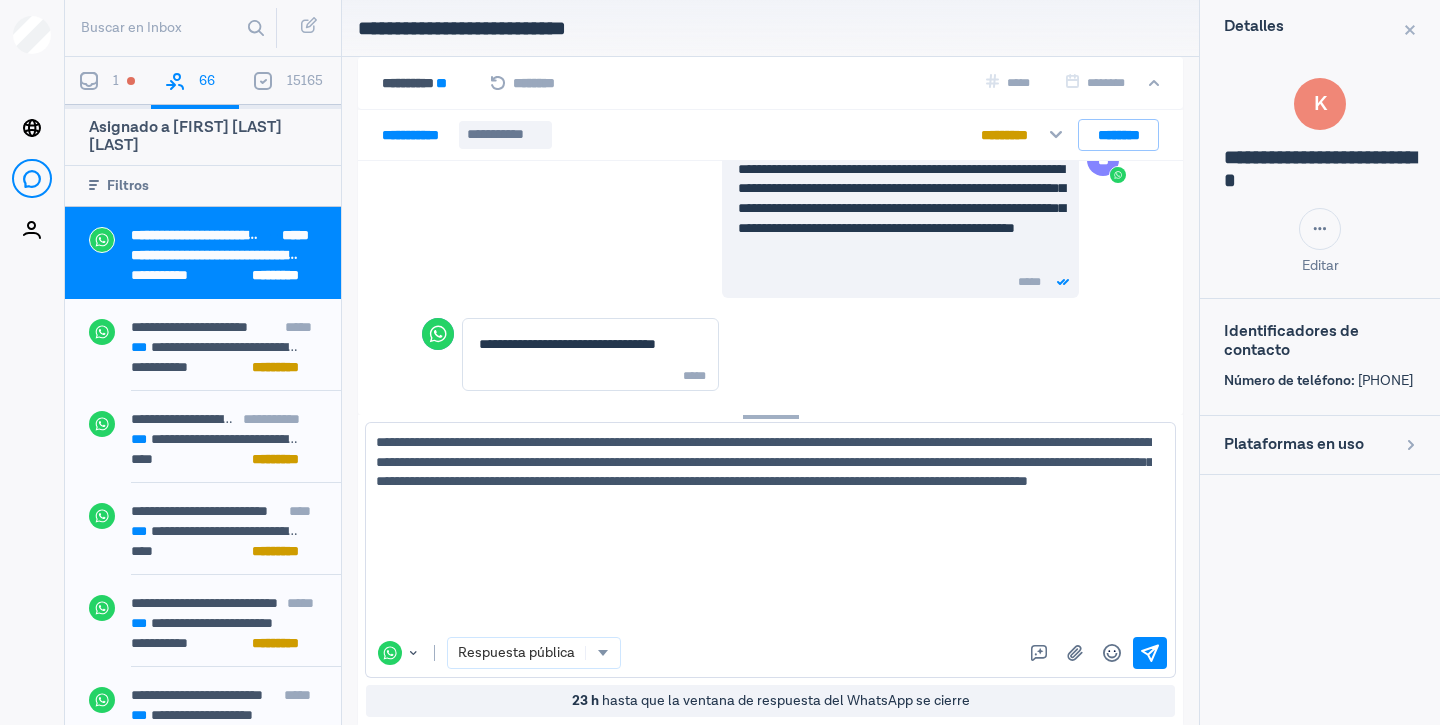 click on "l í nea" at bounding box center (0, 0) 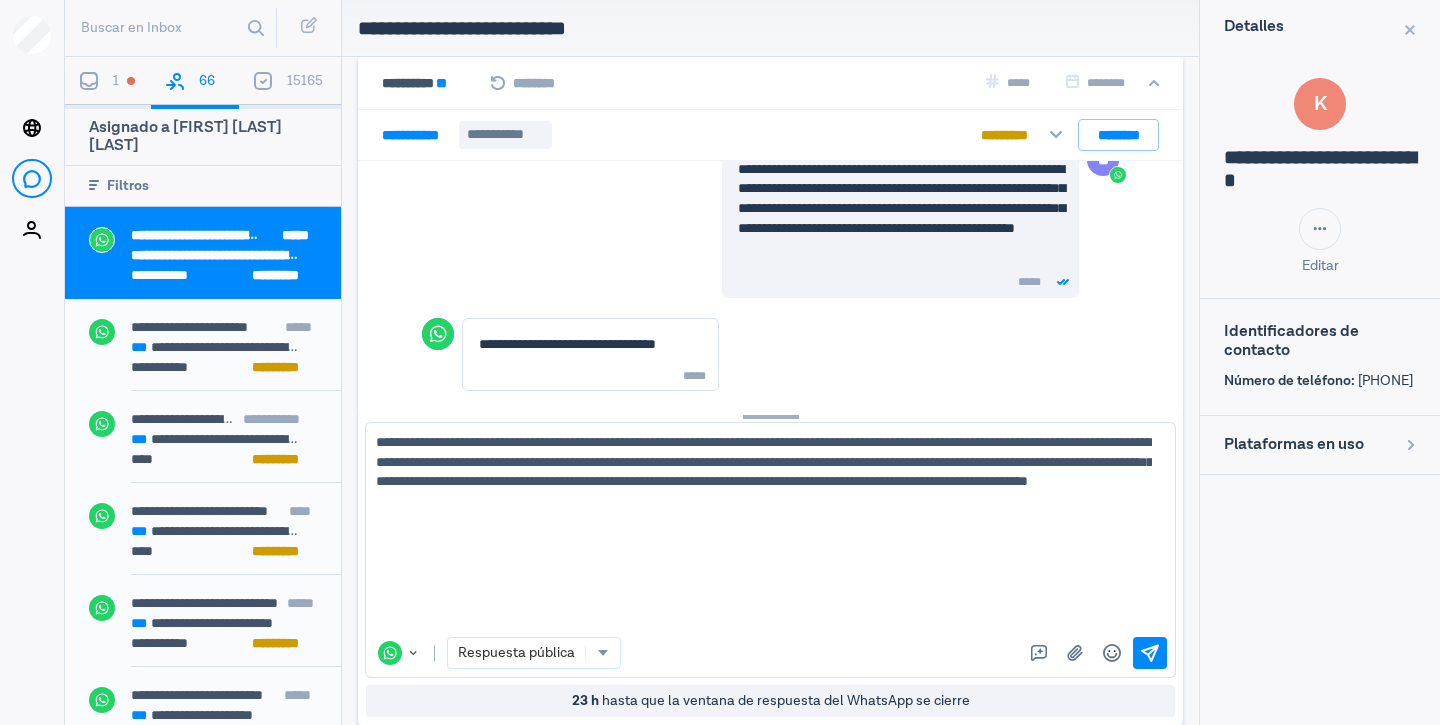 click on "**********" at bounding box center (763, 530) 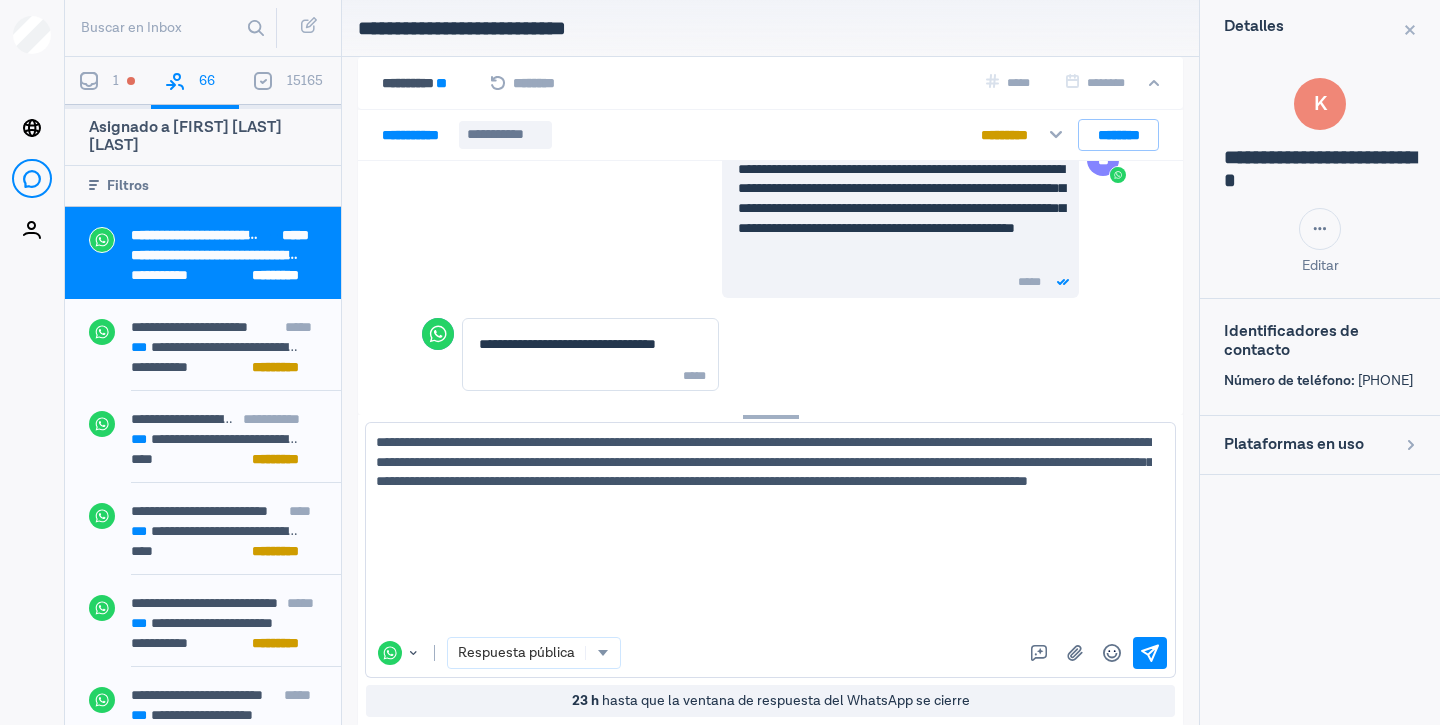 click on "atenci ó n" at bounding box center [0, 0] 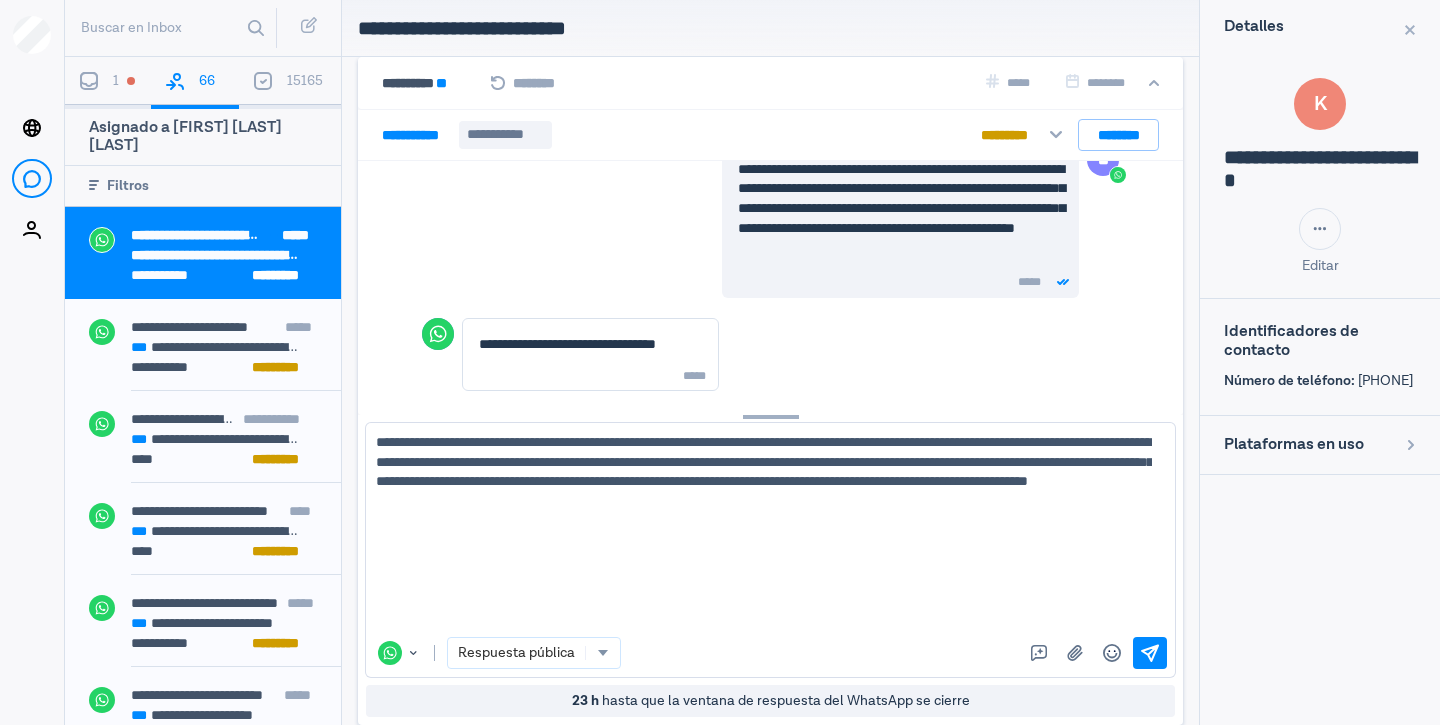 click on "**********" at bounding box center (763, 530) 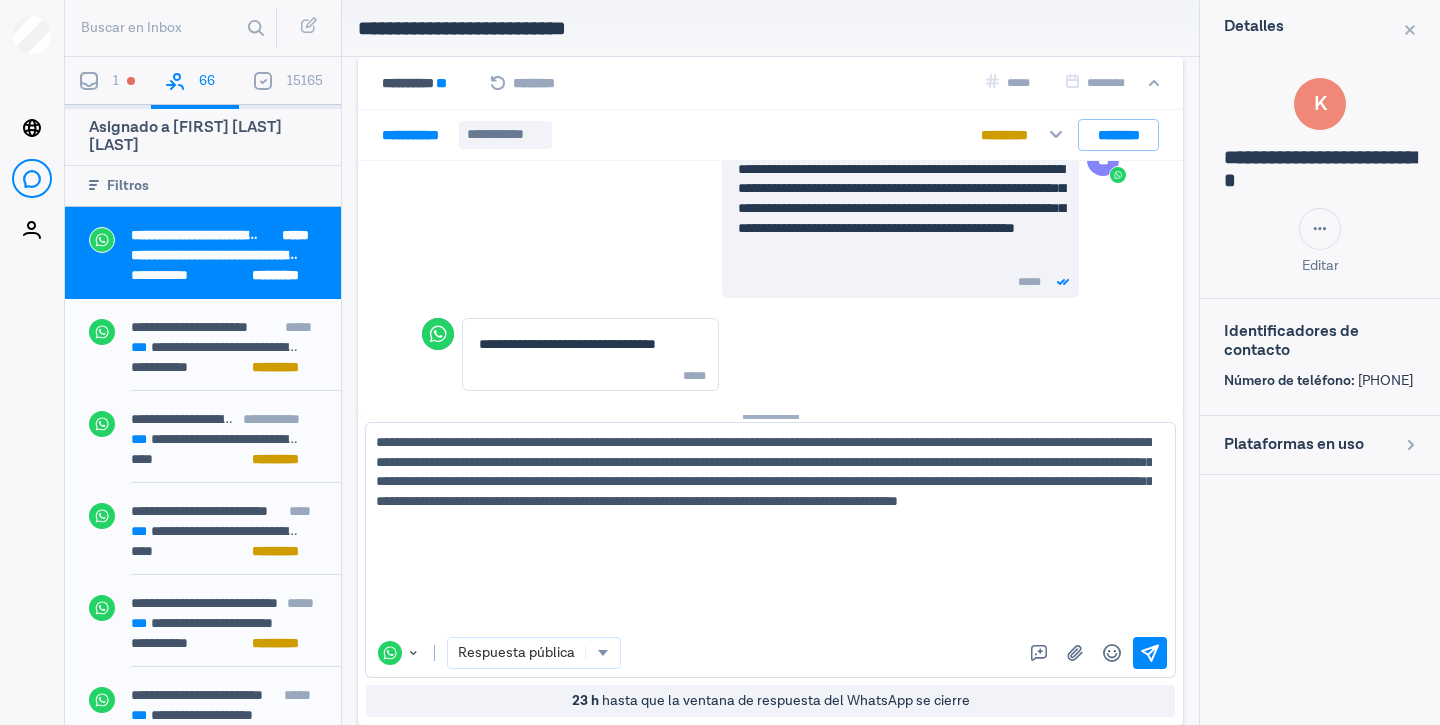 click on "**********" at bounding box center [763, 530] 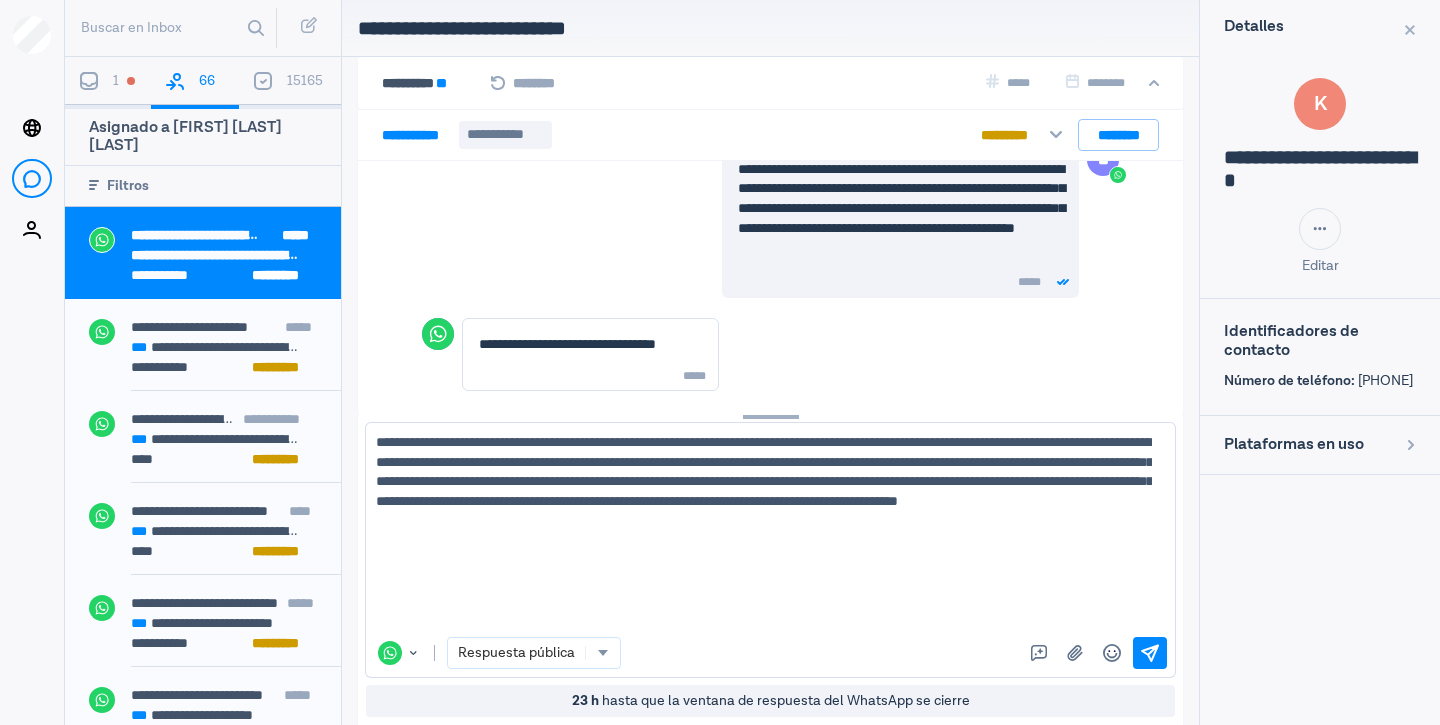 click on "ocasión" at bounding box center (0, 0) 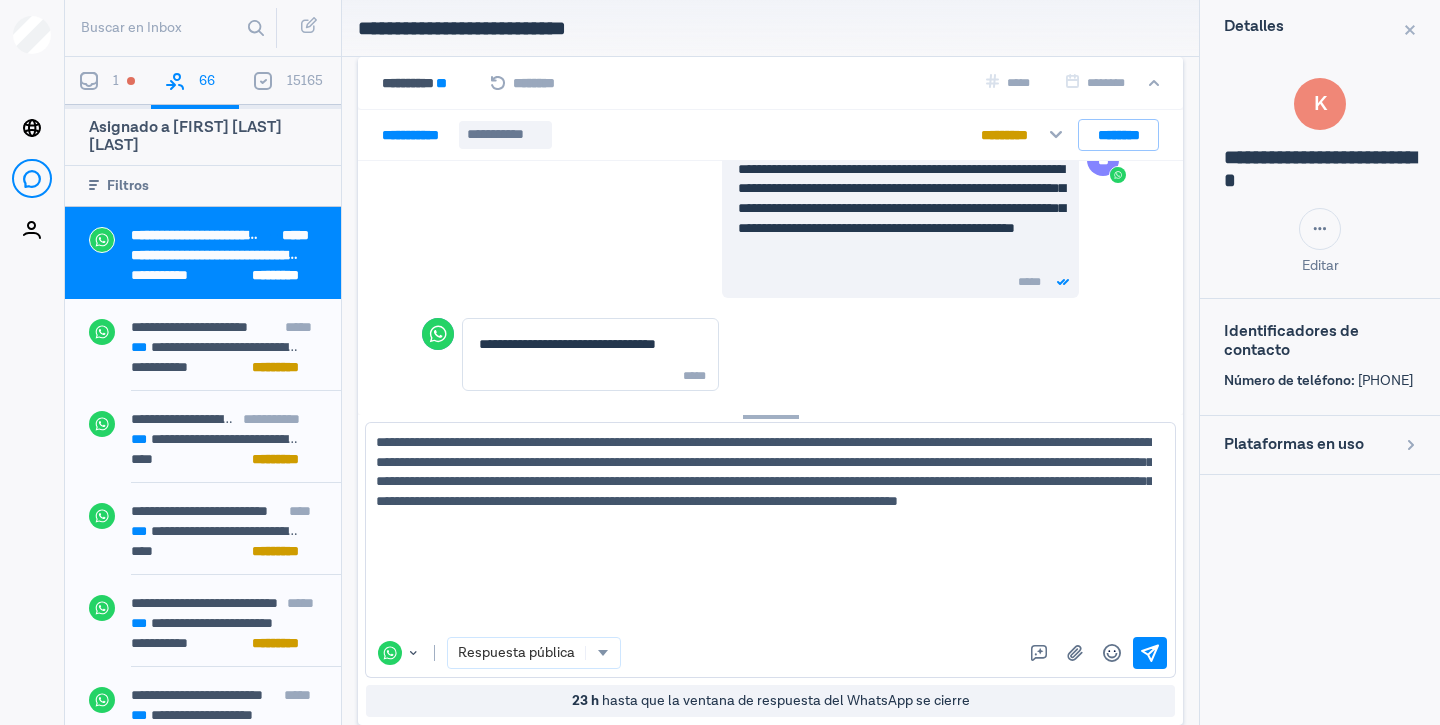 click on "**********" at bounding box center [763, 530] 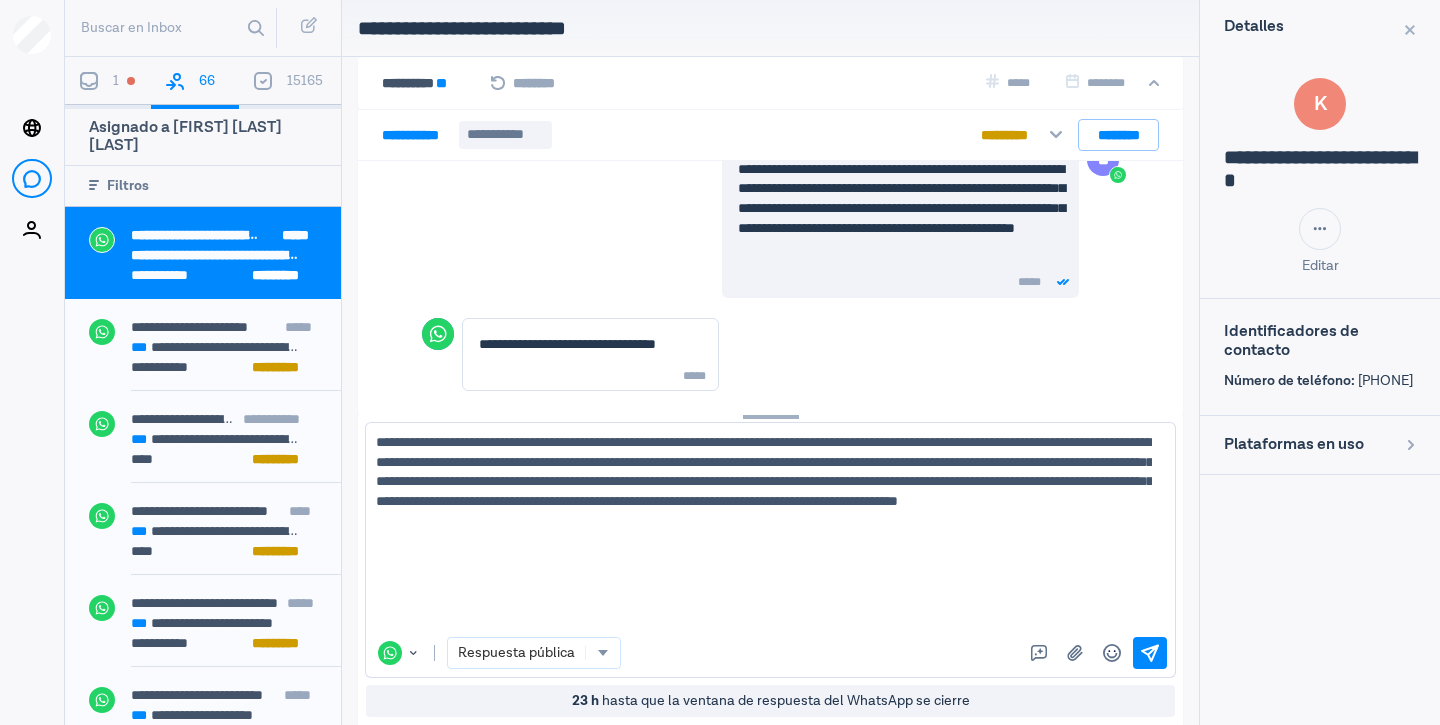 click on "dígitos" at bounding box center (0, 0) 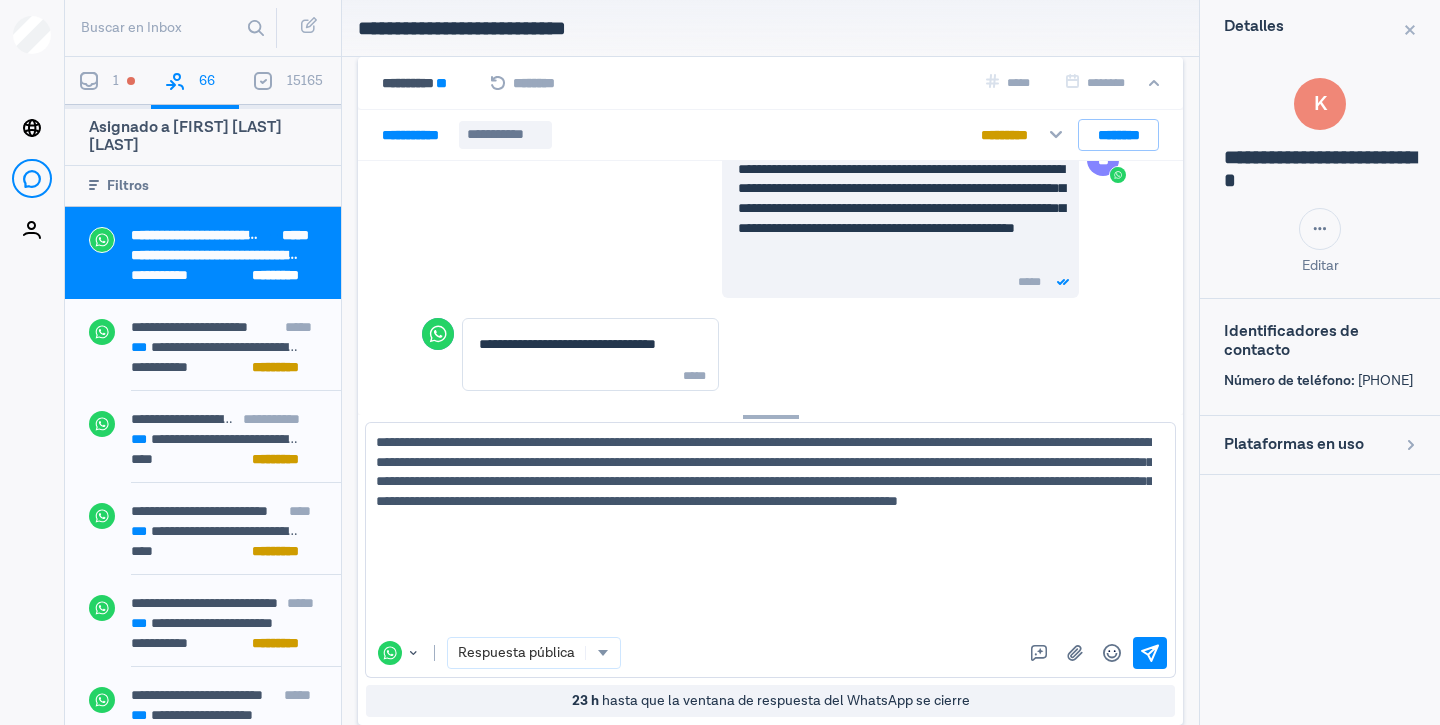 click on "**********" at bounding box center [763, 530] 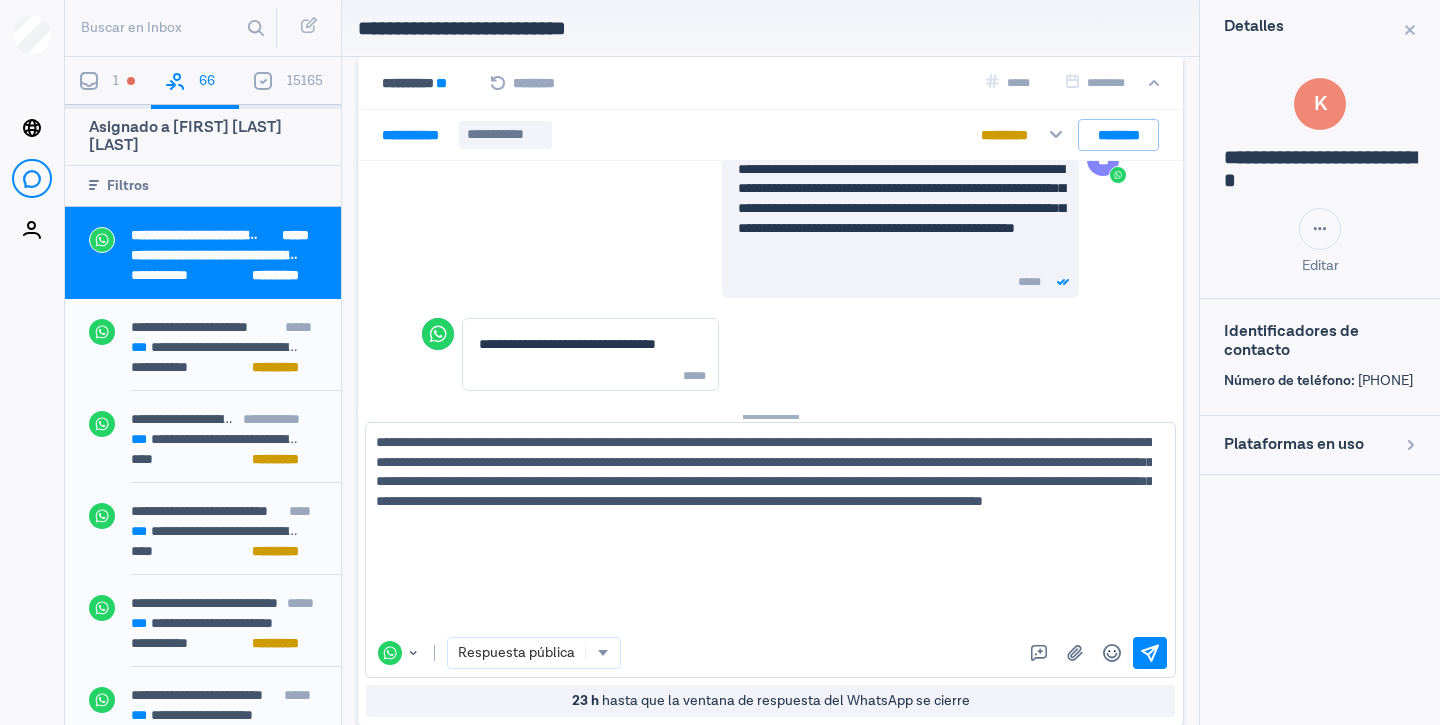 click on "**********" at bounding box center [763, 530] 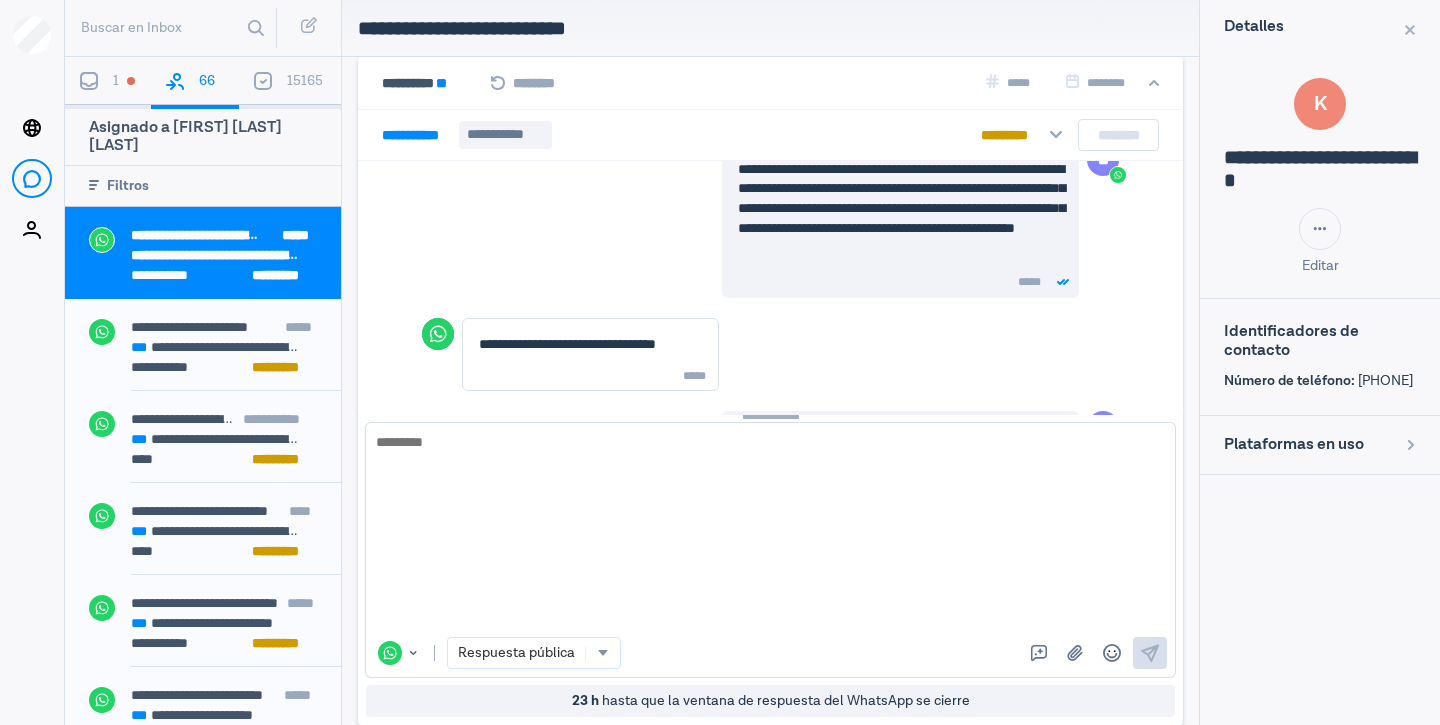 scroll, scrollTop: 3794, scrollLeft: 0, axis: vertical 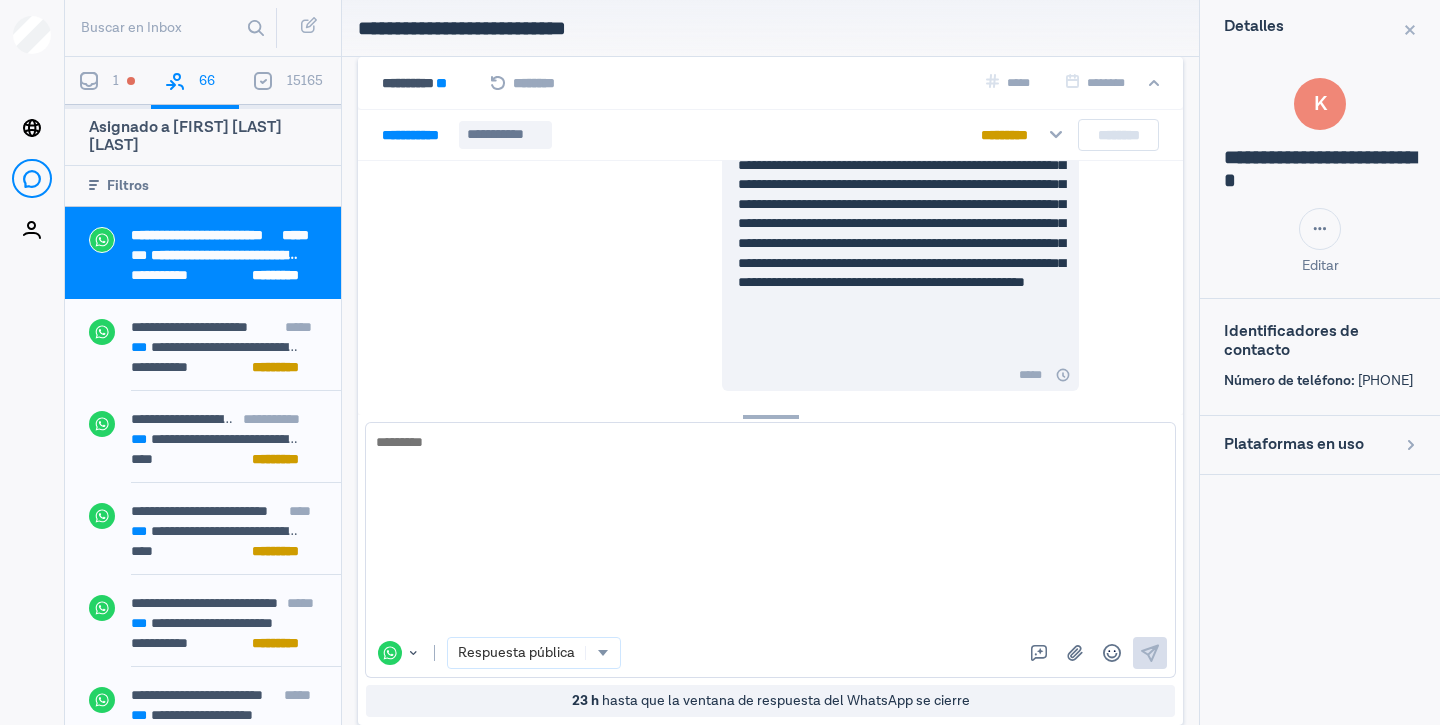 click on "**********" at bounding box center (770, -1609) 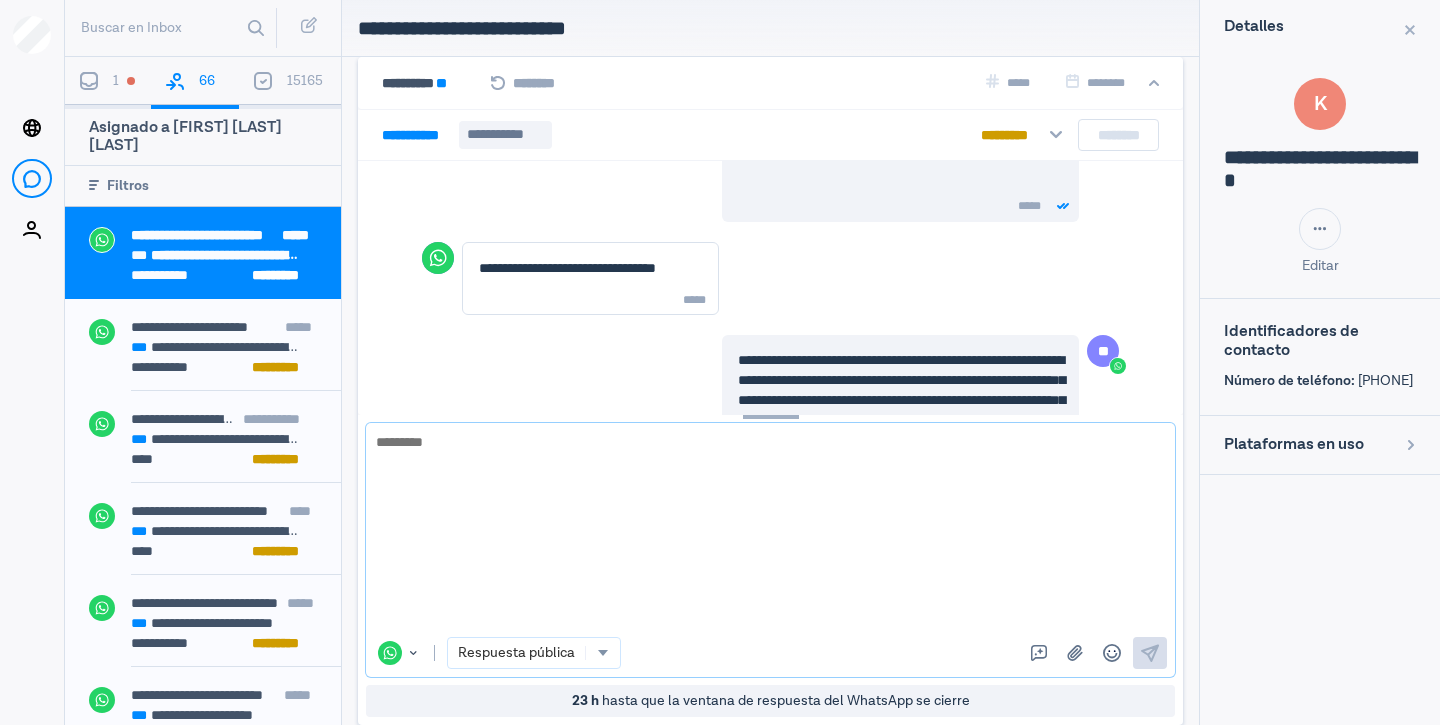scroll, scrollTop: 3794, scrollLeft: 0, axis: vertical 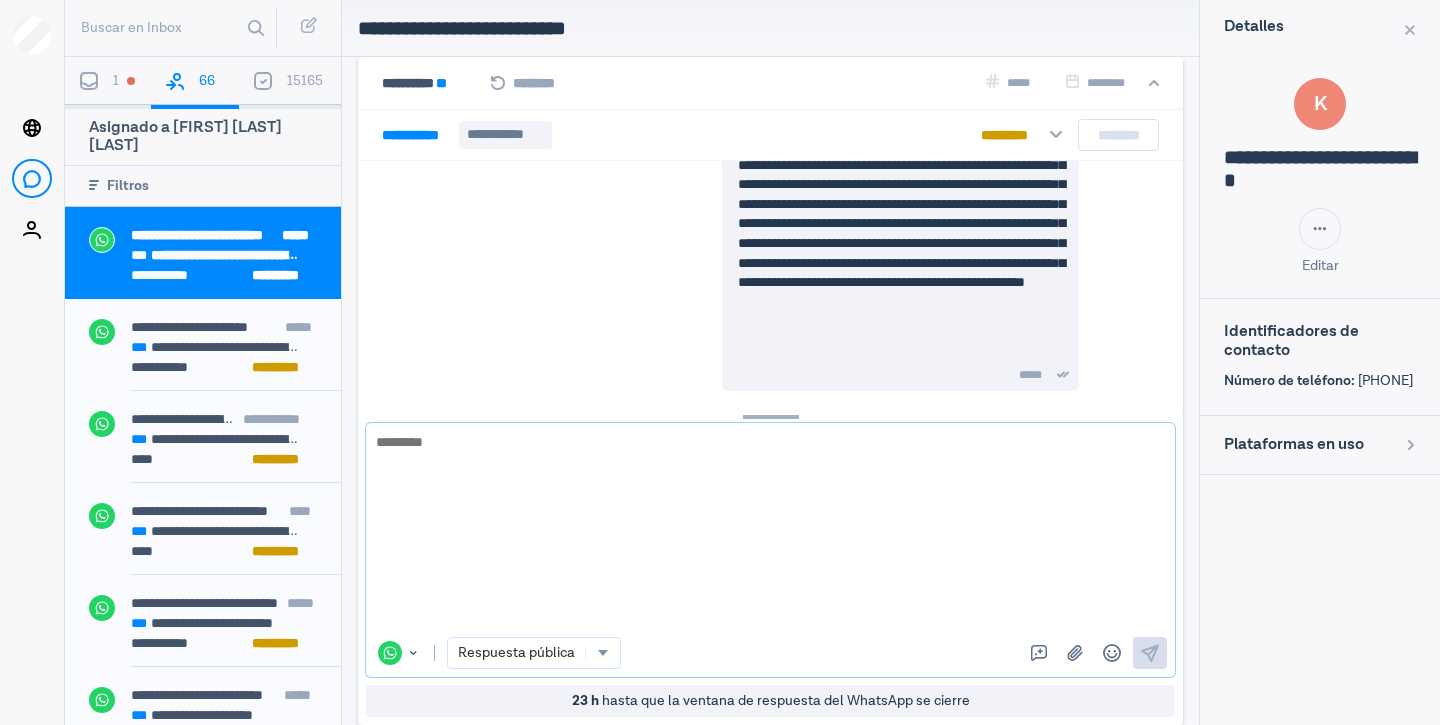 click at bounding box center (763, 530) 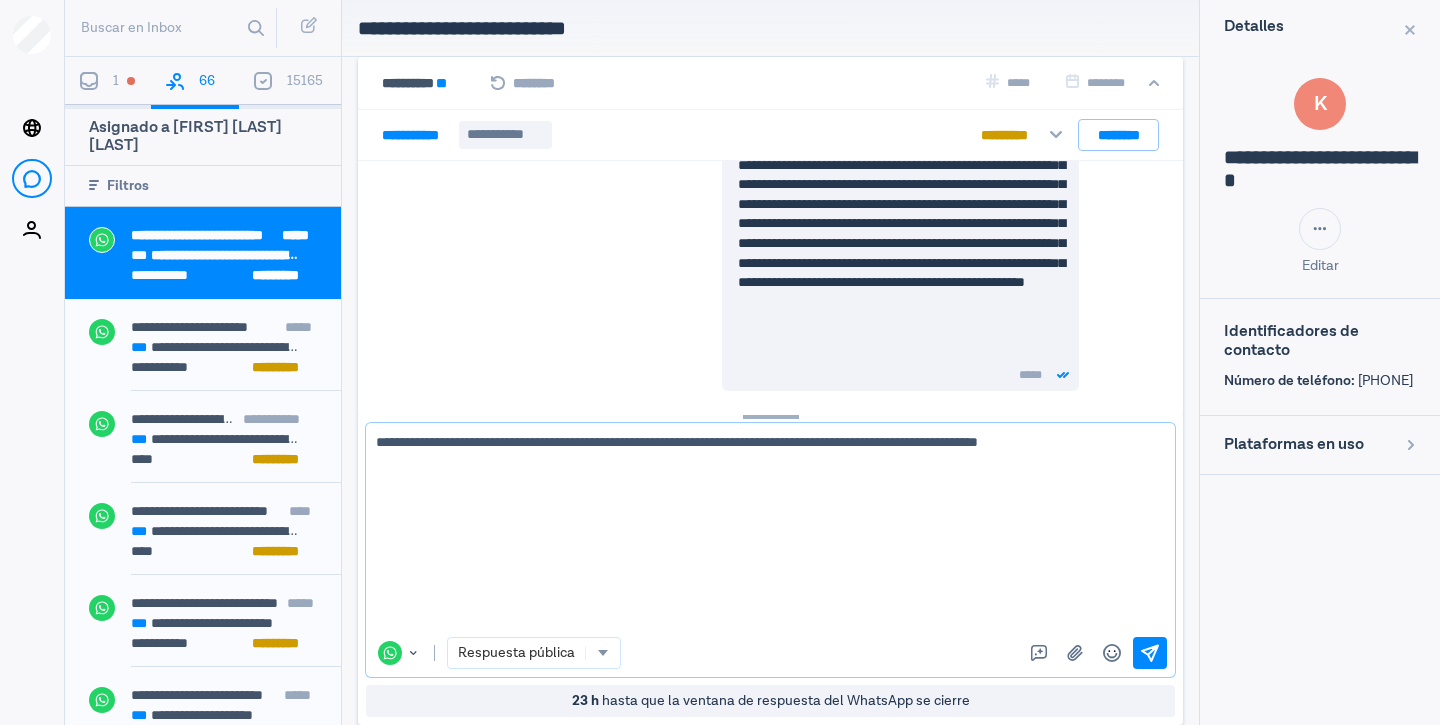 click on "**********" at bounding box center (763, 530) 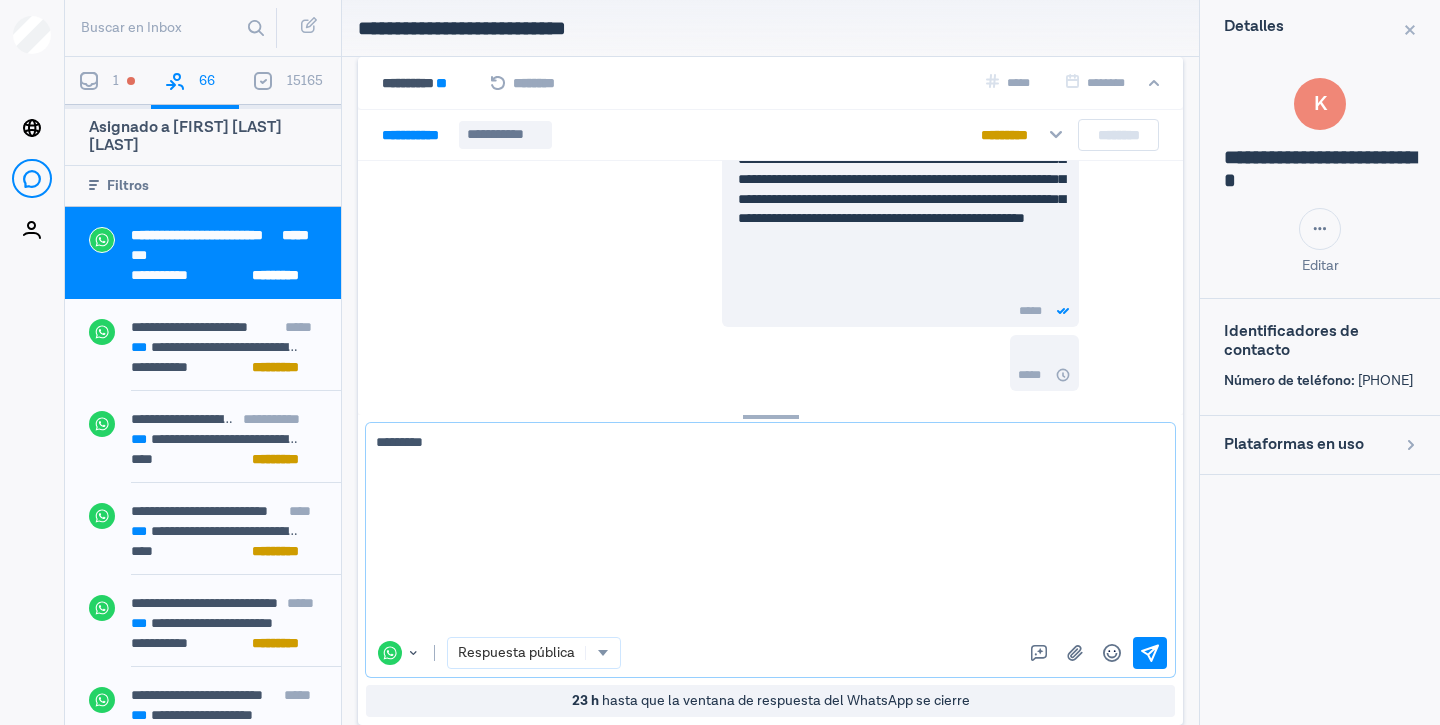 scroll, scrollTop: 3917, scrollLeft: 0, axis: vertical 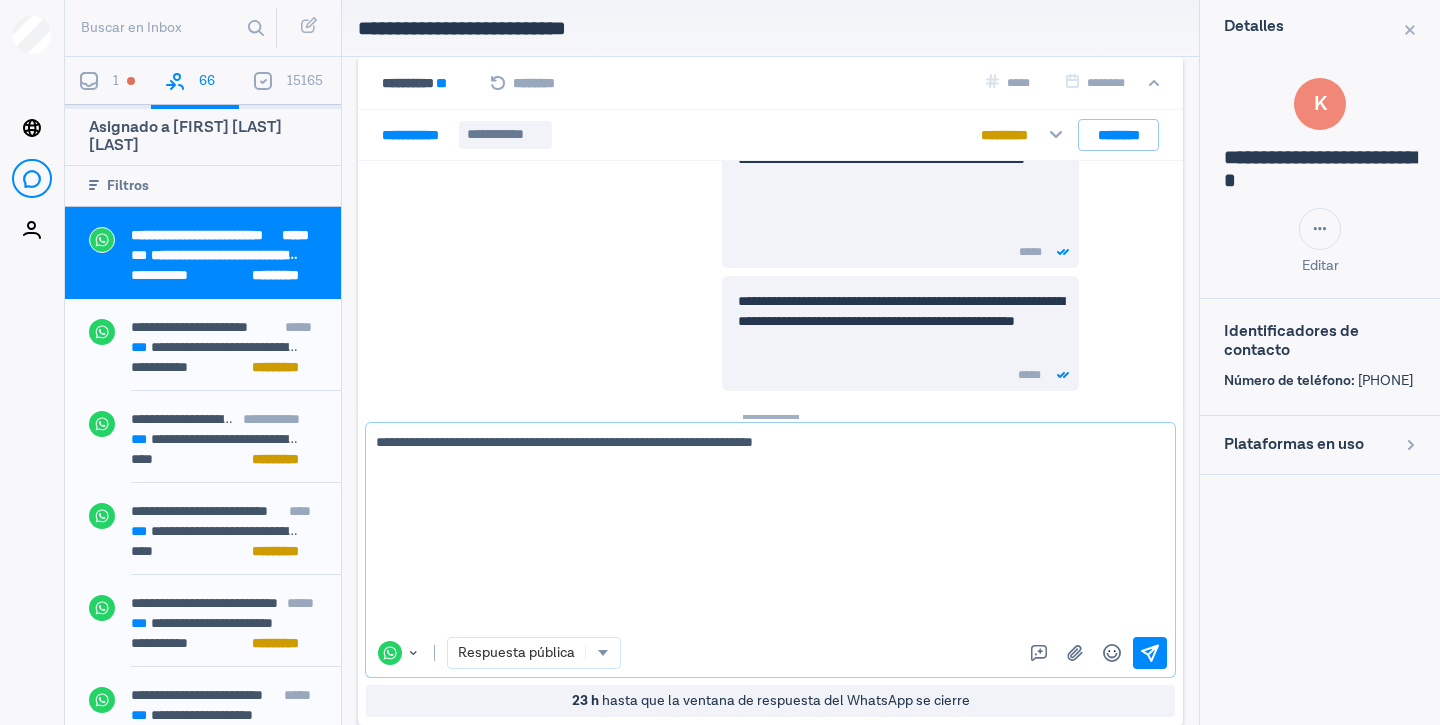 click on "**********" at bounding box center (763, 530) 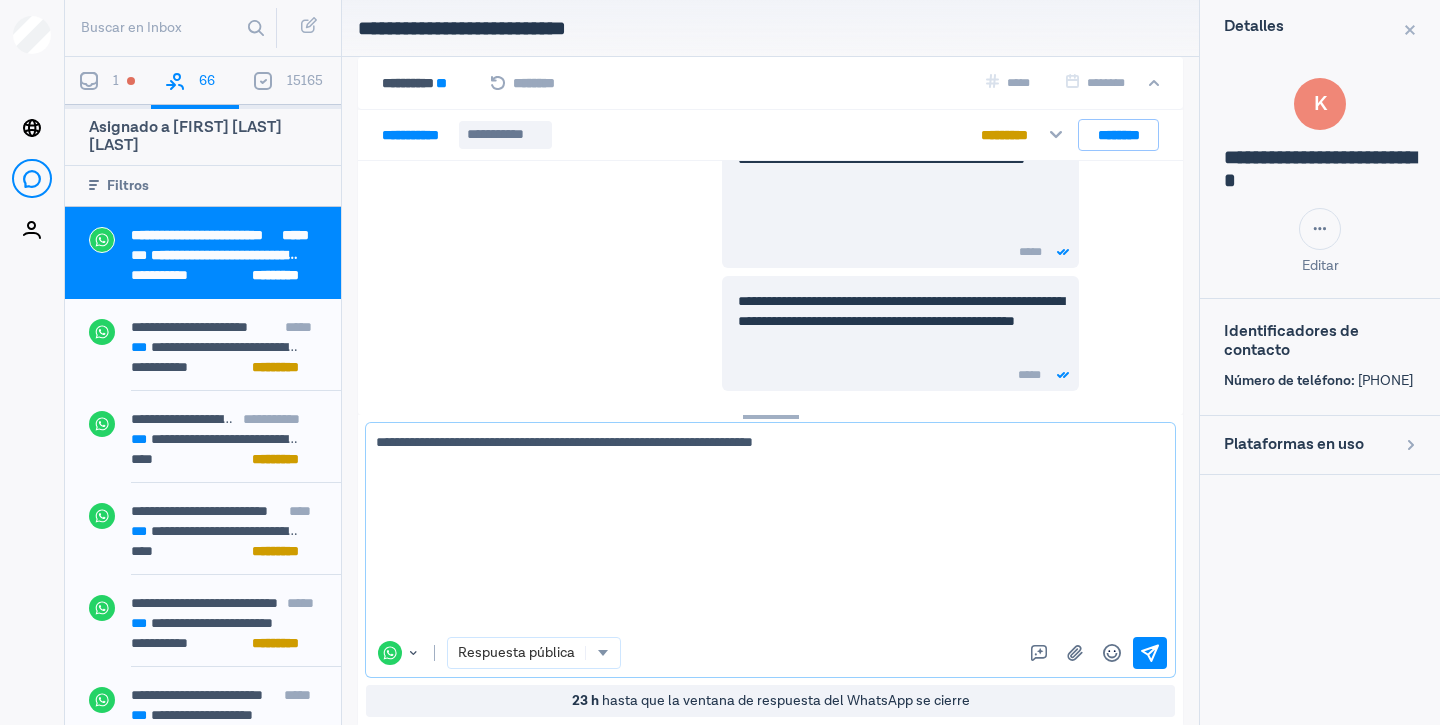 click on "el n ú mero" at bounding box center (0, 0) 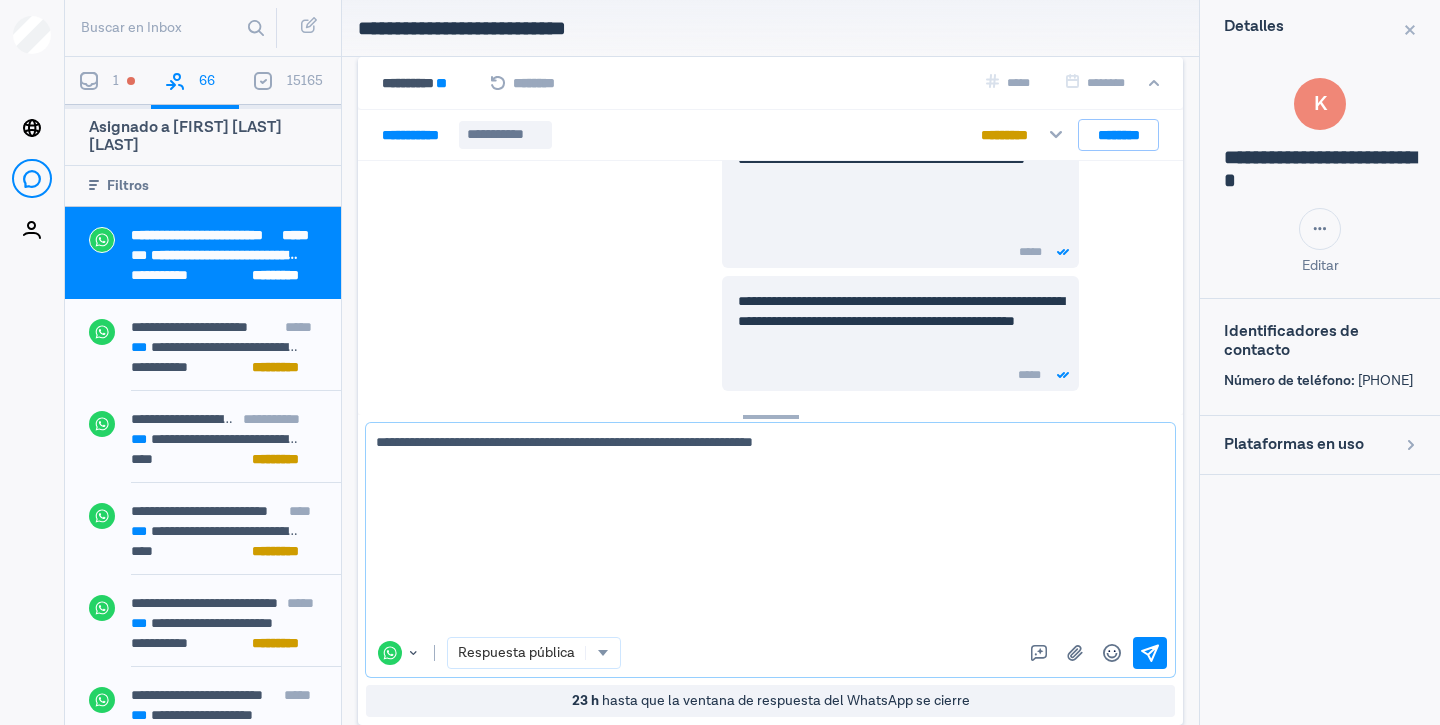 click on "**********" at bounding box center [763, 530] 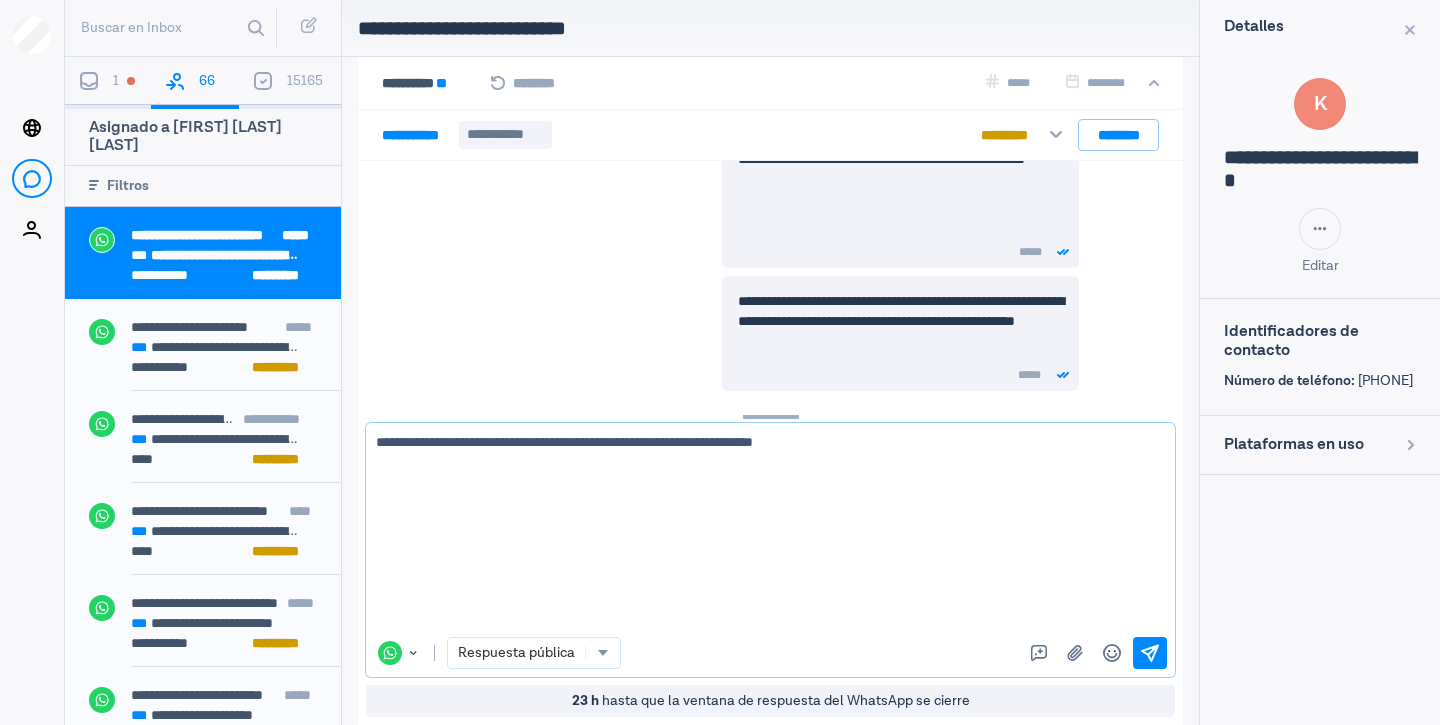 click on "telef ó nico" at bounding box center (0, 0) 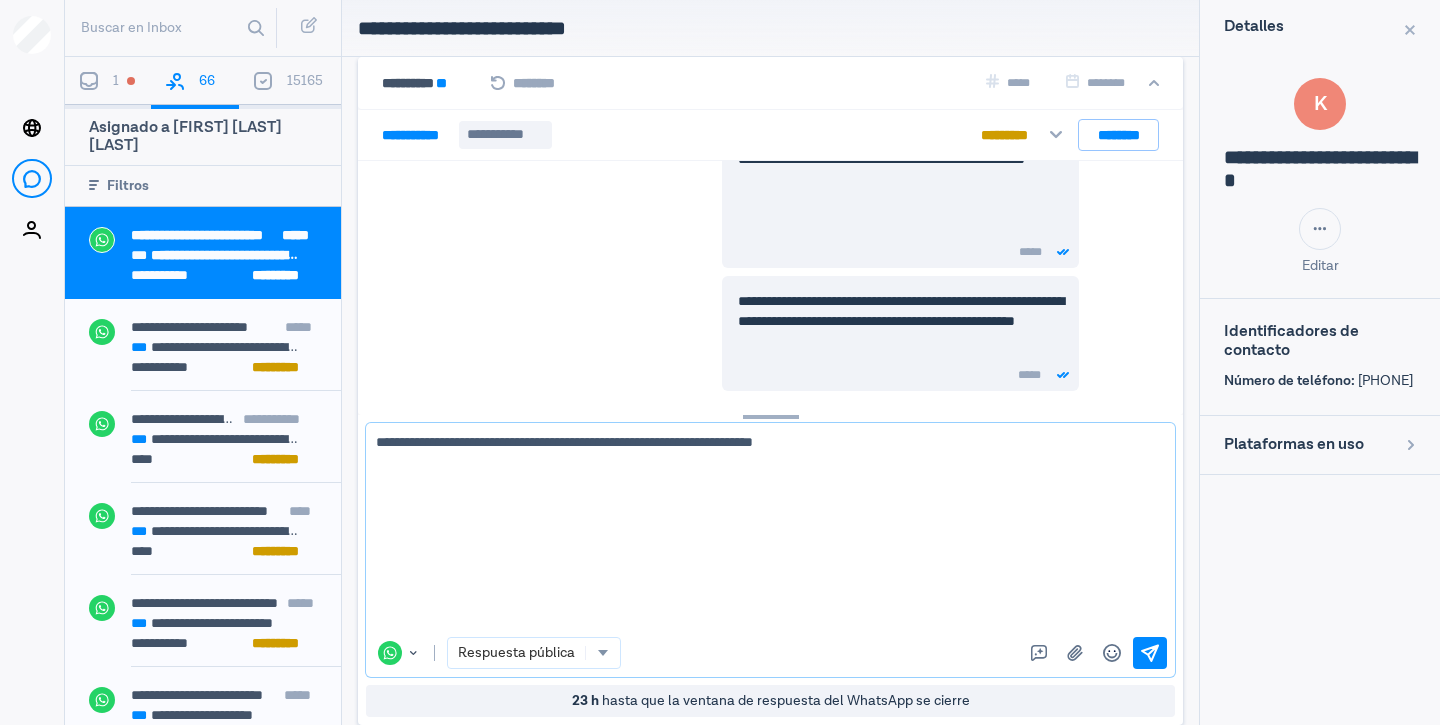 click on "**********" at bounding box center [763, 530] 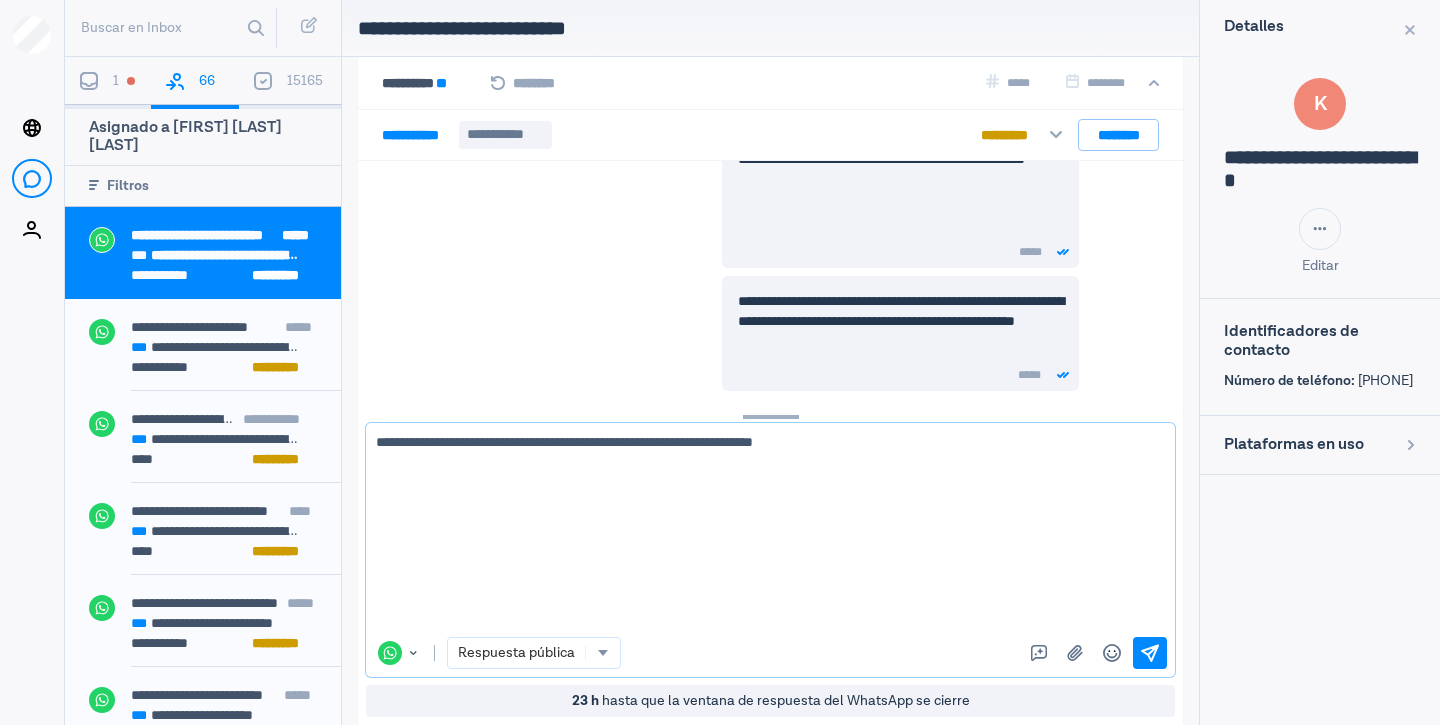 click on "í" at bounding box center [0, 0] 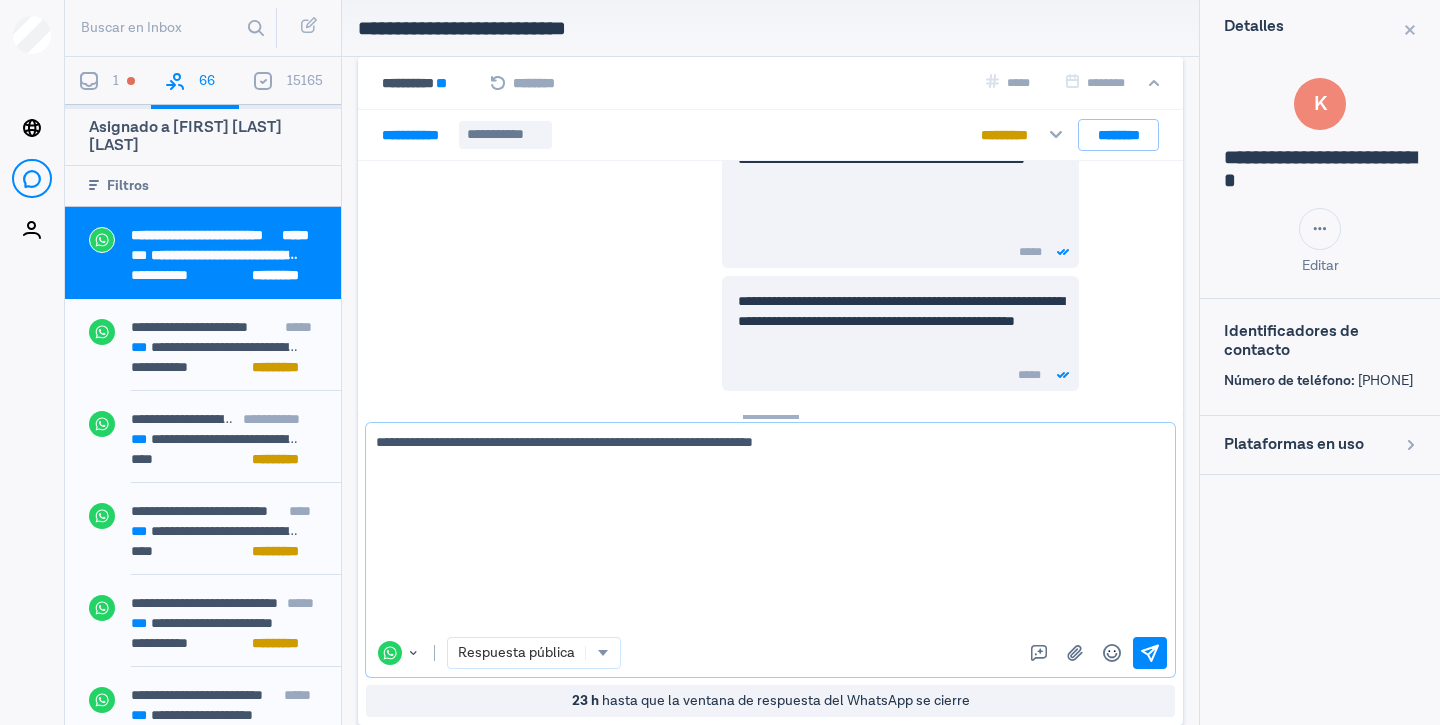 click on "**********" at bounding box center (763, 530) 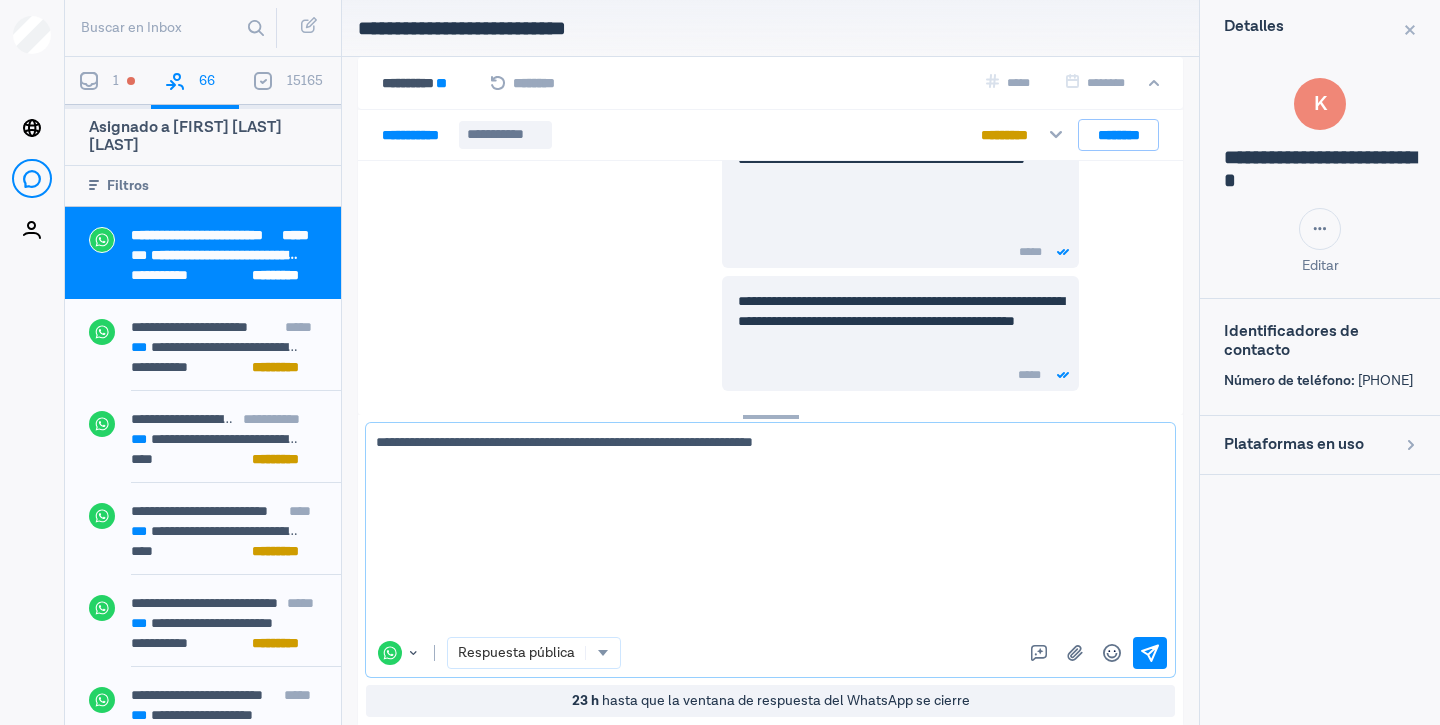 click on "atenci ó n" at bounding box center (0, 0) 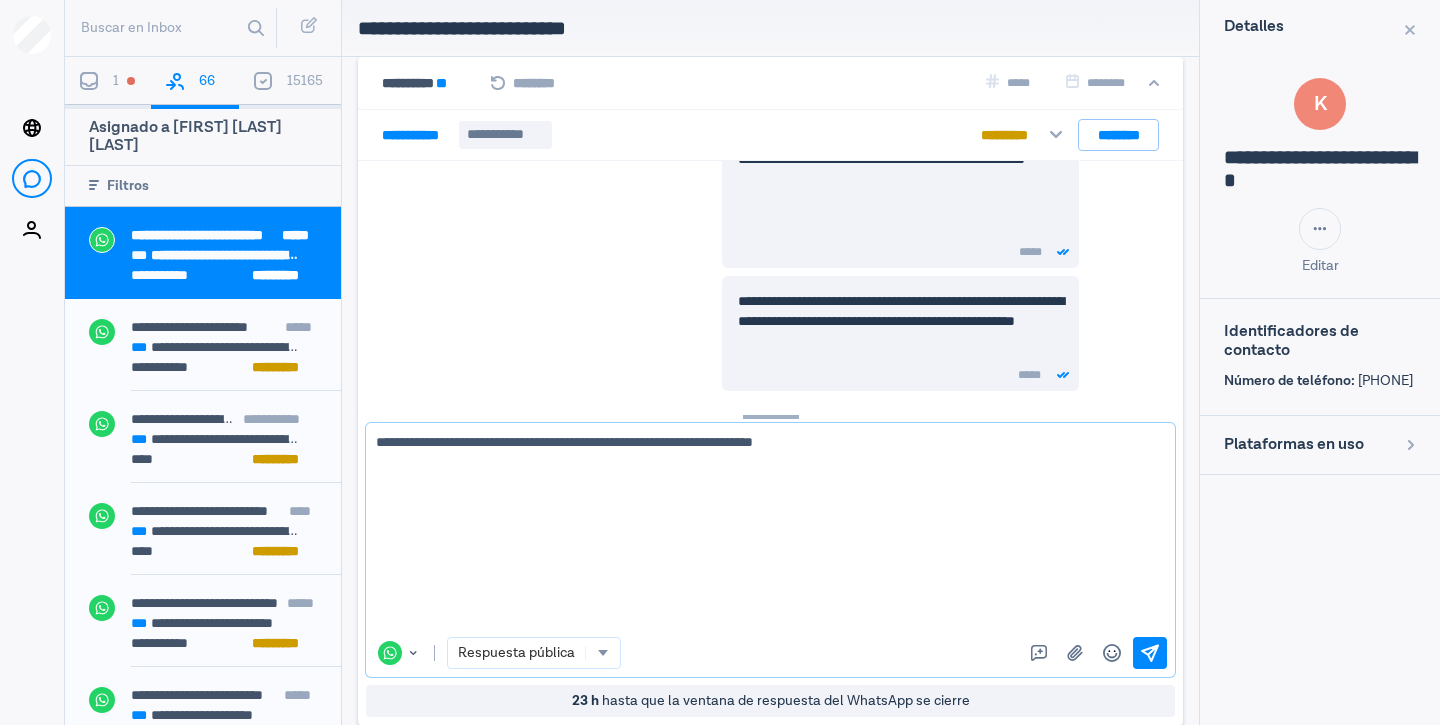 click on "**********" at bounding box center (763, 530) 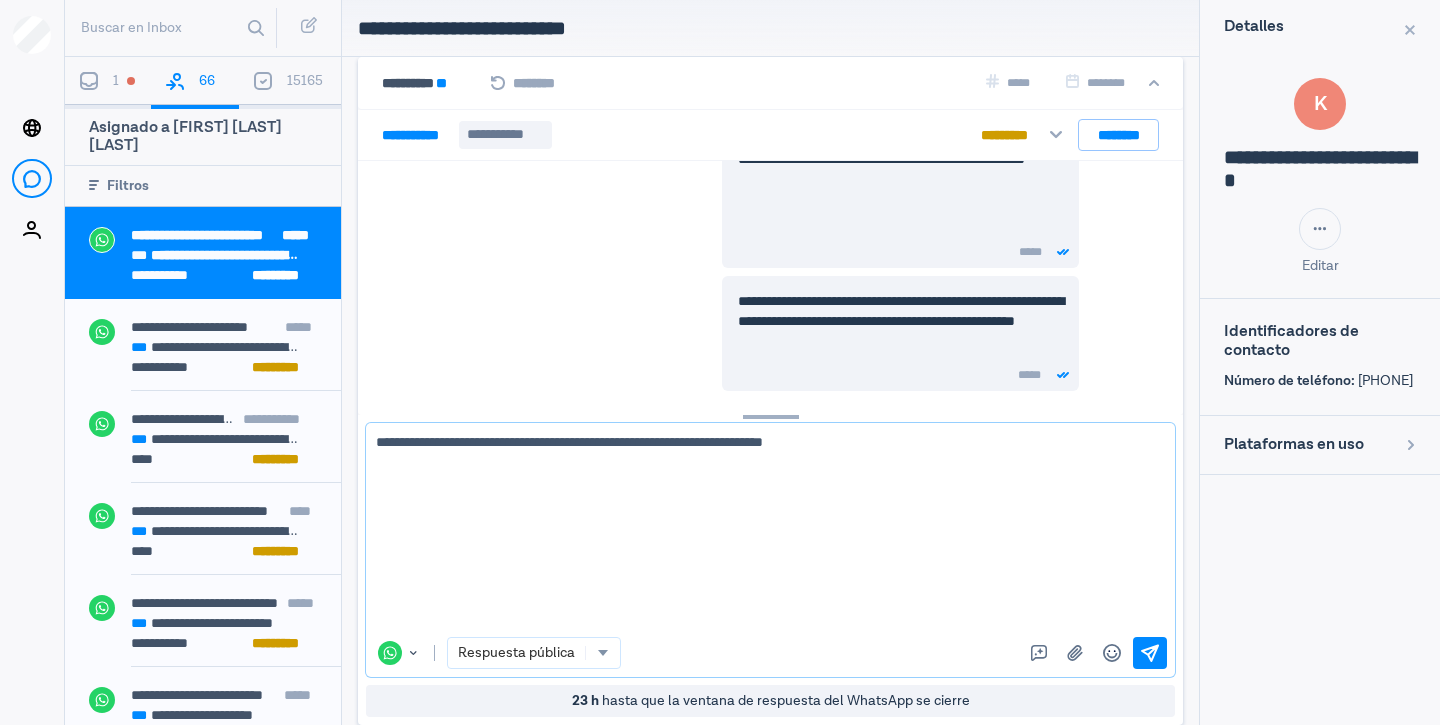 paste on "**********" 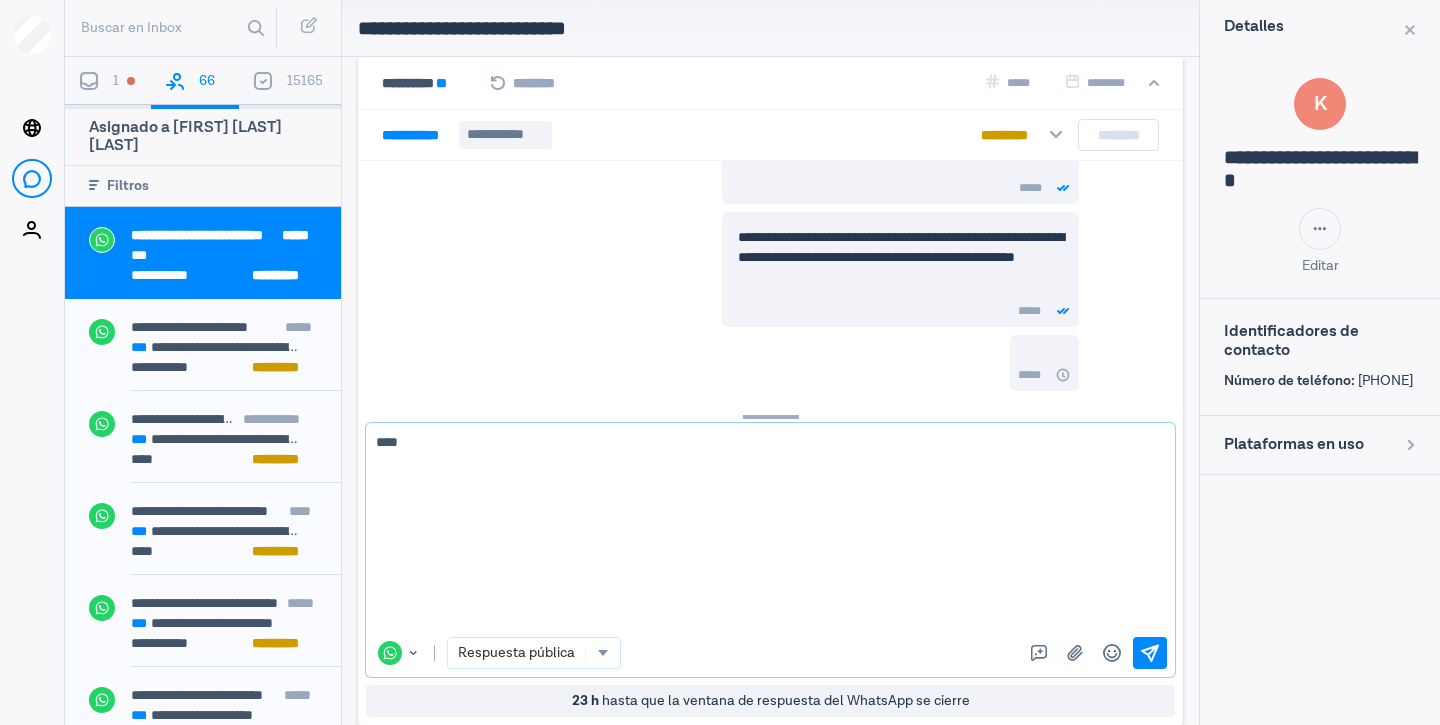 scroll, scrollTop: 4118, scrollLeft: 0, axis: vertical 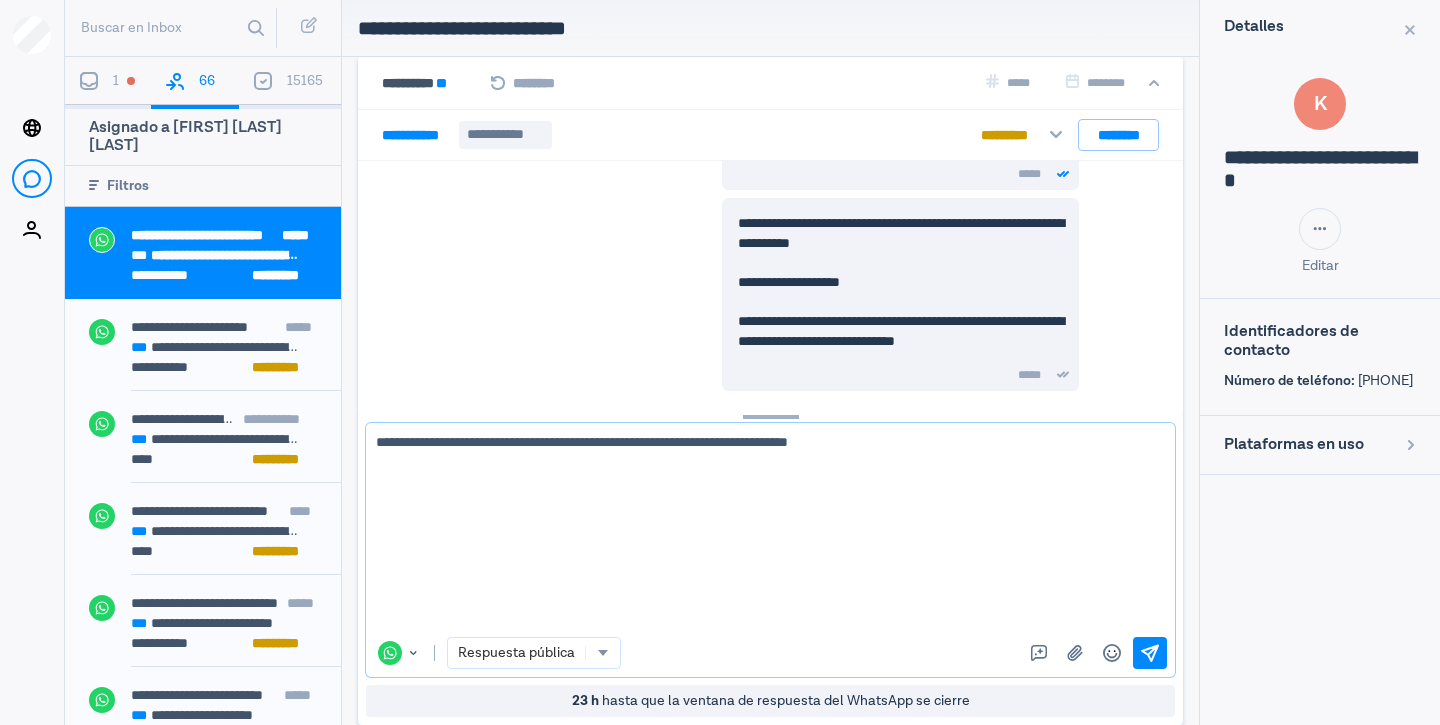 click on "**********" at bounding box center [763, 530] 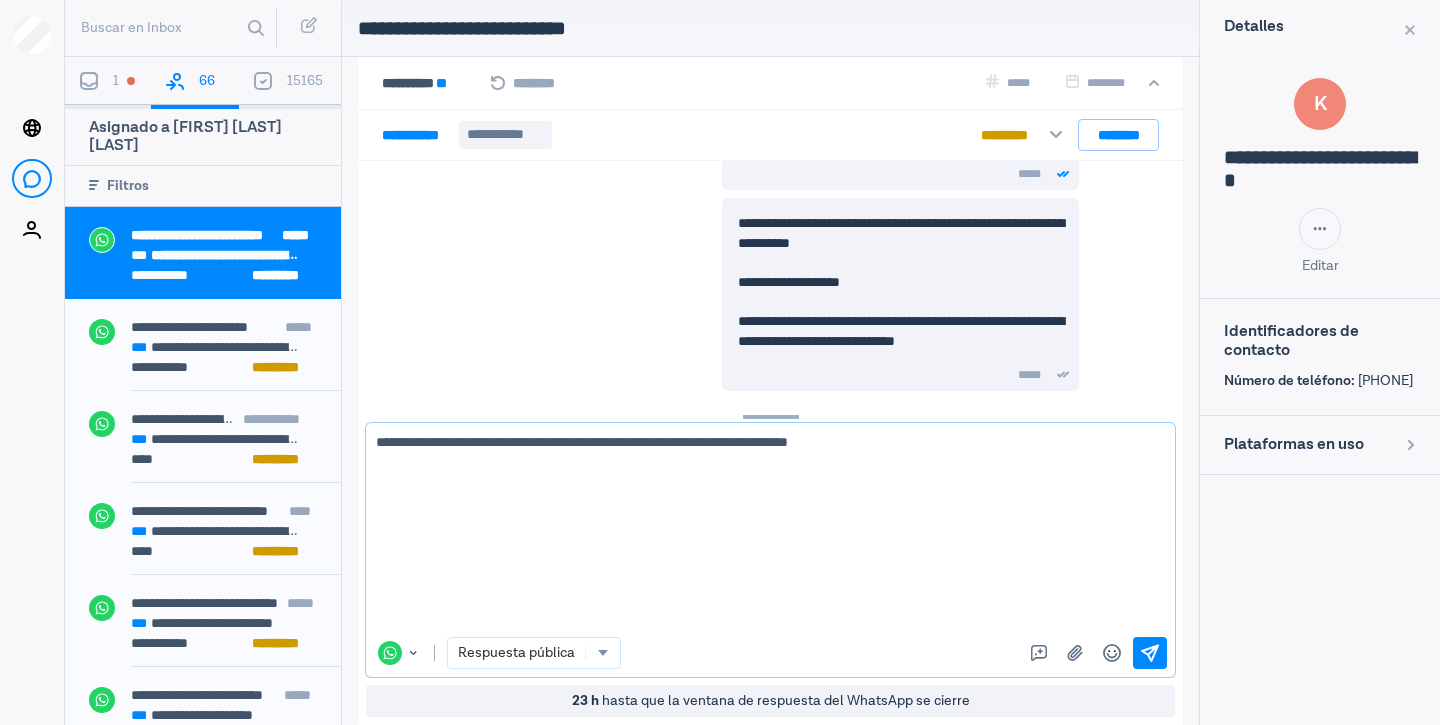 click on "comun í cate" at bounding box center [0, 0] 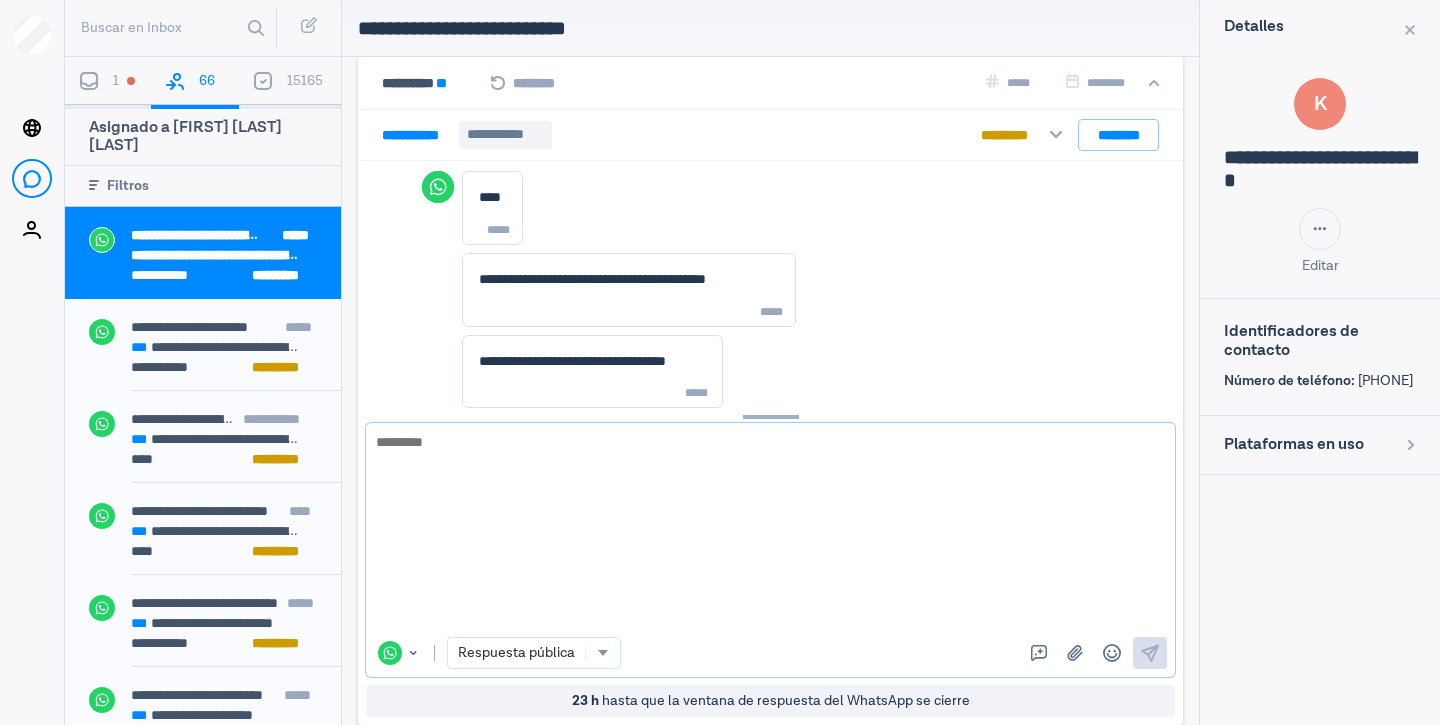 scroll, scrollTop: 5277, scrollLeft: 0, axis: vertical 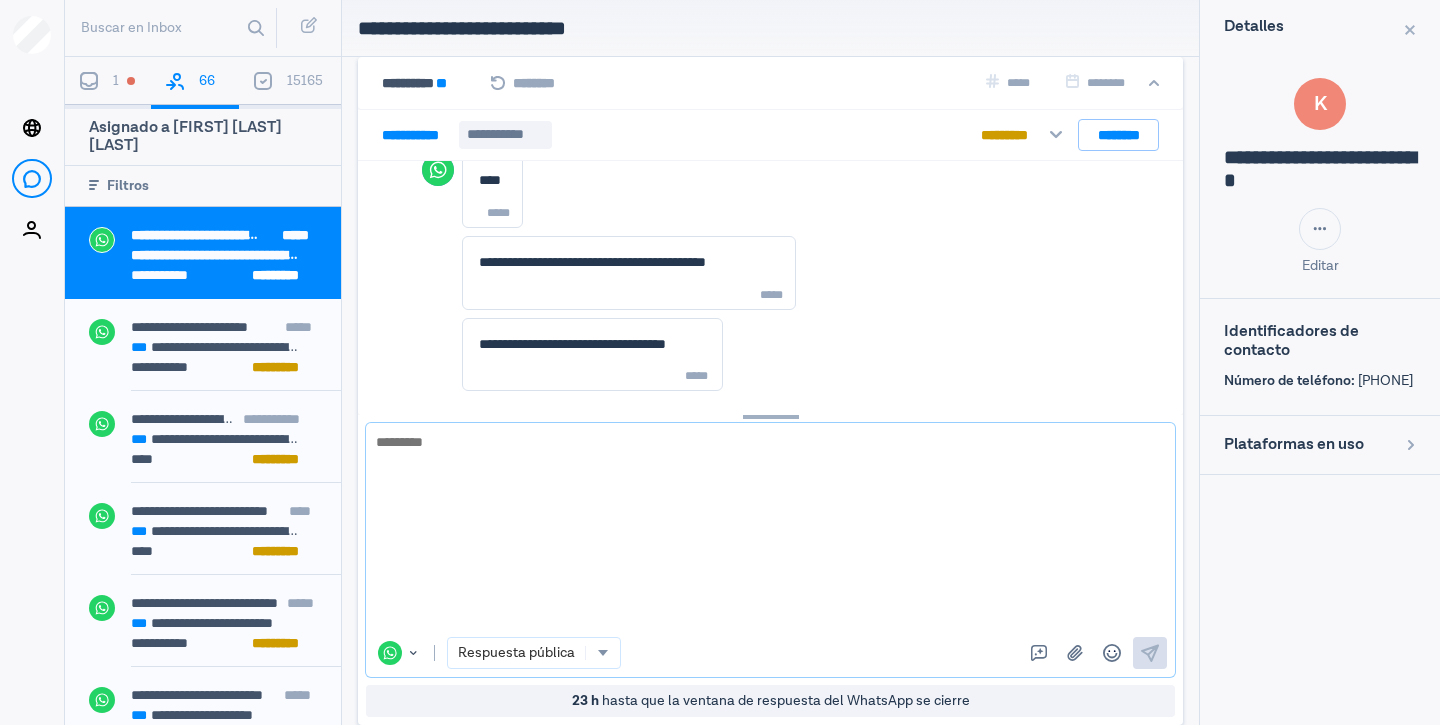click at bounding box center [763, 530] 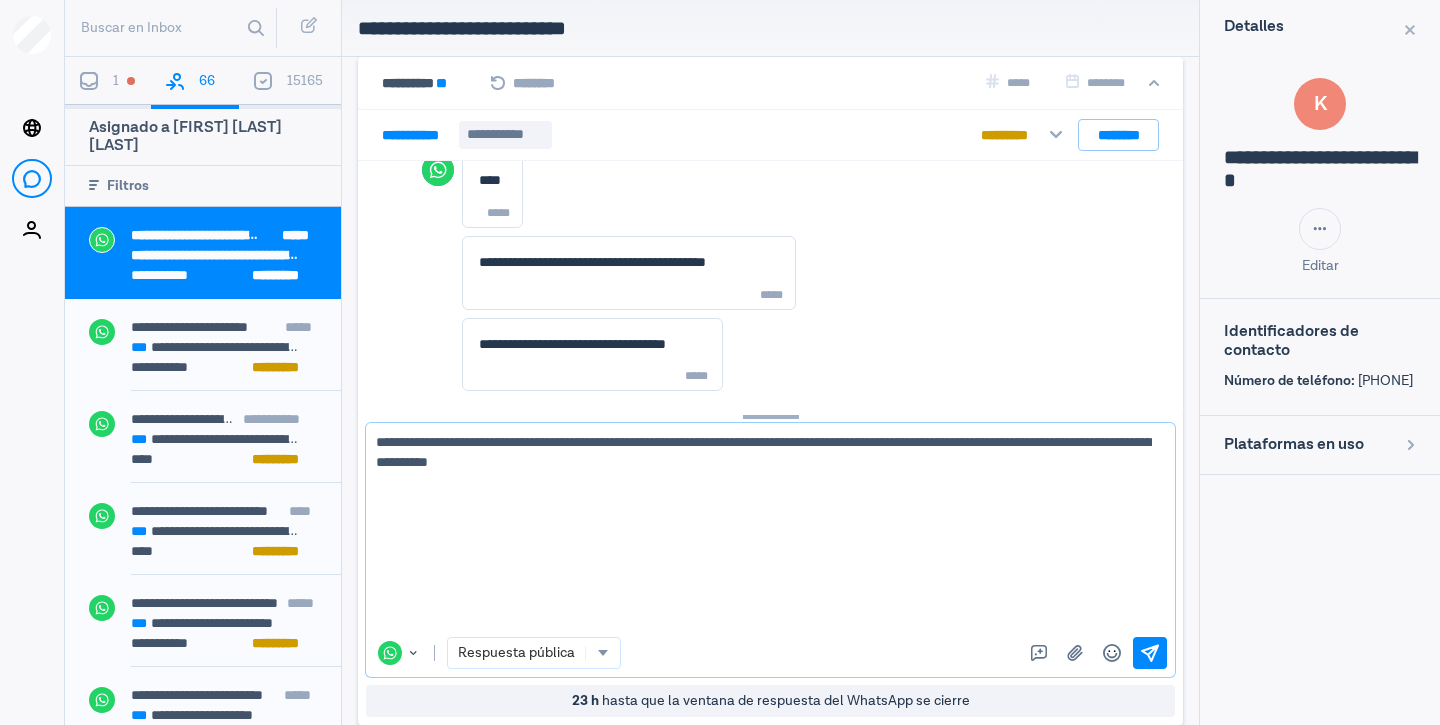 drag, startPoint x: 681, startPoint y: 466, endPoint x: 523, endPoint y: 460, distance: 158.11388 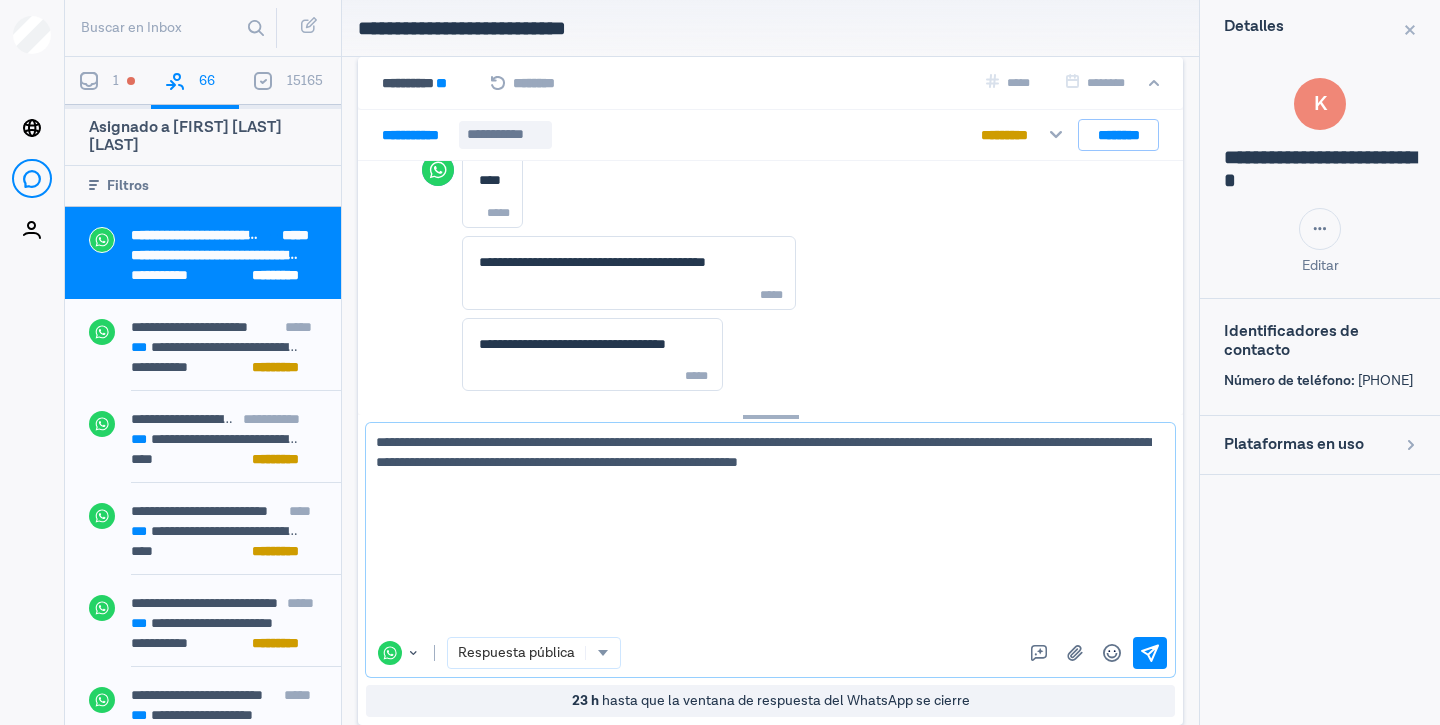 click on "**********" at bounding box center (763, 530) 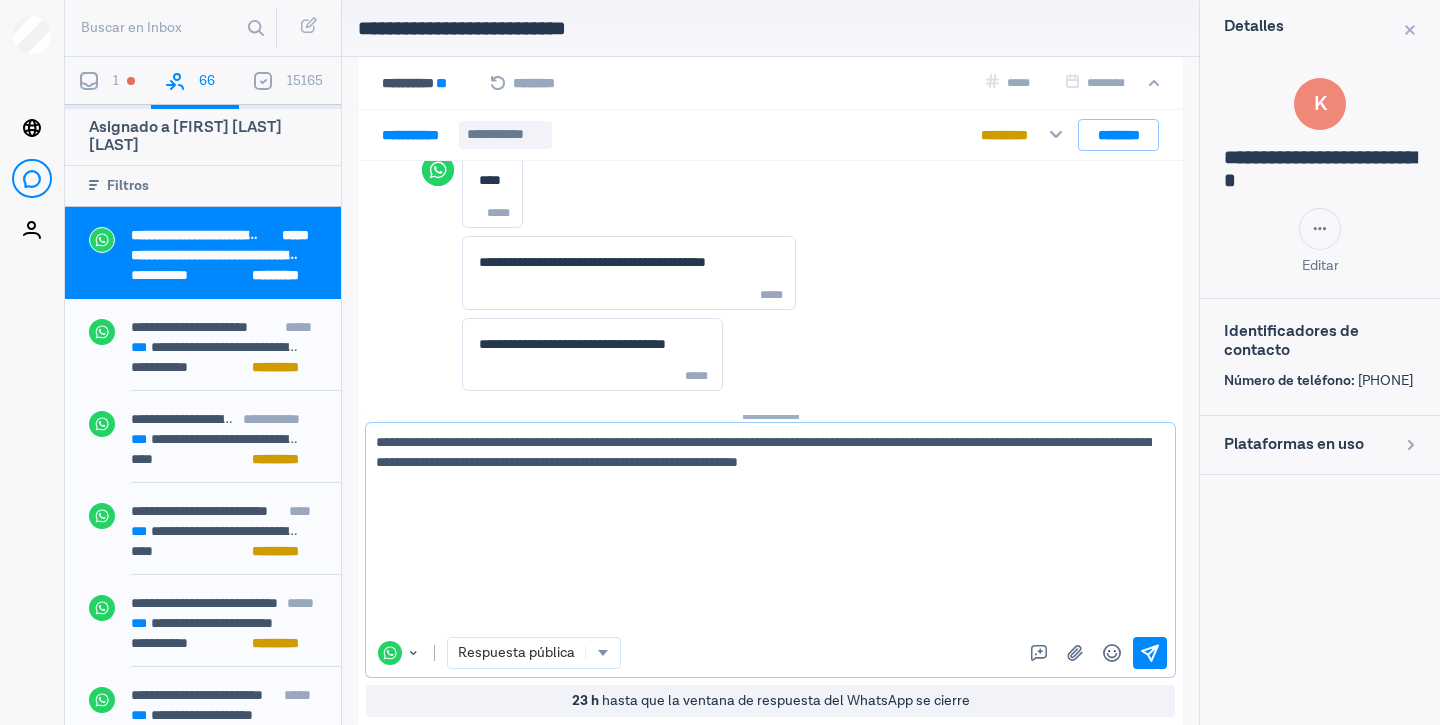 click on "comun í cate" at bounding box center [0, 0] 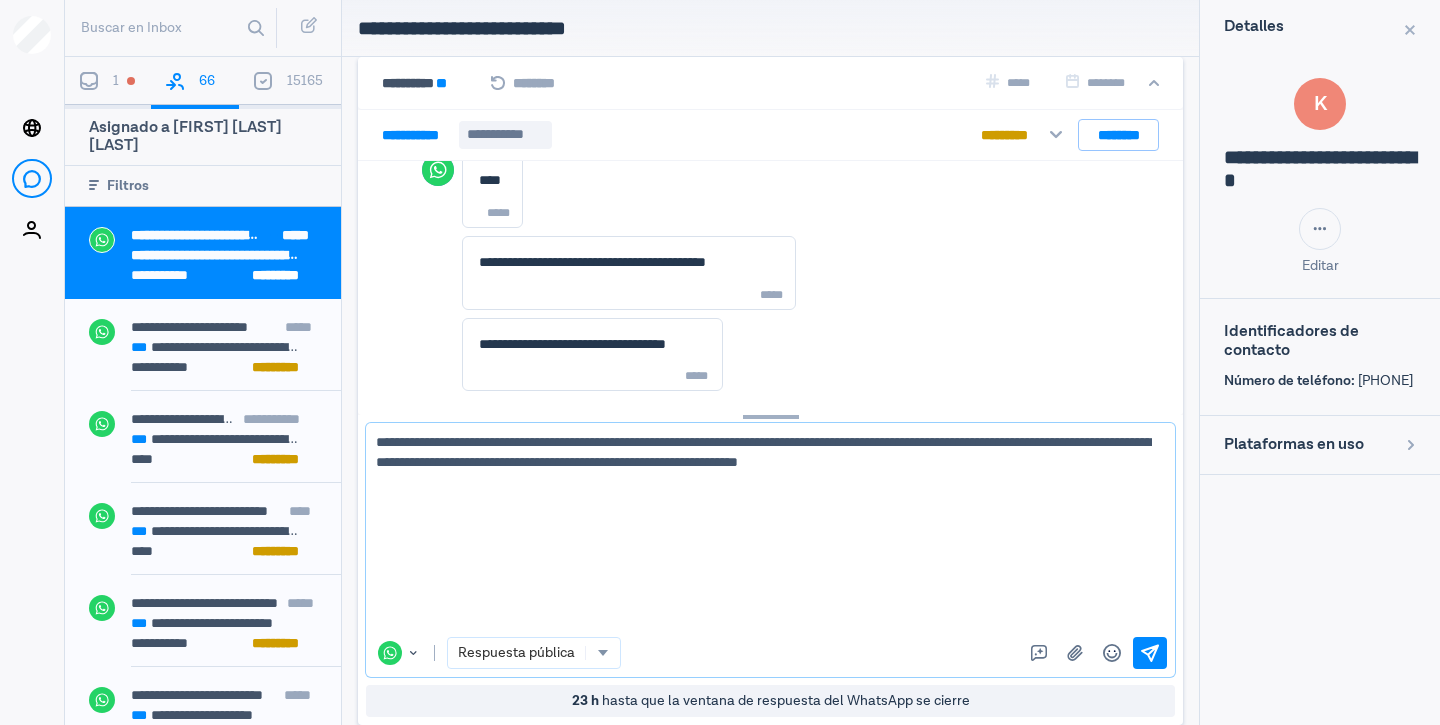 click on "**********" at bounding box center [763, 530] 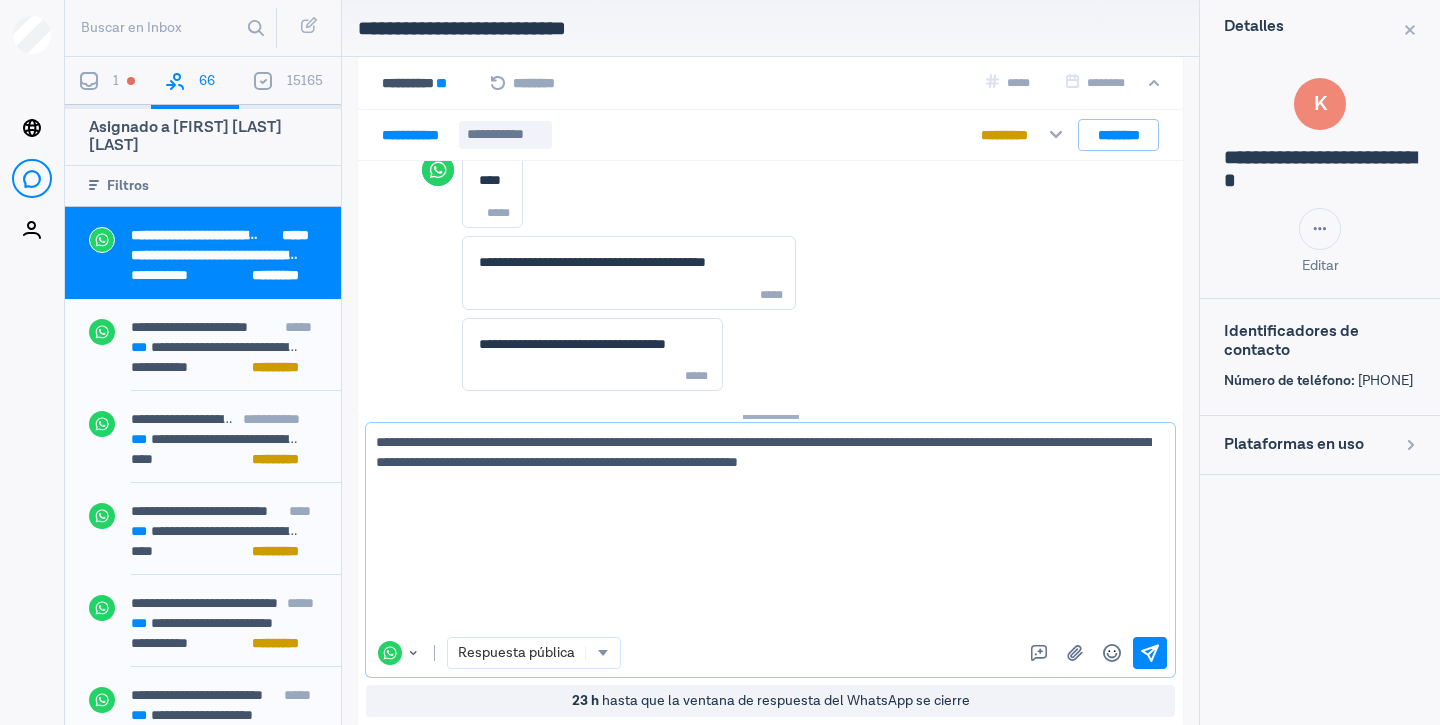 click on "opci ó n" at bounding box center (0, 0) 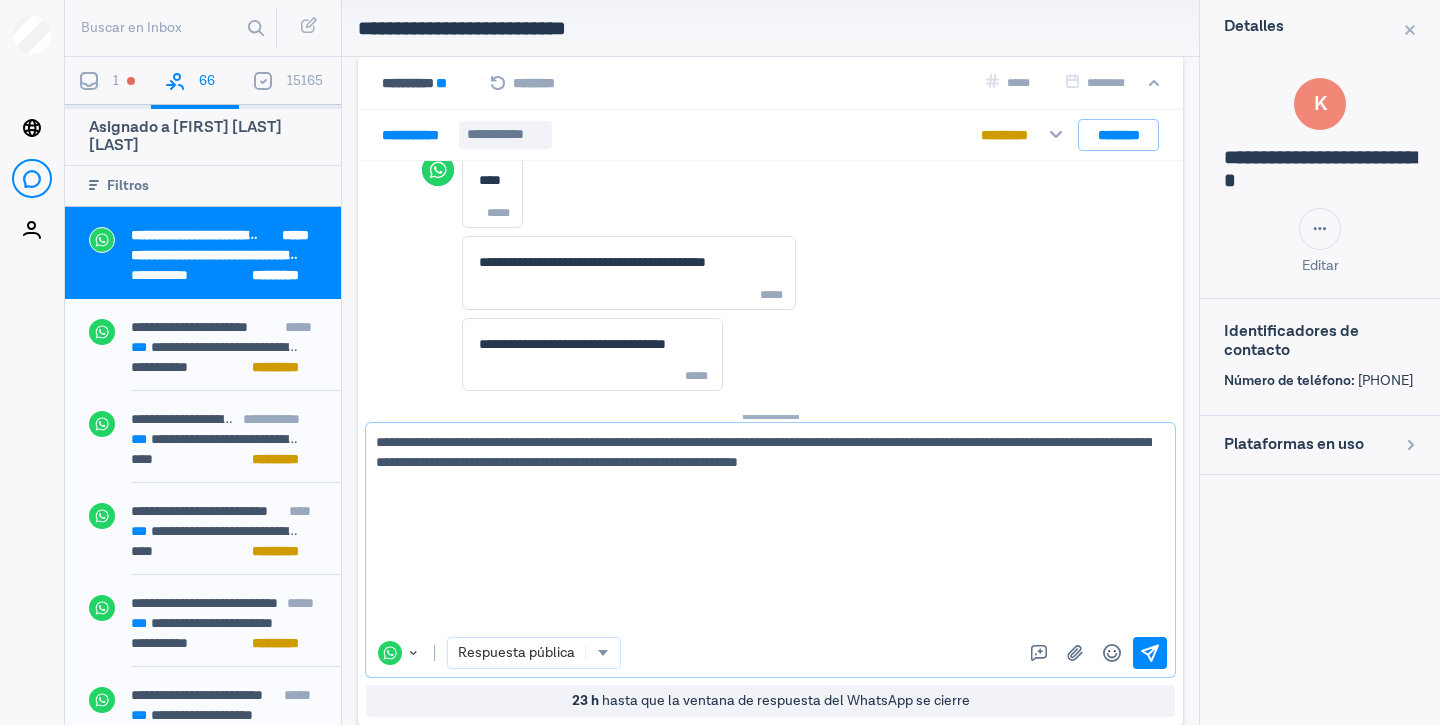 click on "**********" at bounding box center [763, 530] 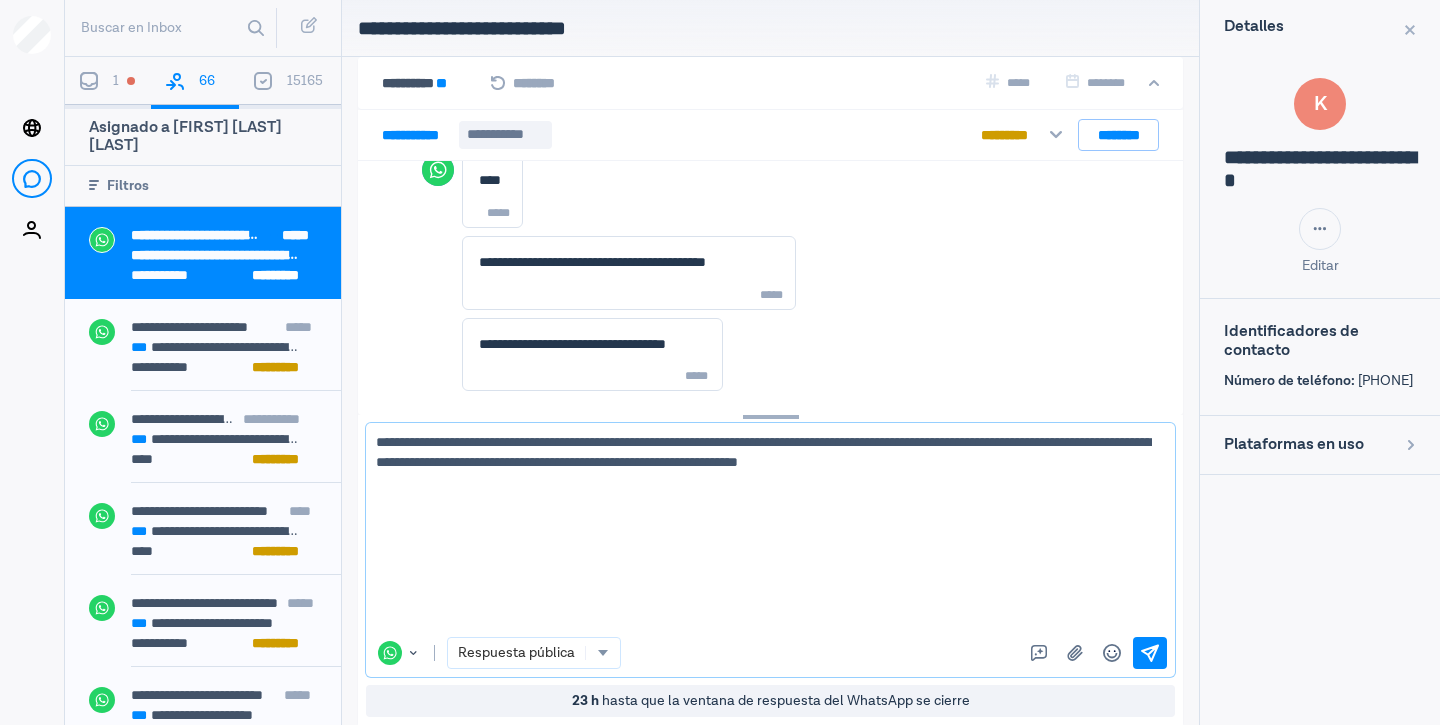 click on "l í nea" at bounding box center (0, 0) 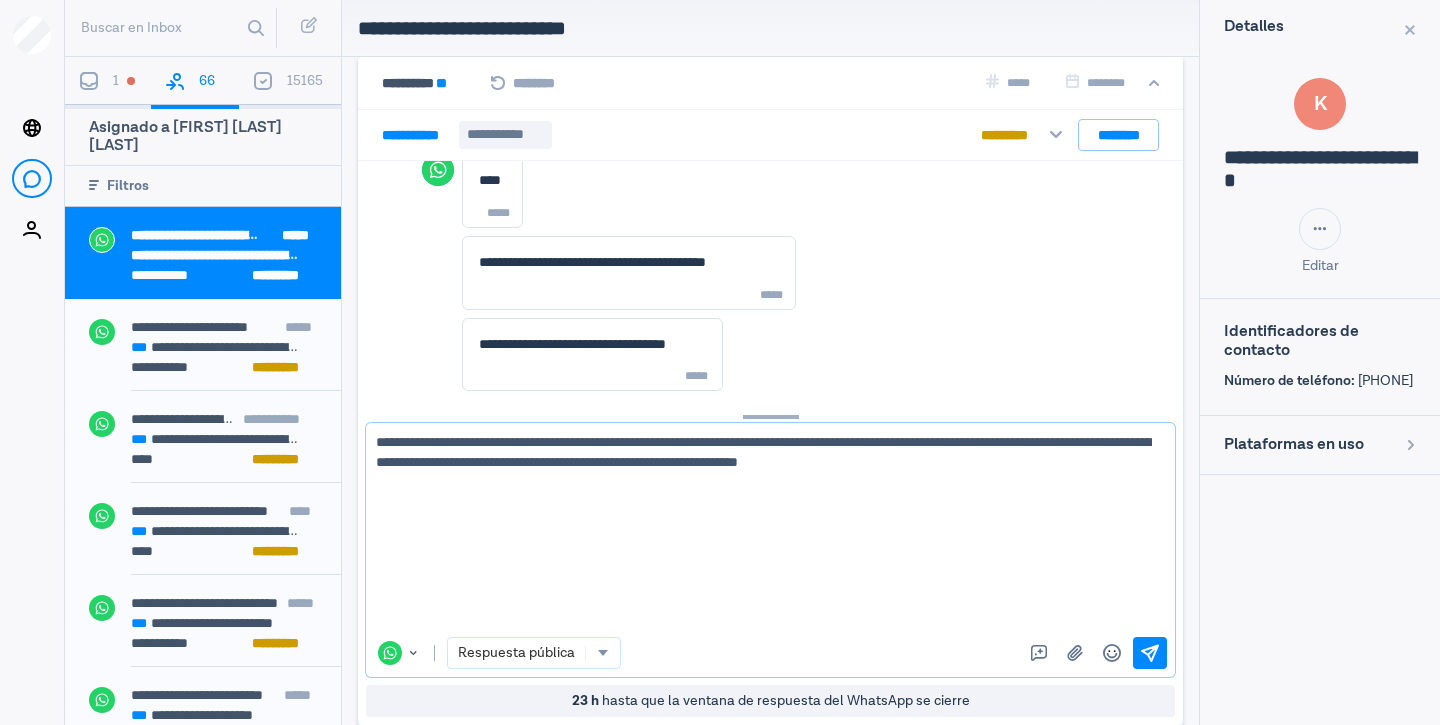 click on "**********" at bounding box center [763, 530] 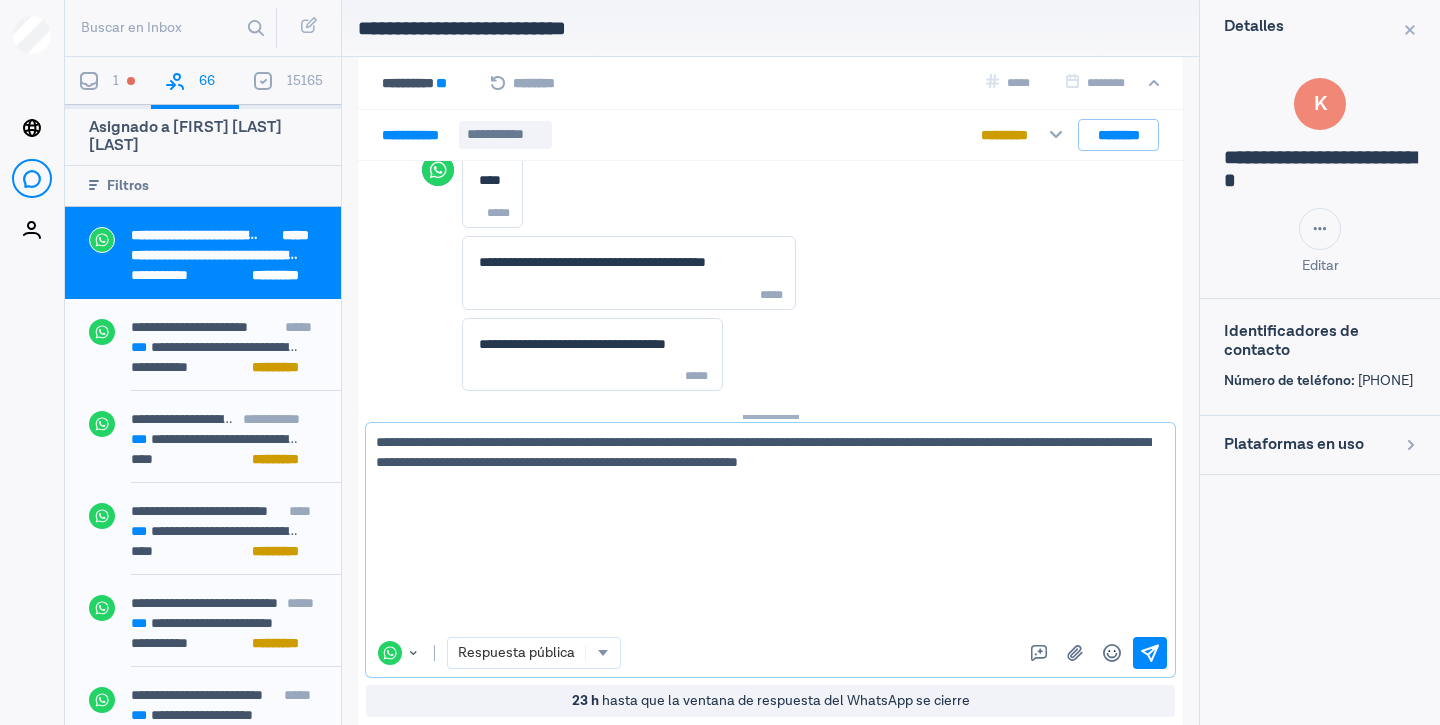 click on "atenci ó n" at bounding box center (0, 0) 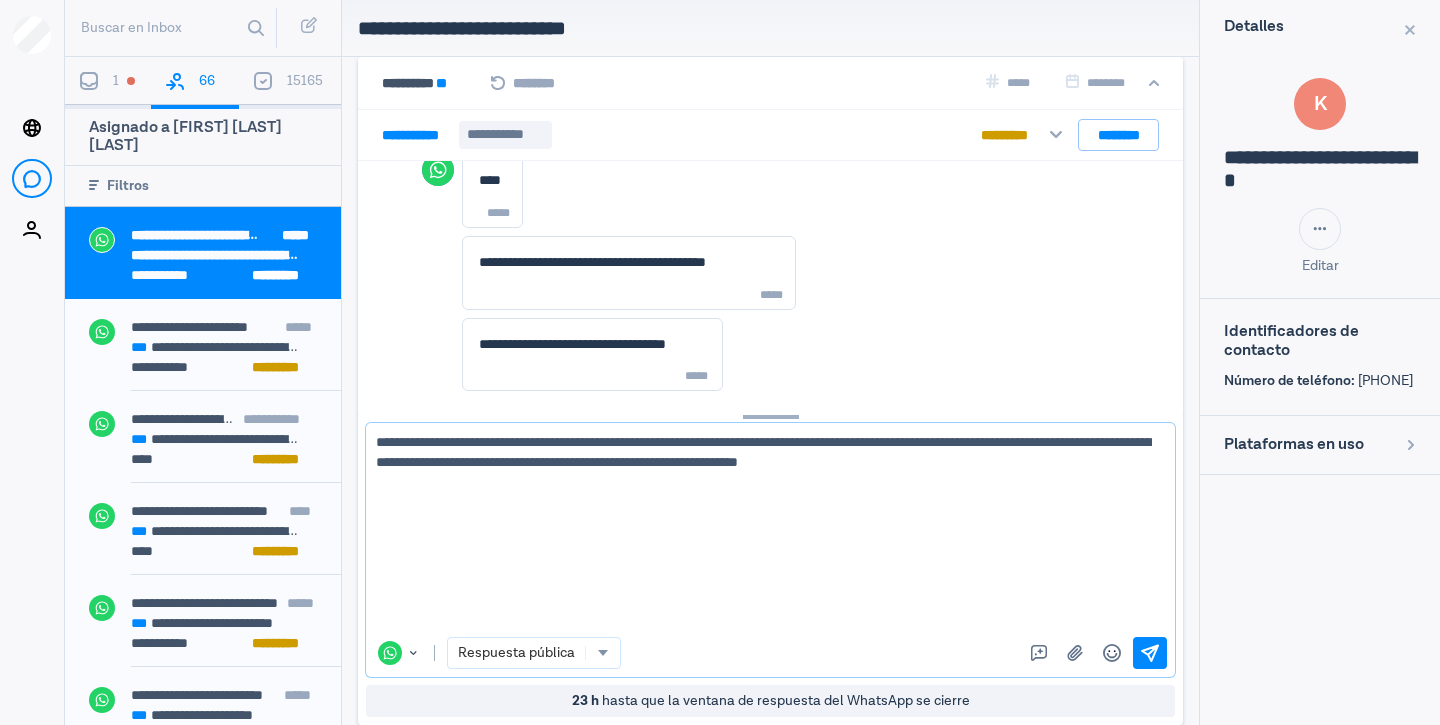 click on "**********" at bounding box center [763, 530] 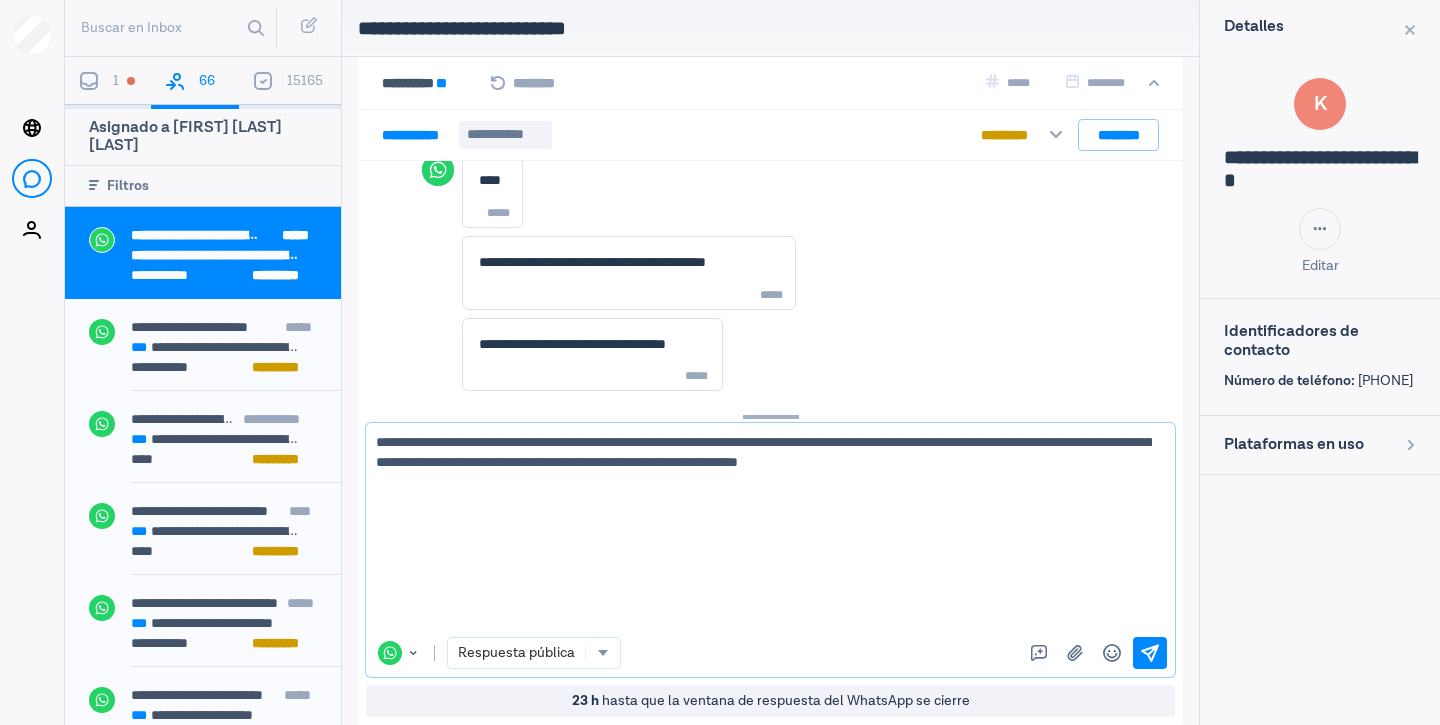 click on "com é ntale" at bounding box center [0, 0] 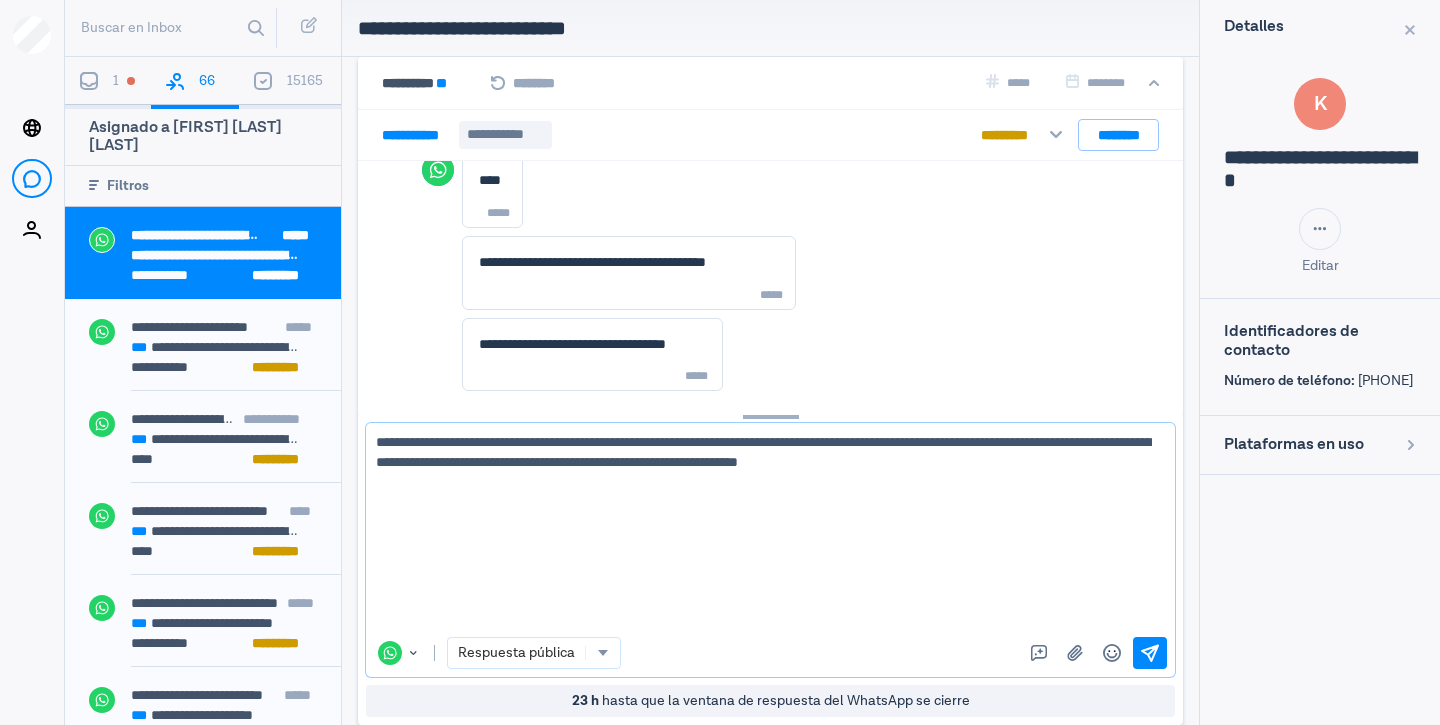 click on "**********" at bounding box center (763, 530) 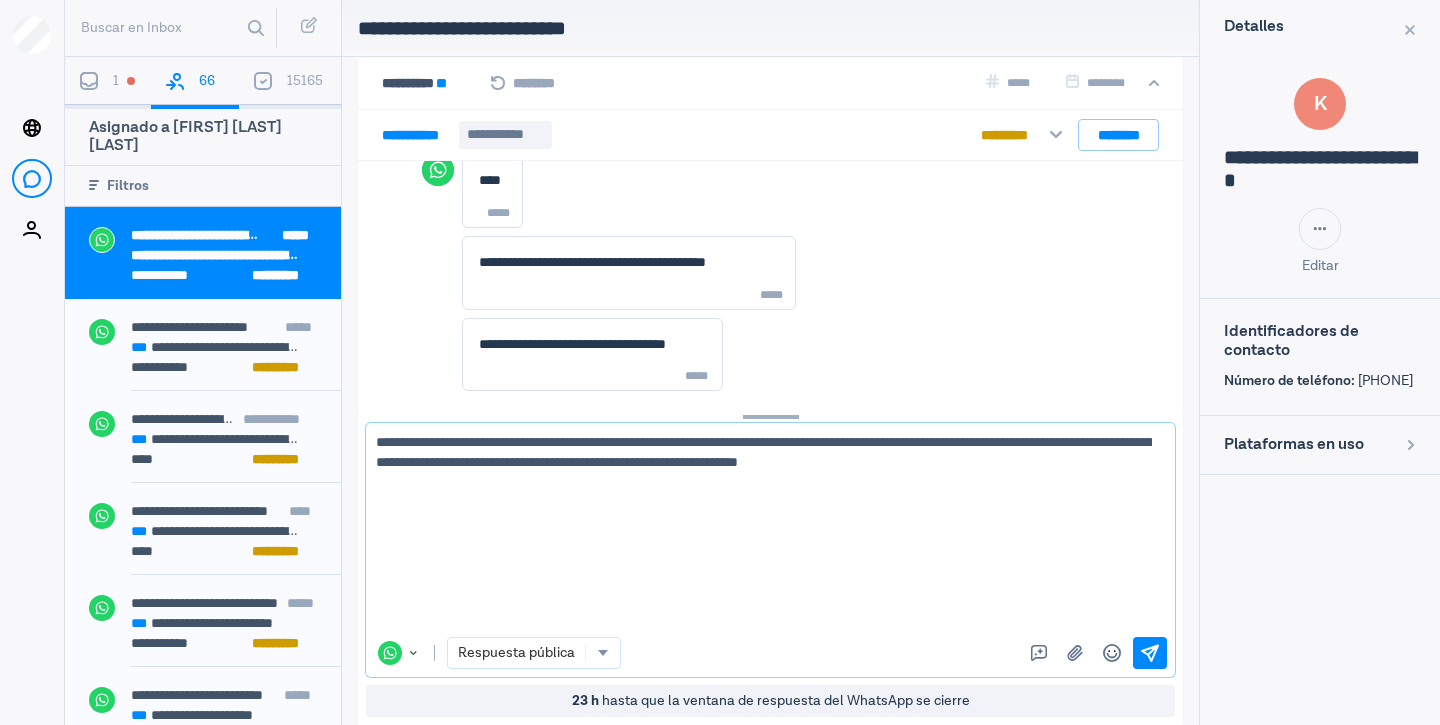 click on "menú" at bounding box center (0, 0) 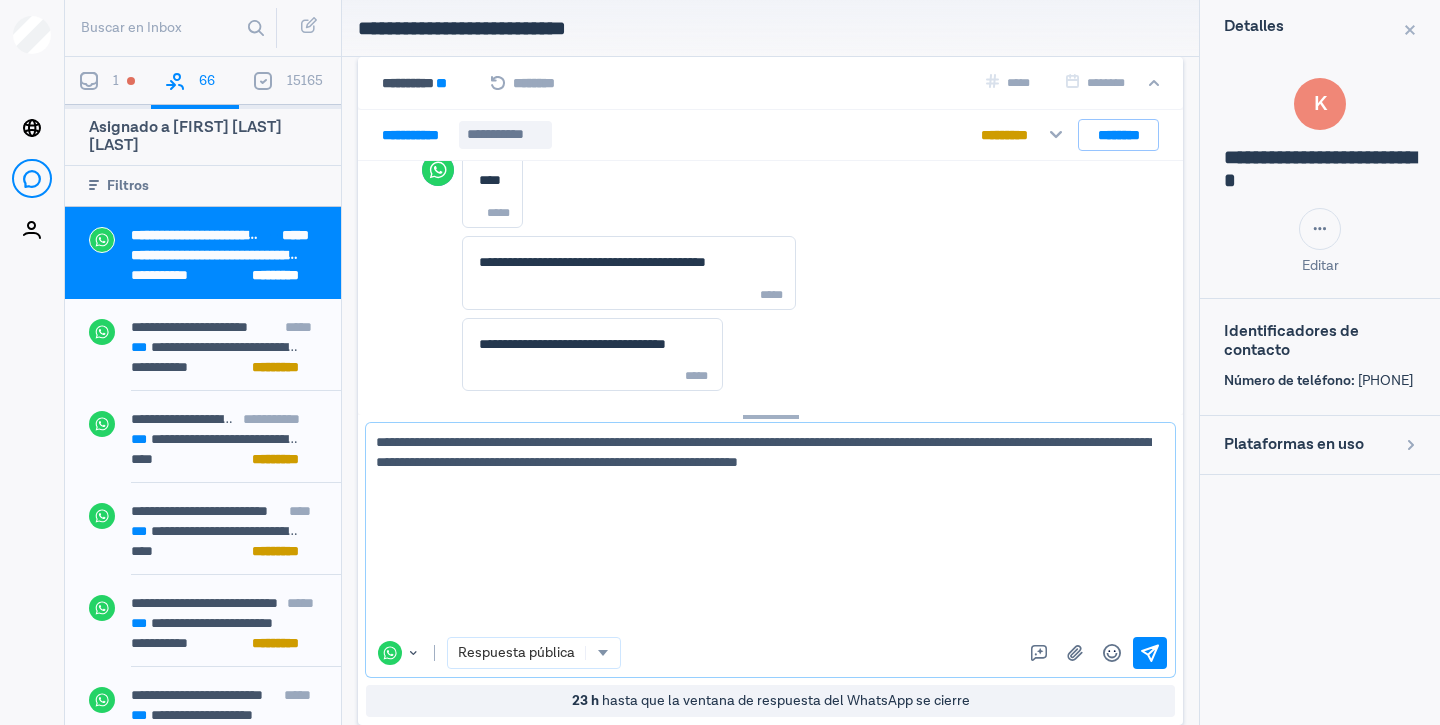 click on "**********" at bounding box center (763, 530) 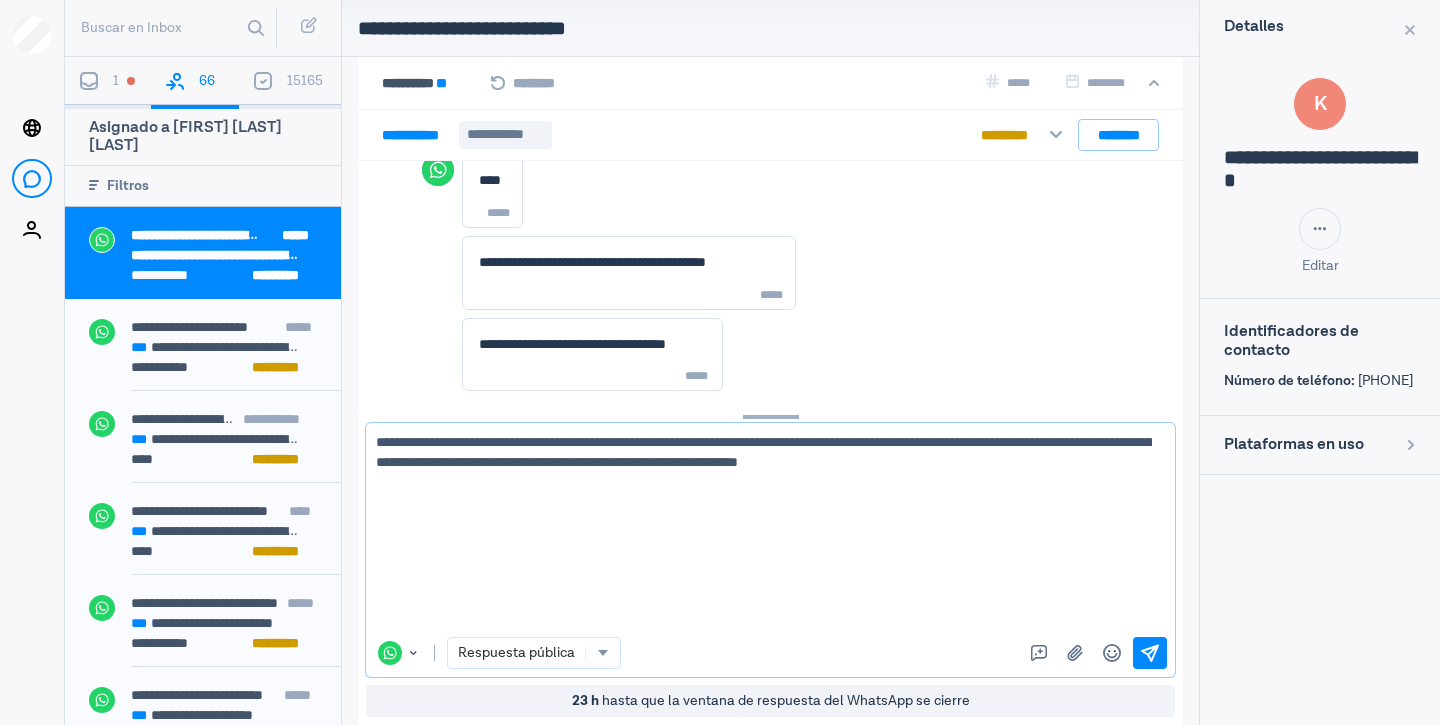 click on "llamada ," at bounding box center [0, 0] 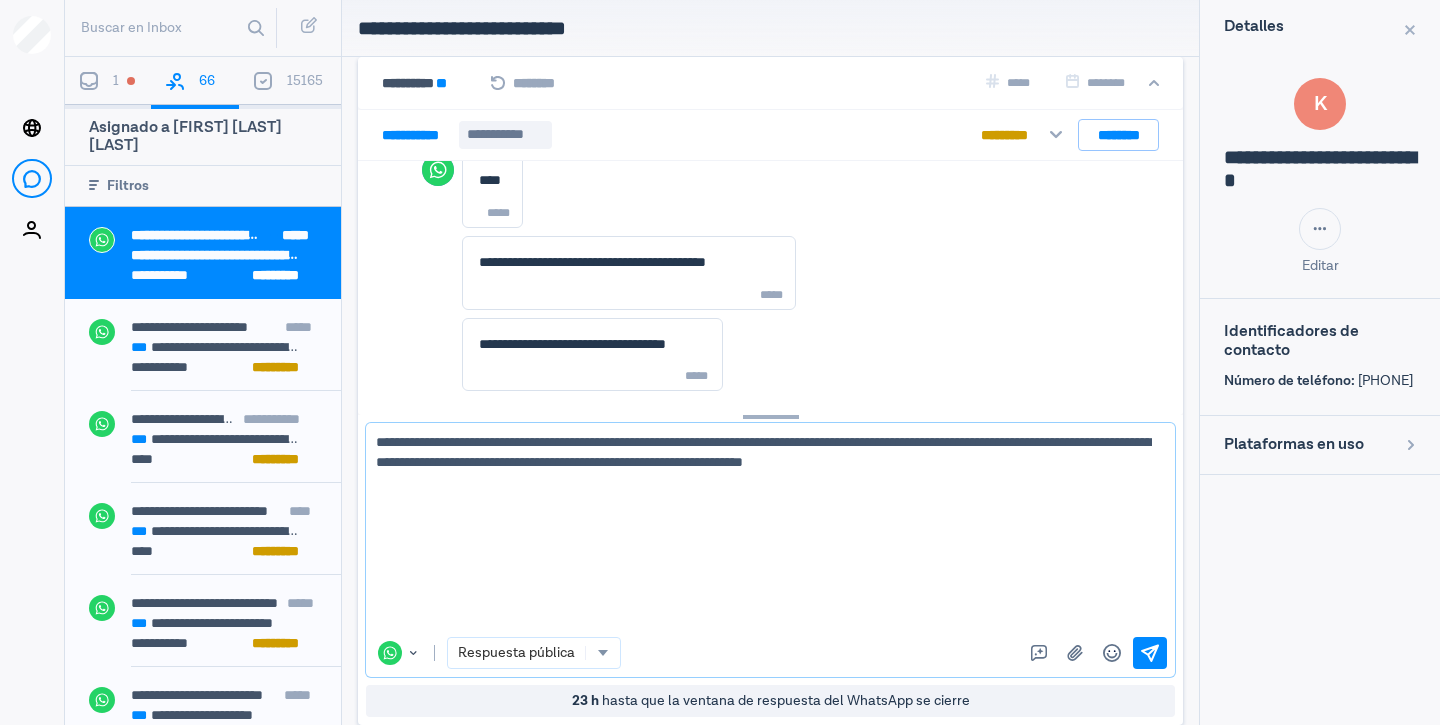 click on "**********" at bounding box center [763, 530] 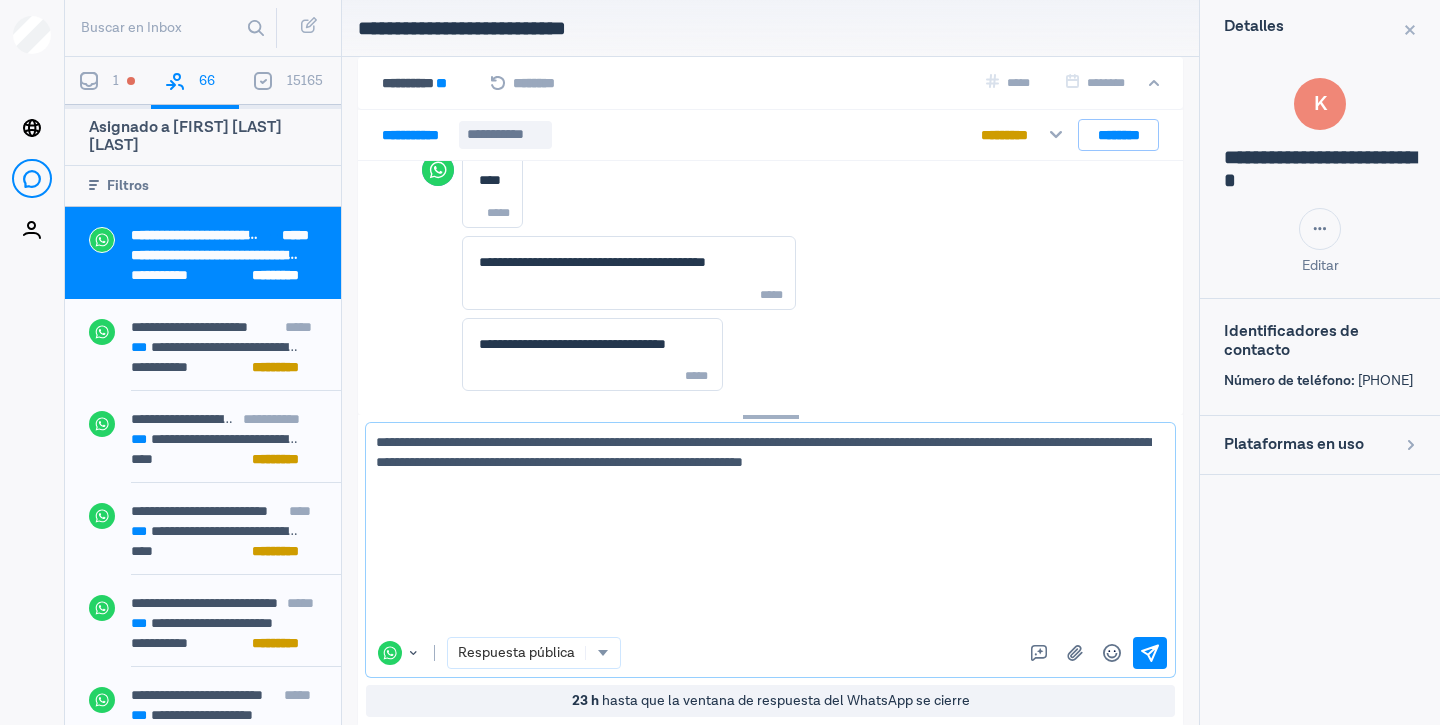 click on "opciones ," at bounding box center (0, 0) 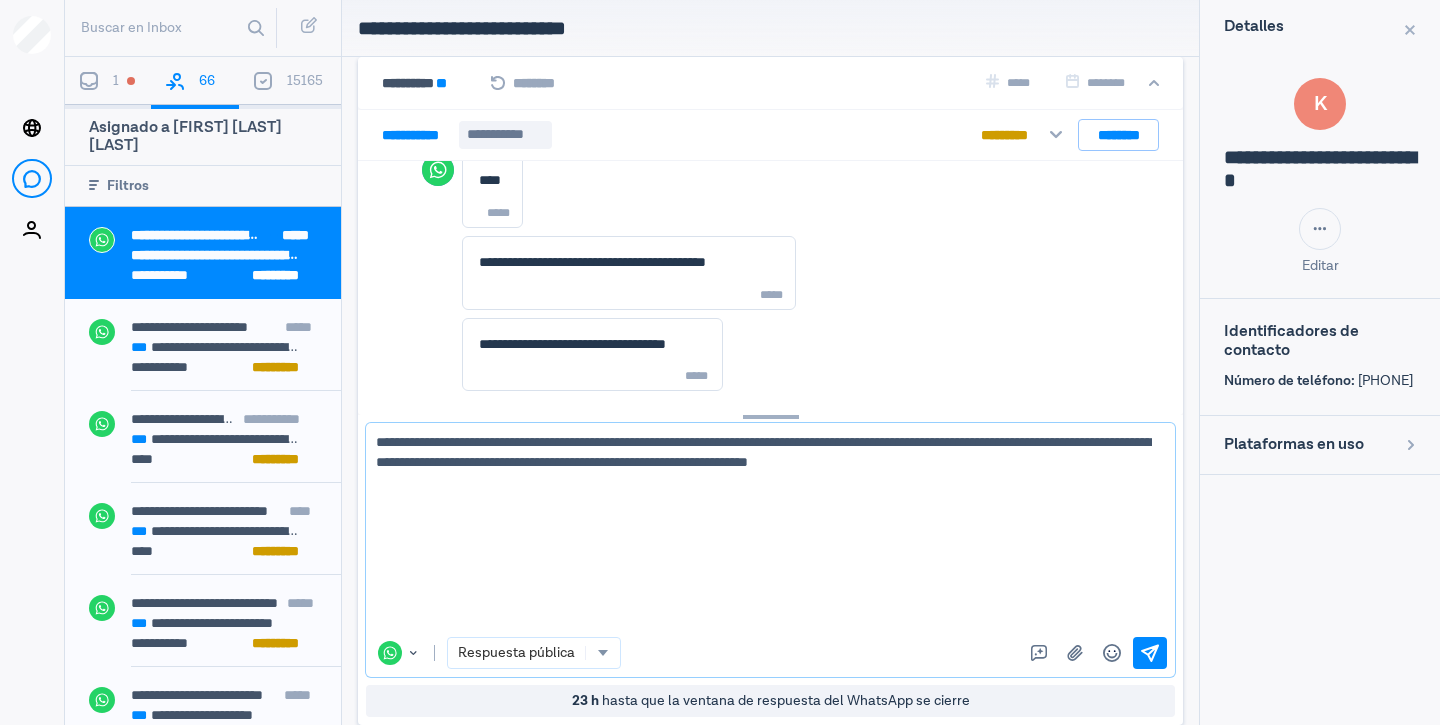 click on "**********" at bounding box center (763, 530) 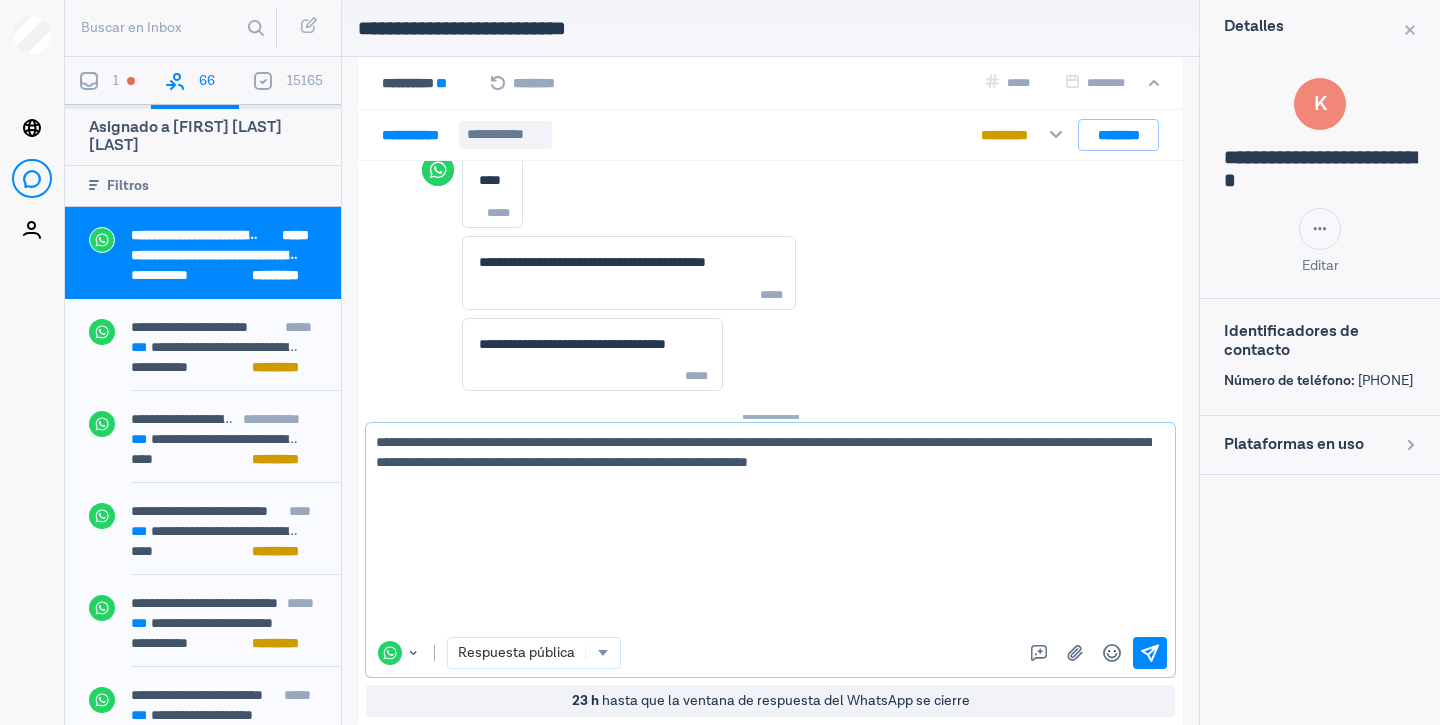 click on "opci ó n" at bounding box center [0, 0] 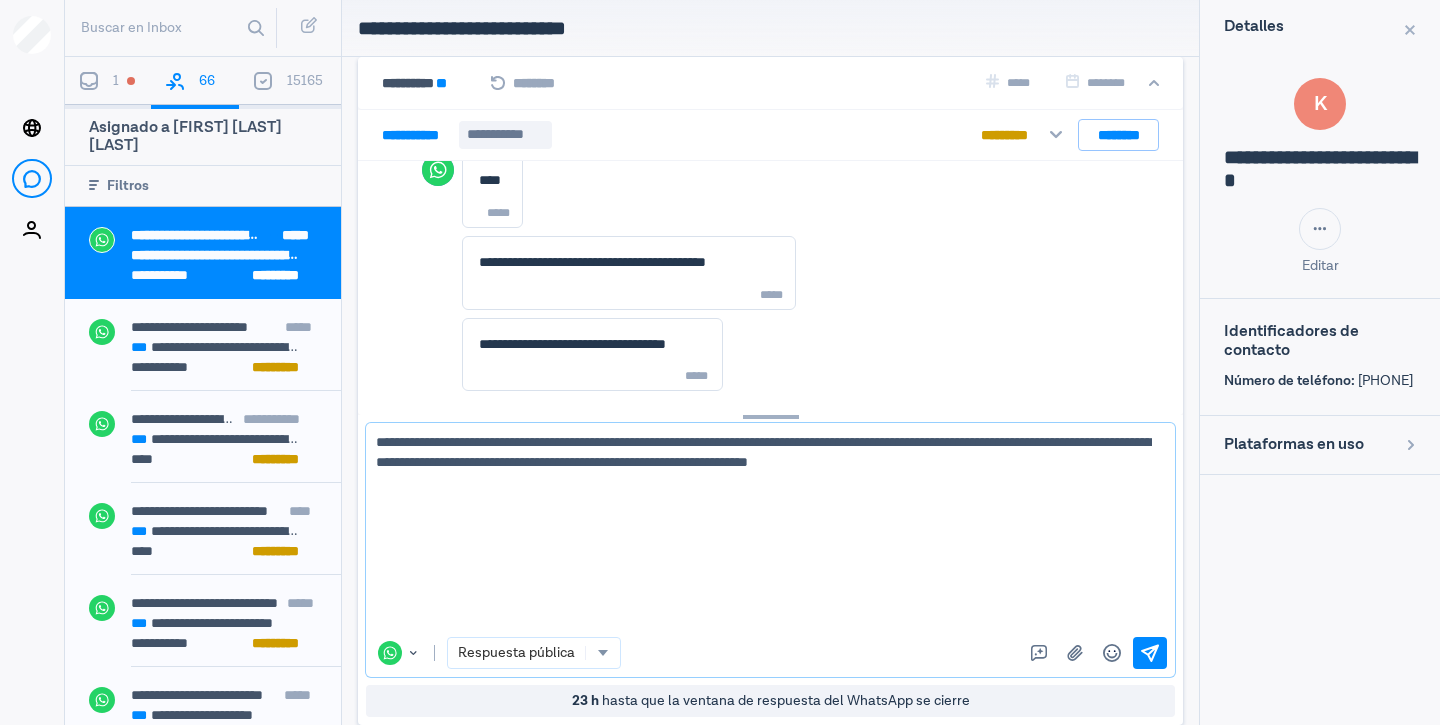 drag, startPoint x: 1094, startPoint y: 501, endPoint x: 1067, endPoint y: 507, distance: 27.658634 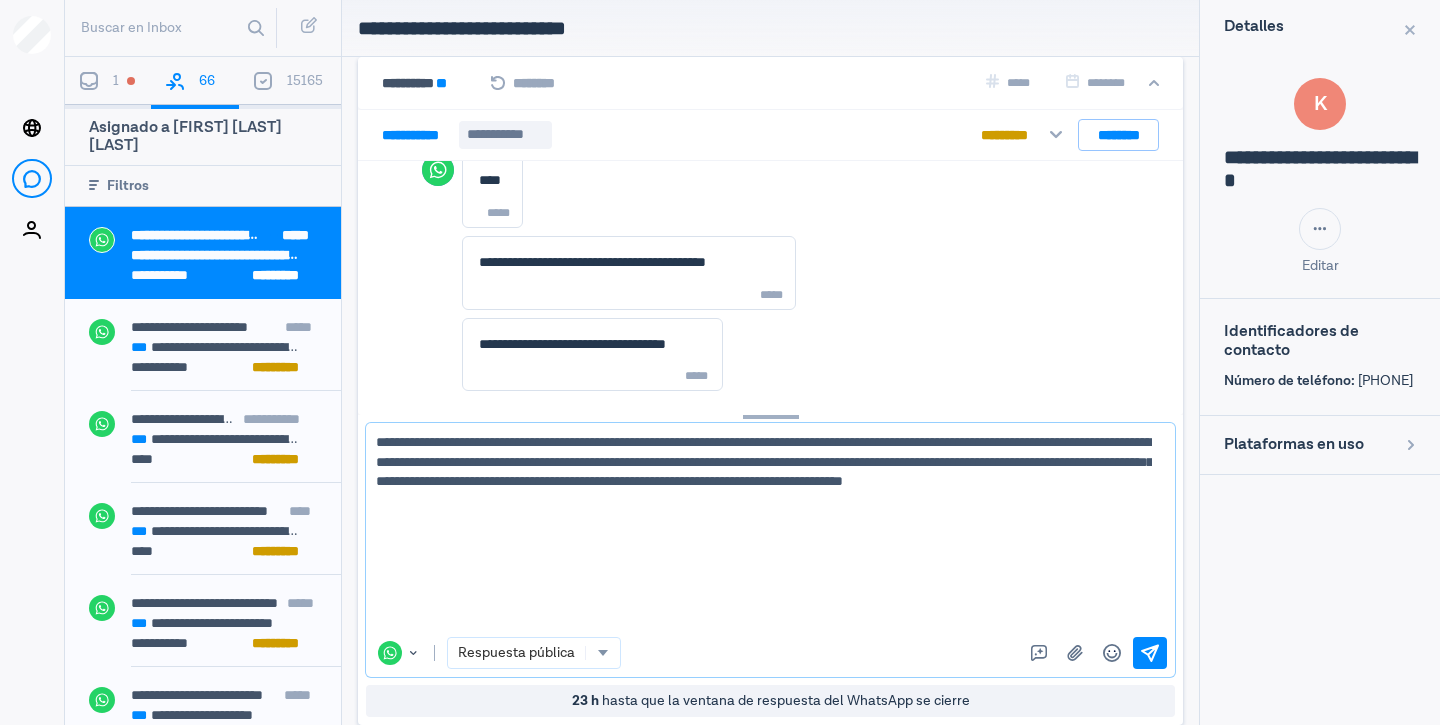 type on "**********" 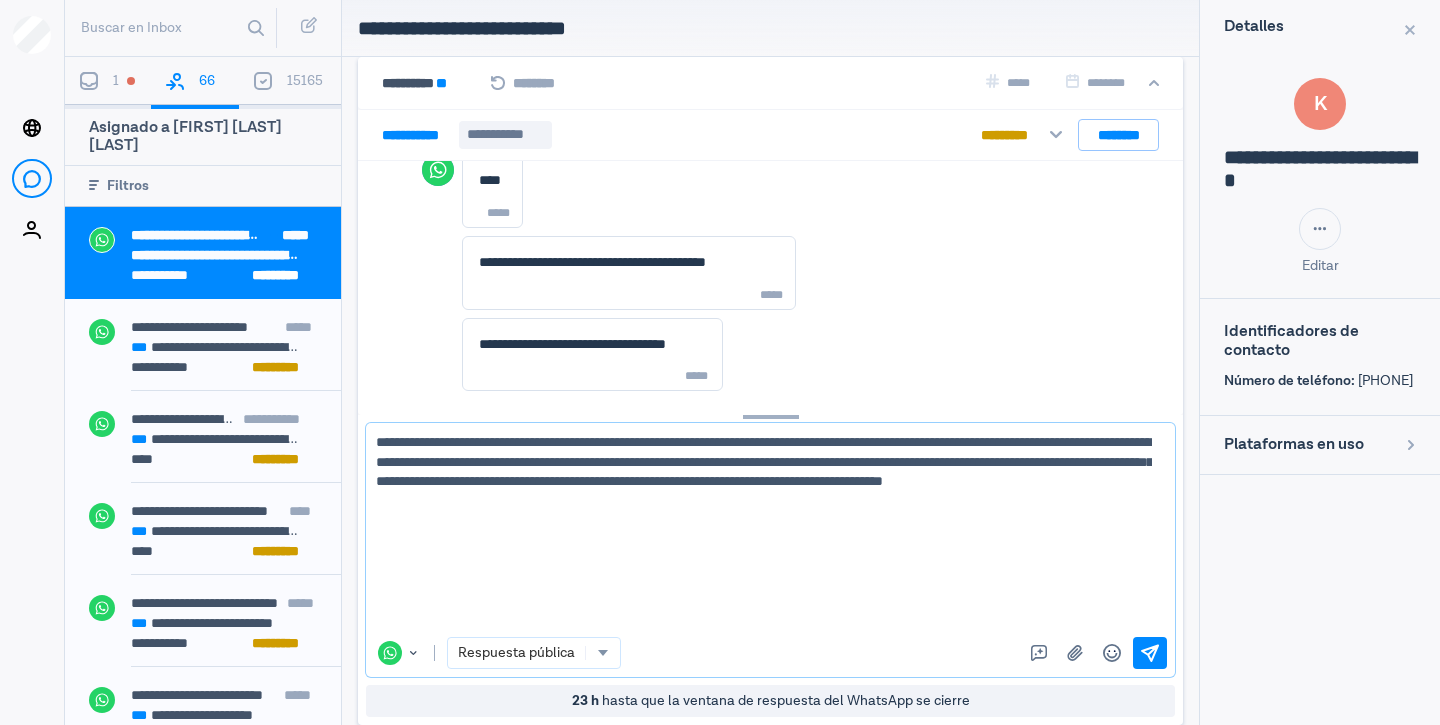 click on "**********" at bounding box center [763, 530] 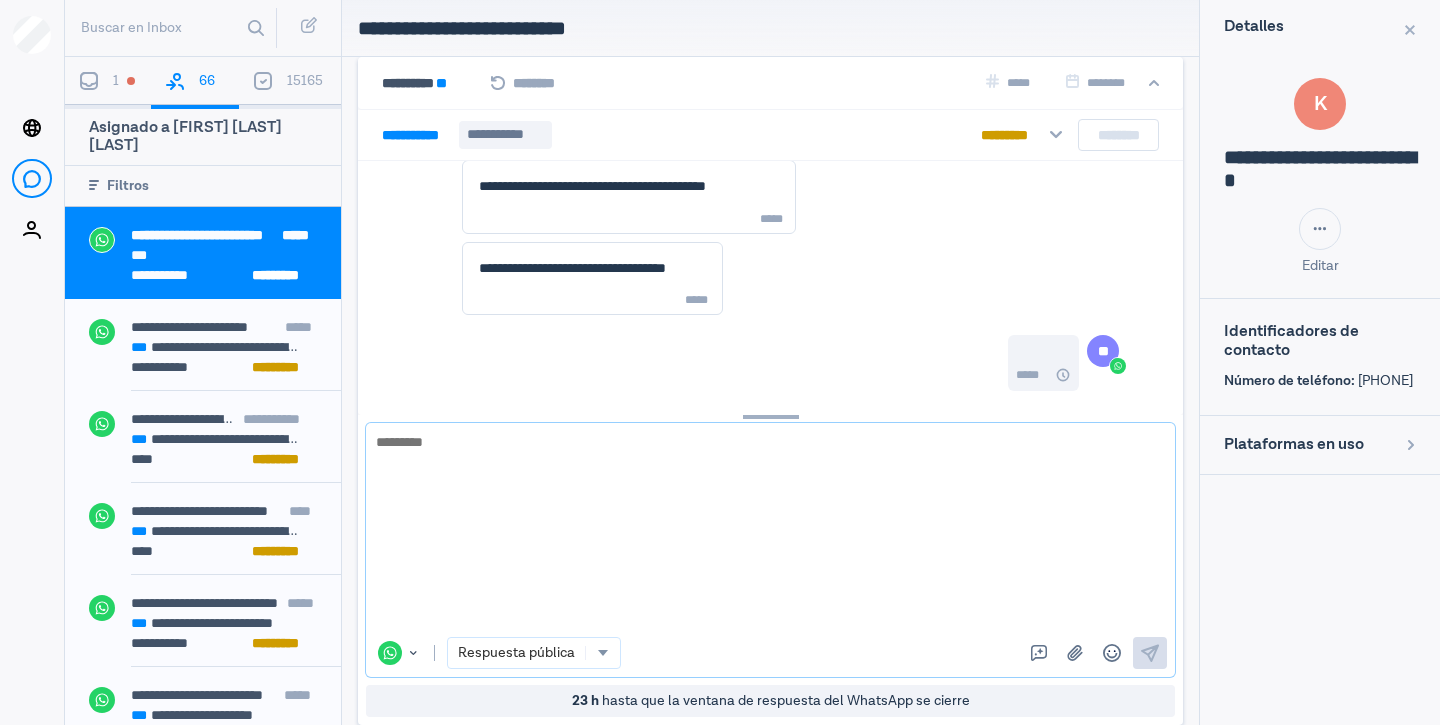scroll, scrollTop: 5529, scrollLeft: 0, axis: vertical 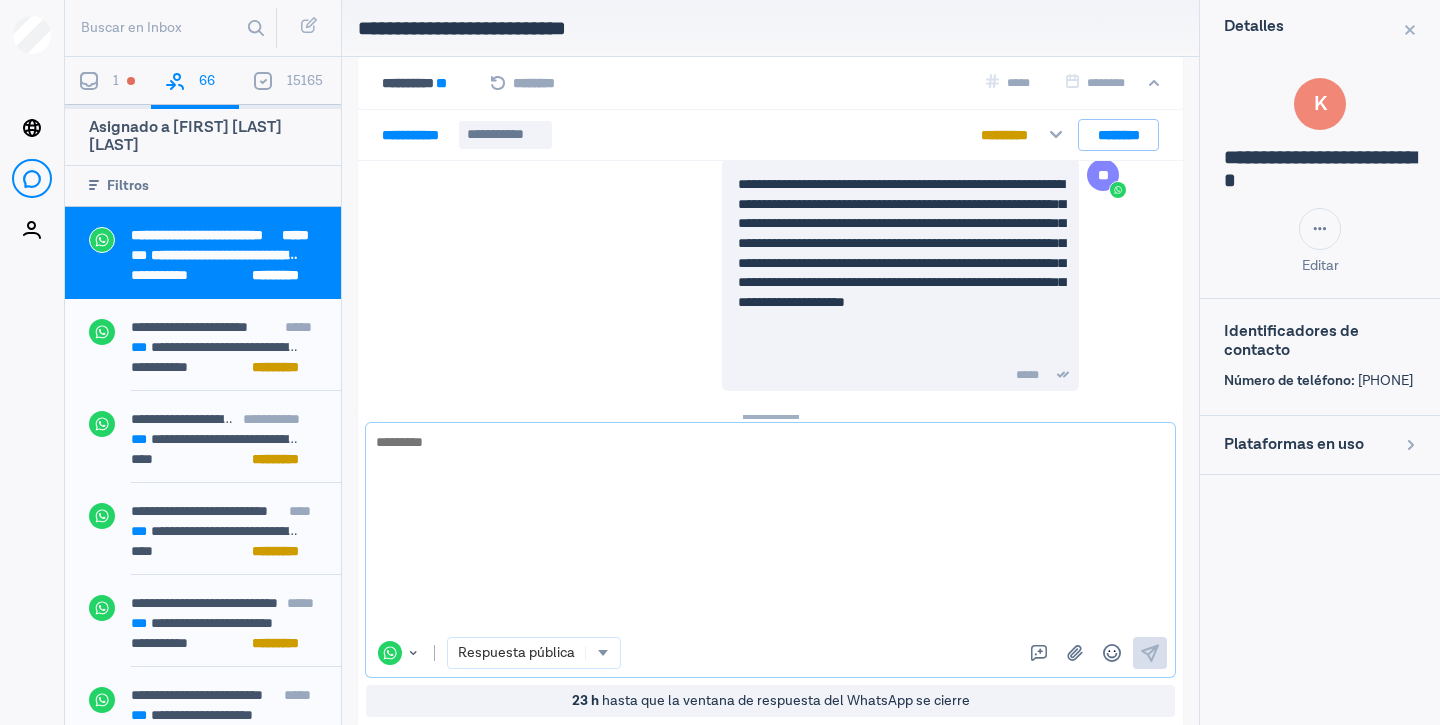 type 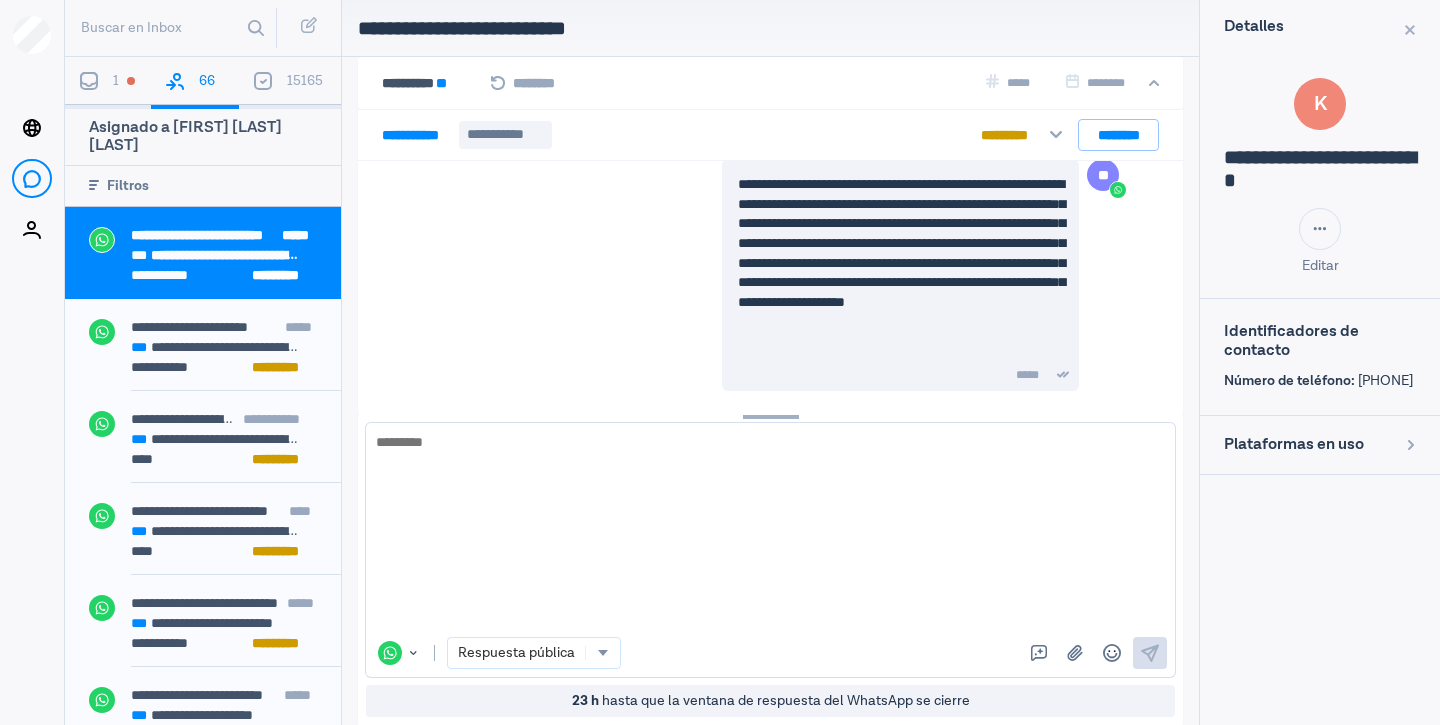 click on "1" at bounding box center [108, 83] 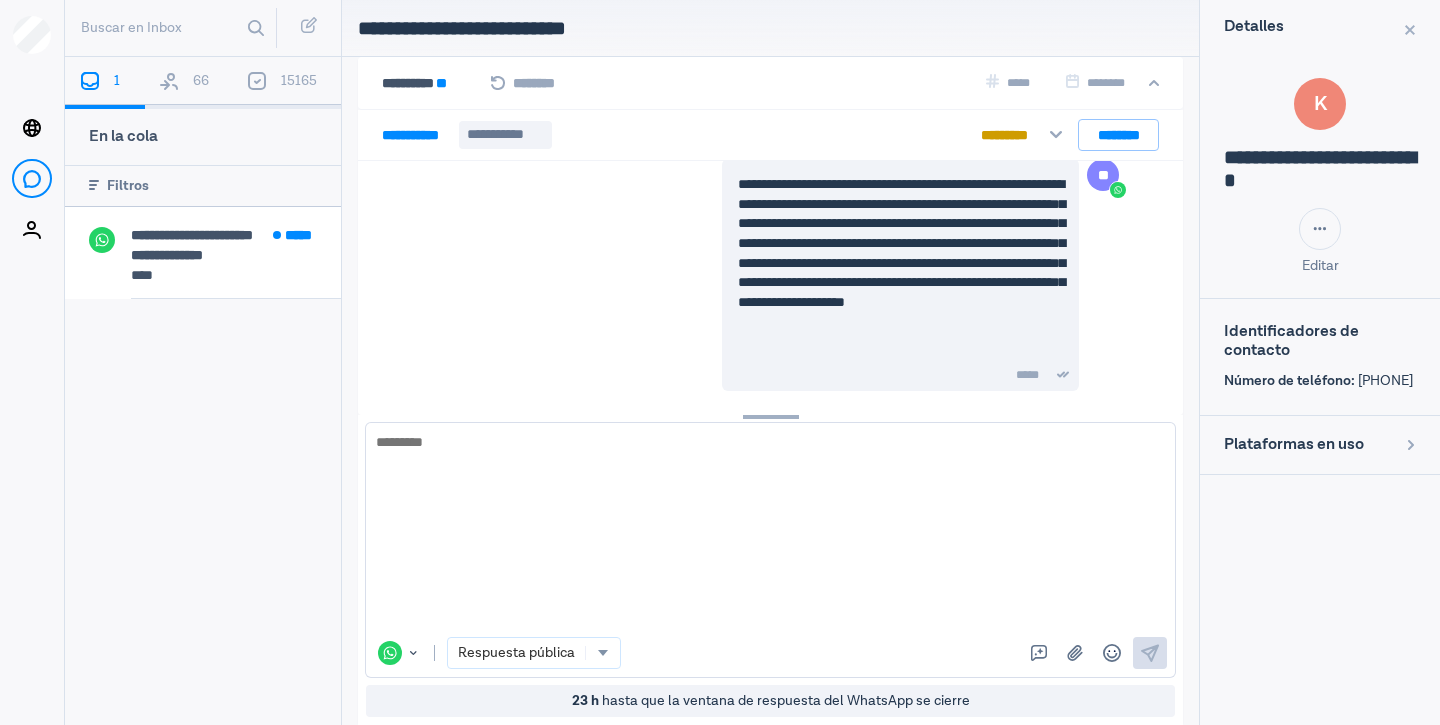drag, startPoint x: 195, startPoint y: 83, endPoint x: 214, endPoint y: 76, distance: 20.248457 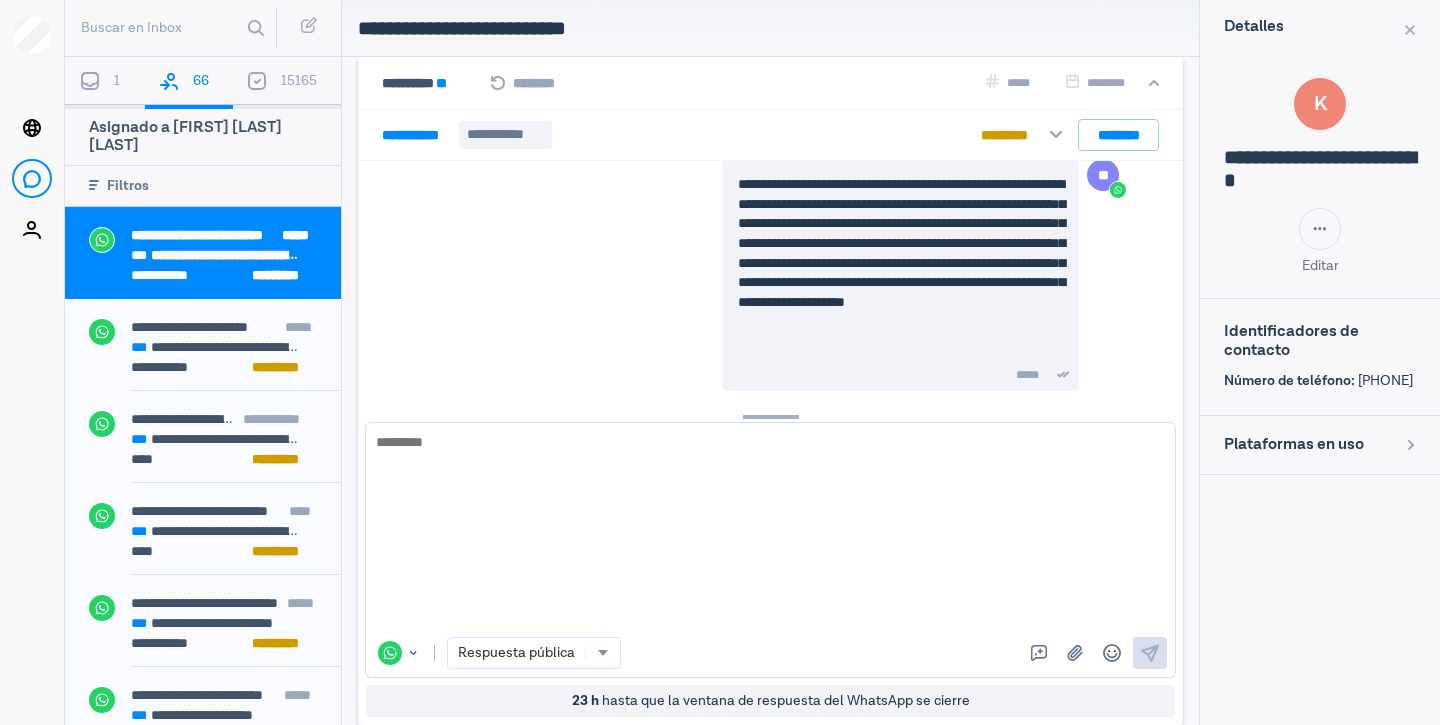 type 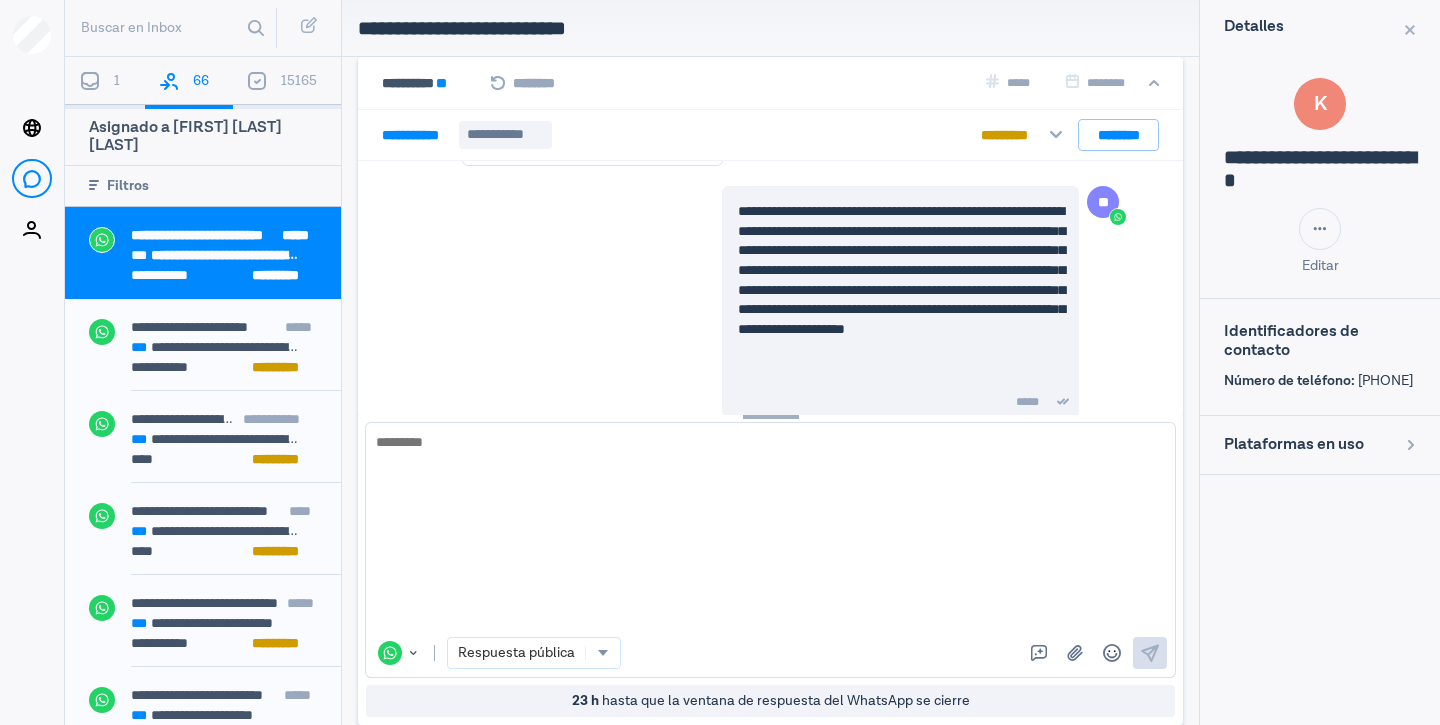 scroll, scrollTop: 5529, scrollLeft: 0, axis: vertical 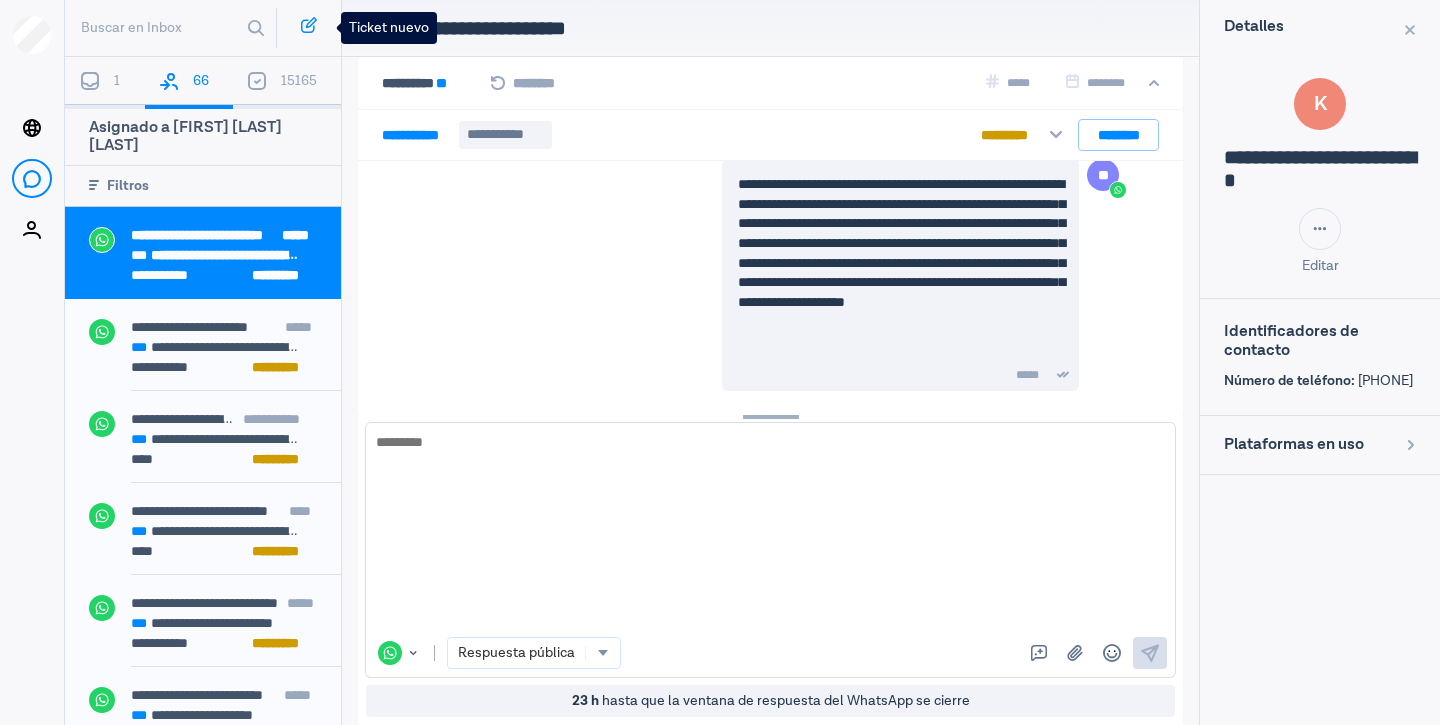 click at bounding box center [309, 25] 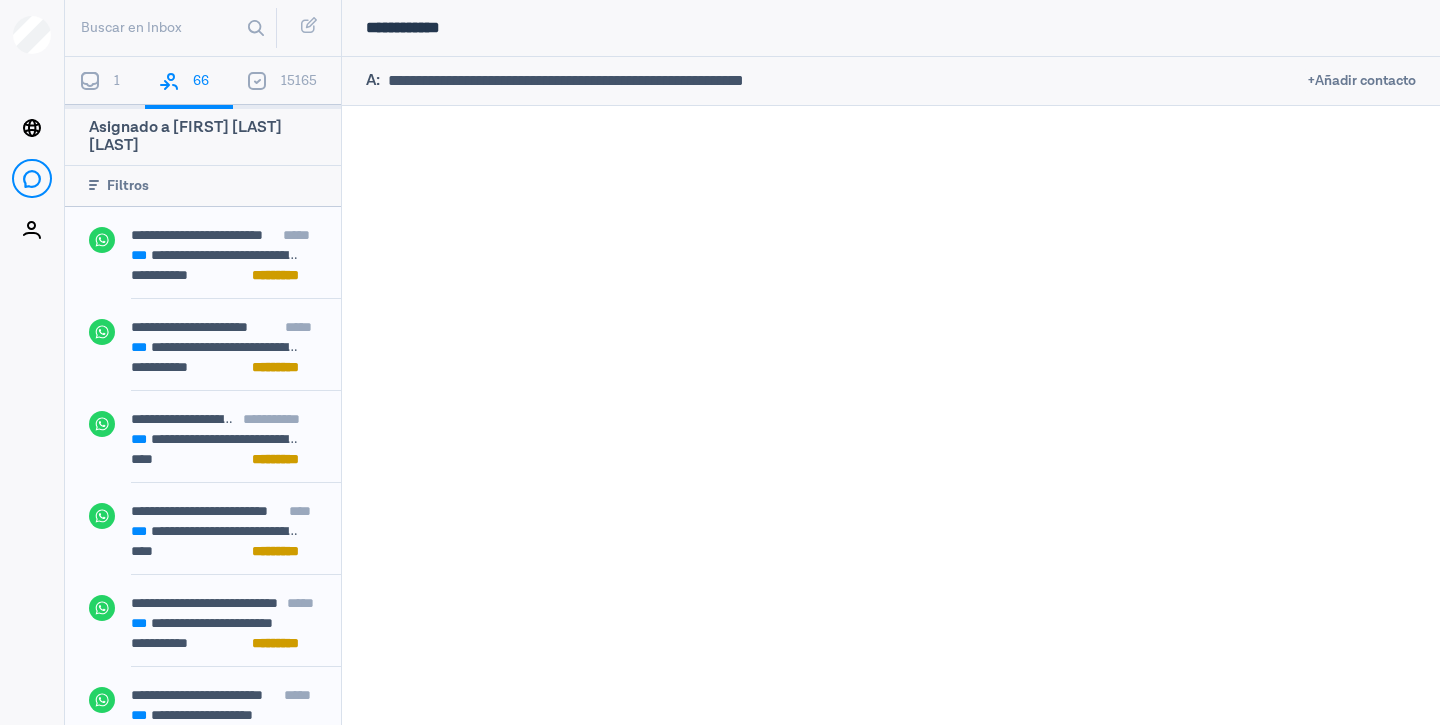 click at bounding box center (844, 81) 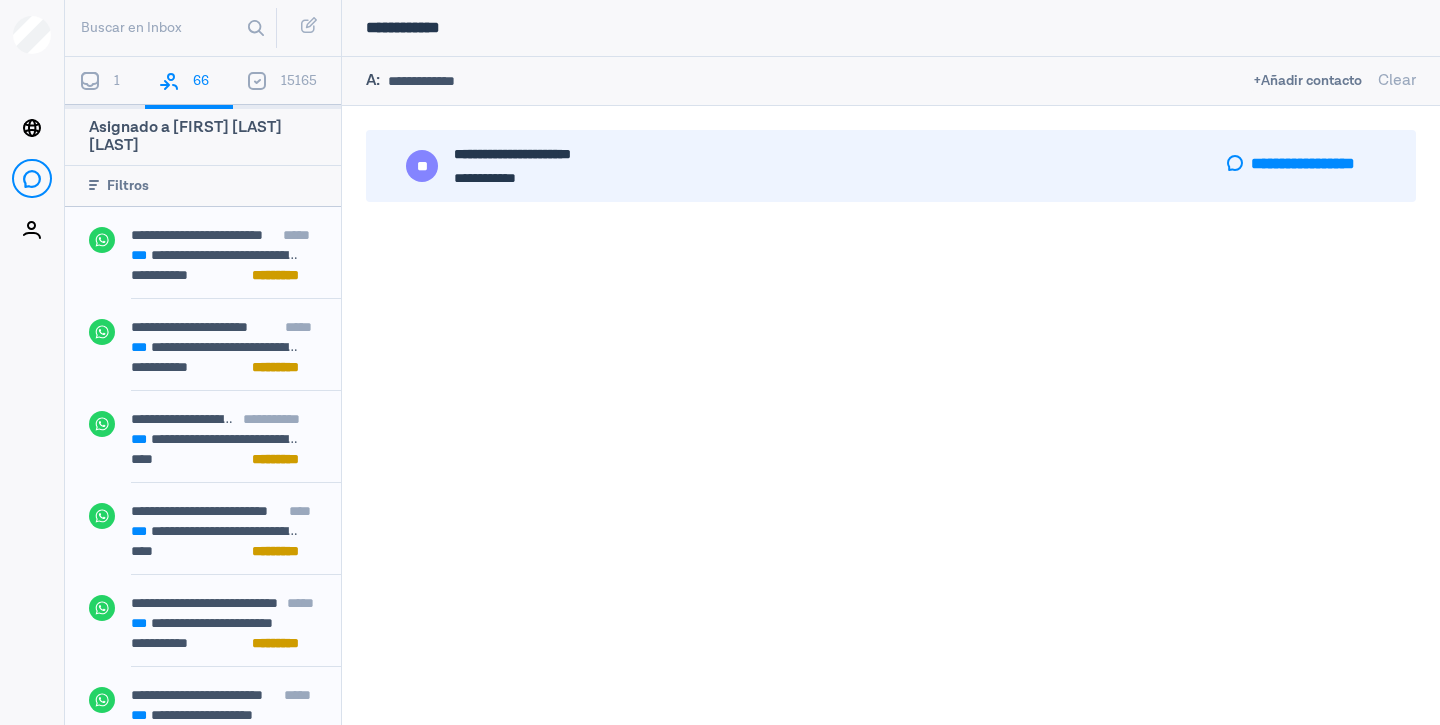 type on "**********" 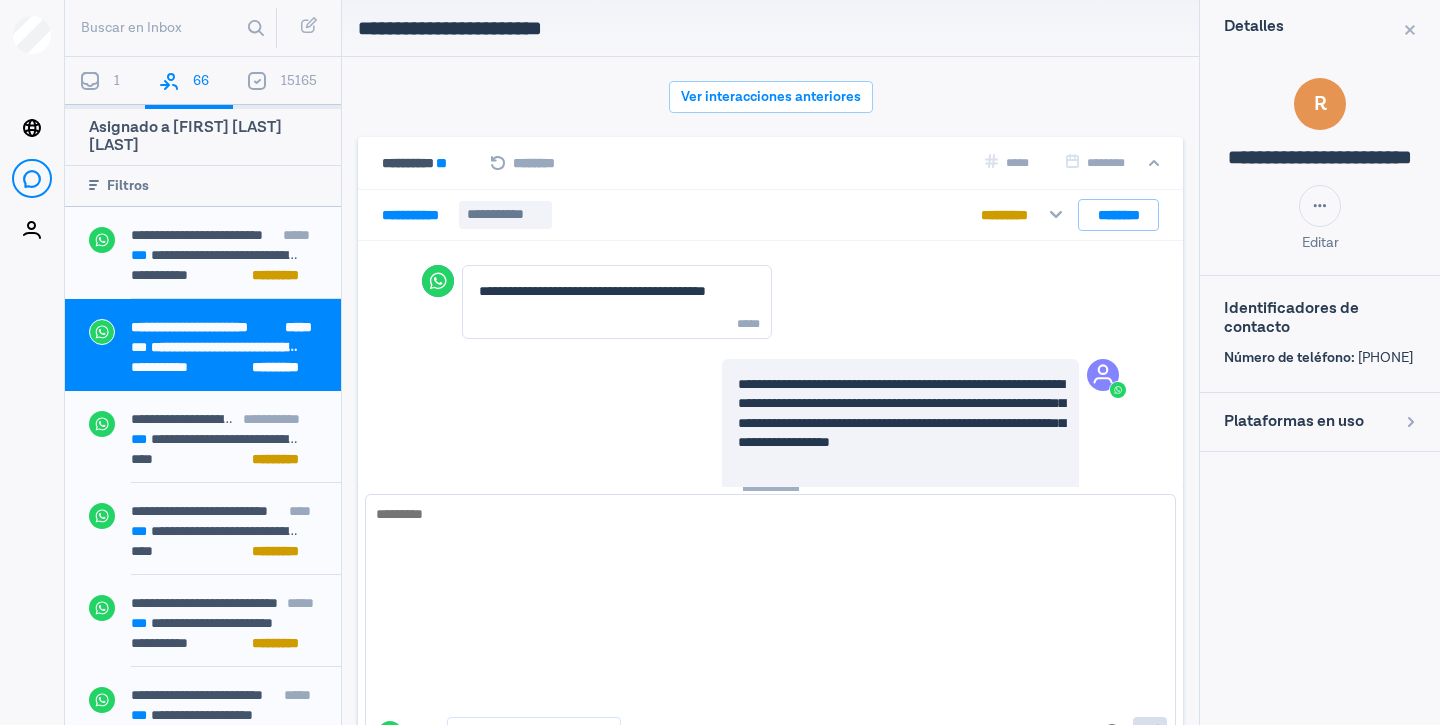 scroll, scrollTop: 80, scrollLeft: 0, axis: vertical 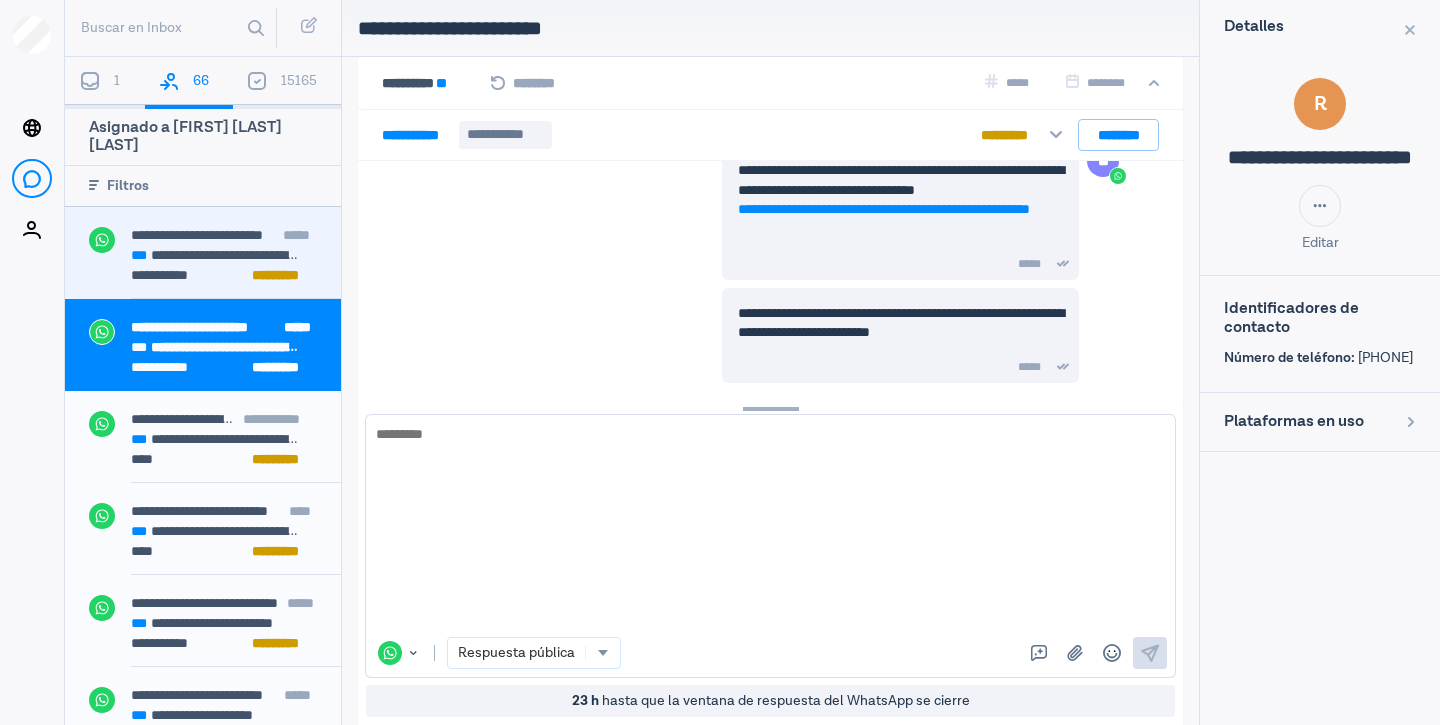 drag, startPoint x: 245, startPoint y: 251, endPoint x: 232, endPoint y: 265, distance: 19.104973 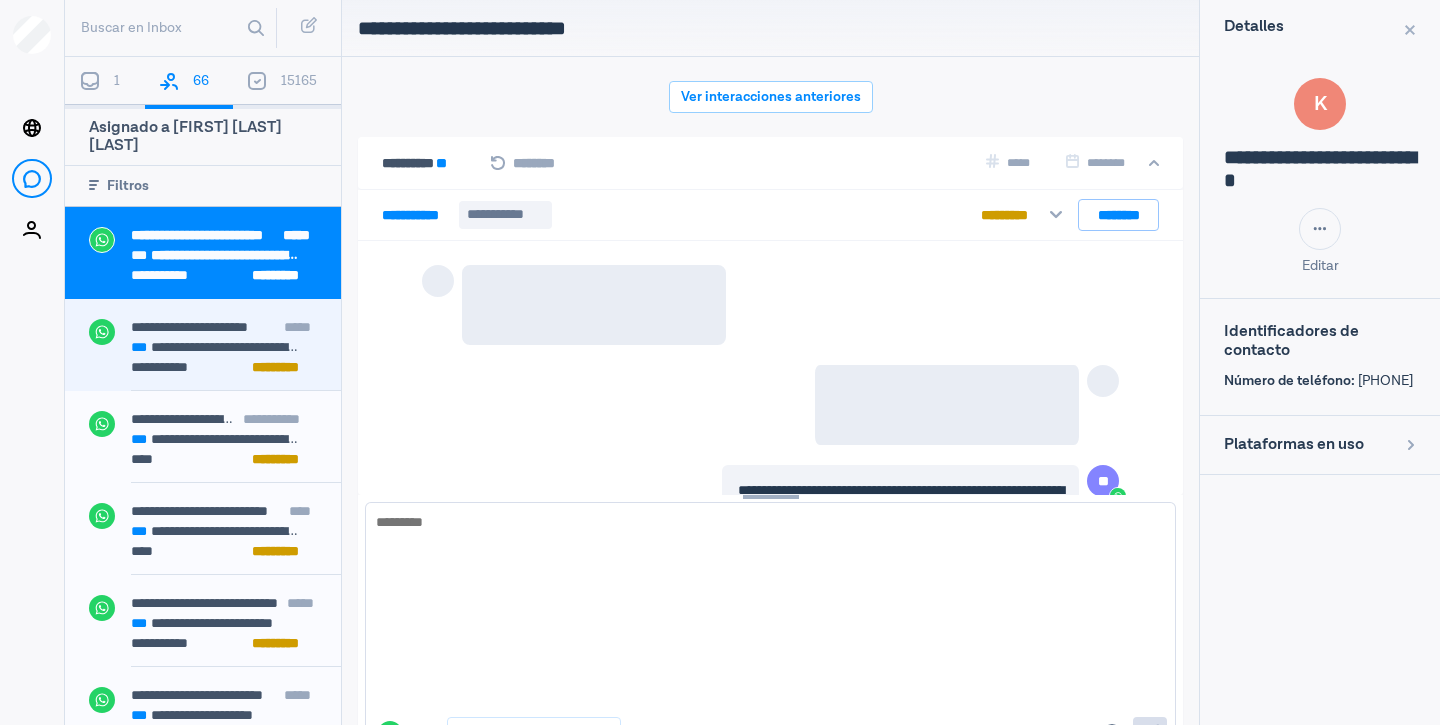 scroll, scrollTop: 80, scrollLeft: 0, axis: vertical 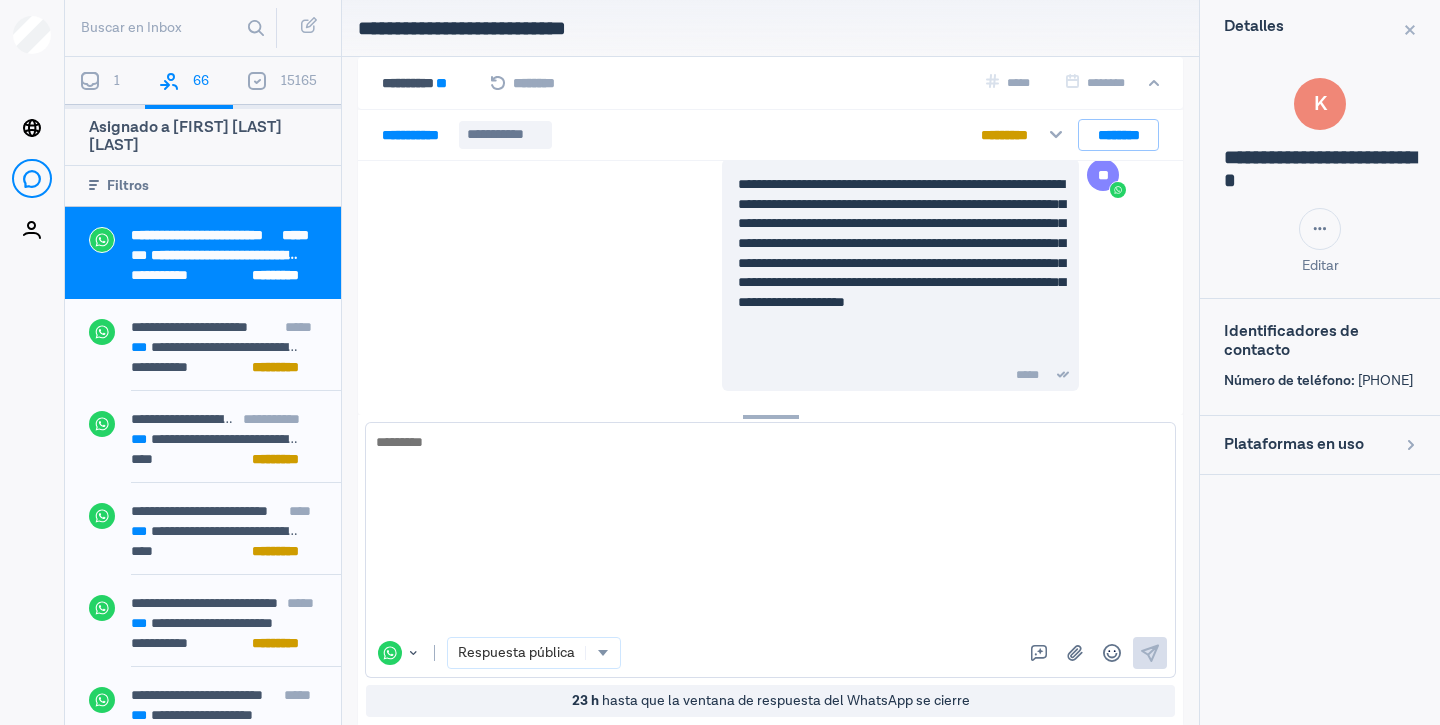 click on "1" at bounding box center [105, 83] 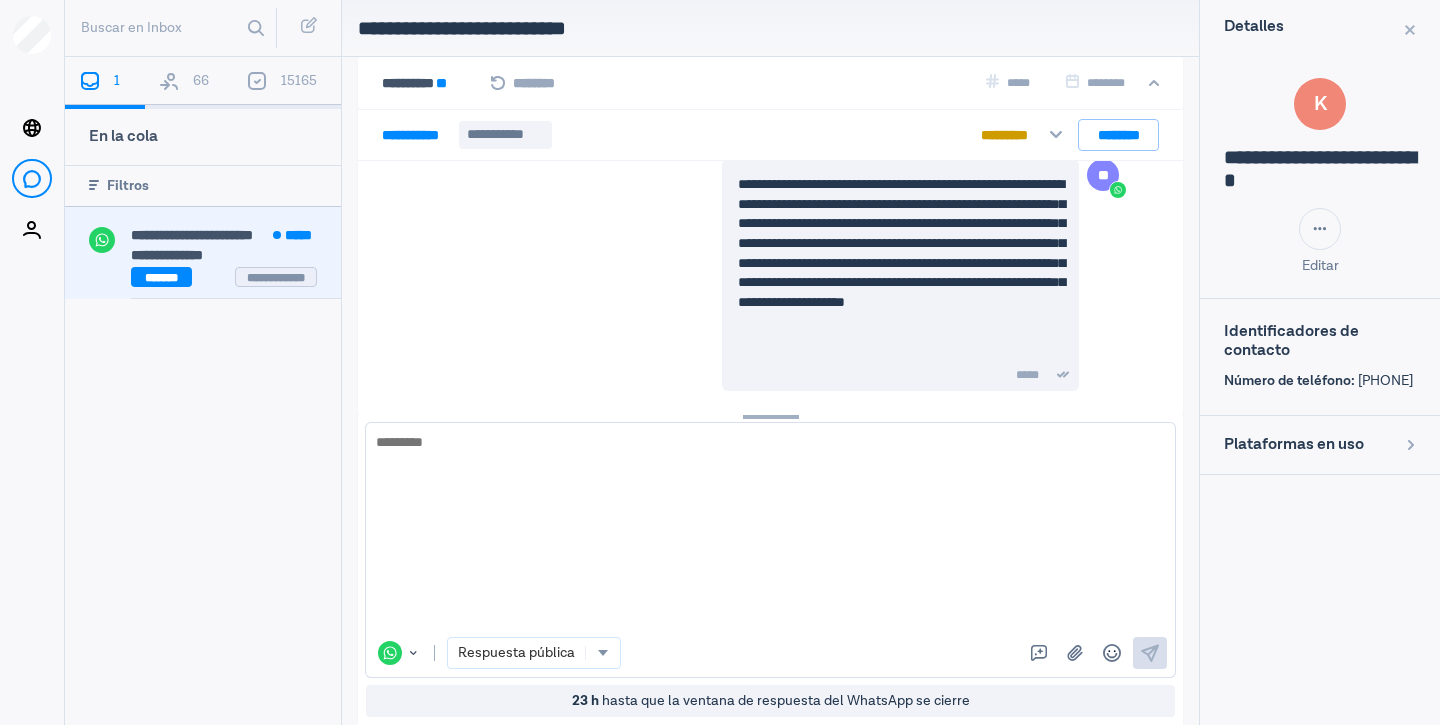 click on "**********" at bounding box center (224, 255) 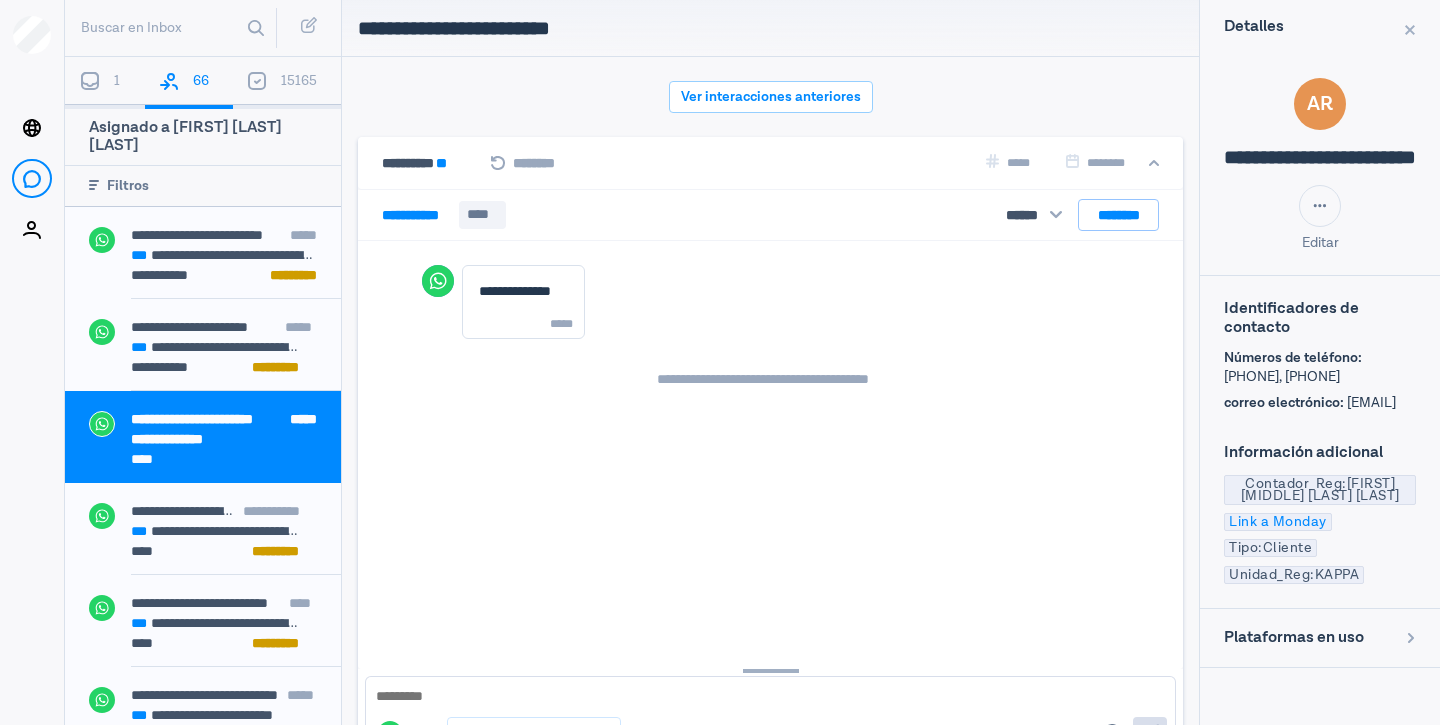 scroll, scrollTop: 80, scrollLeft: 0, axis: vertical 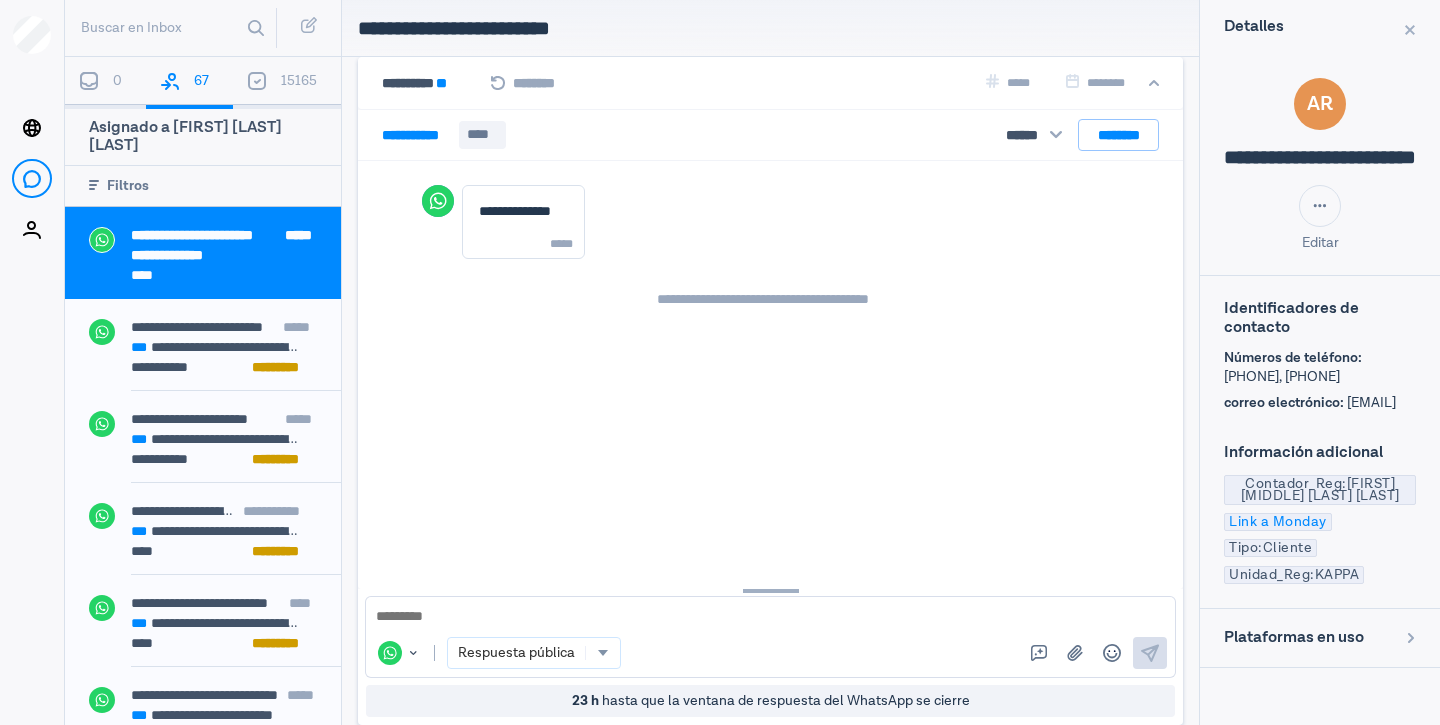 click on "**********" at bounding box center [770, 83] 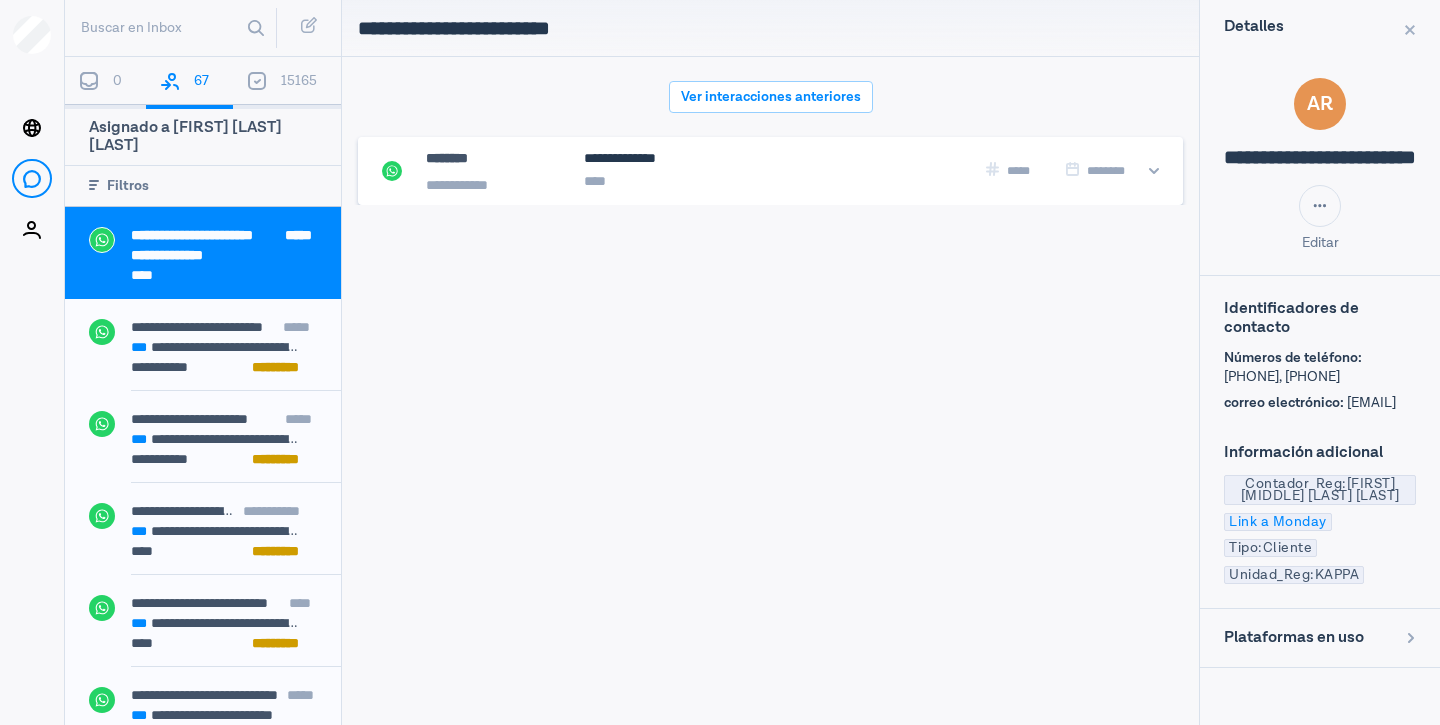 click on "**********" at bounding box center [770, 131] 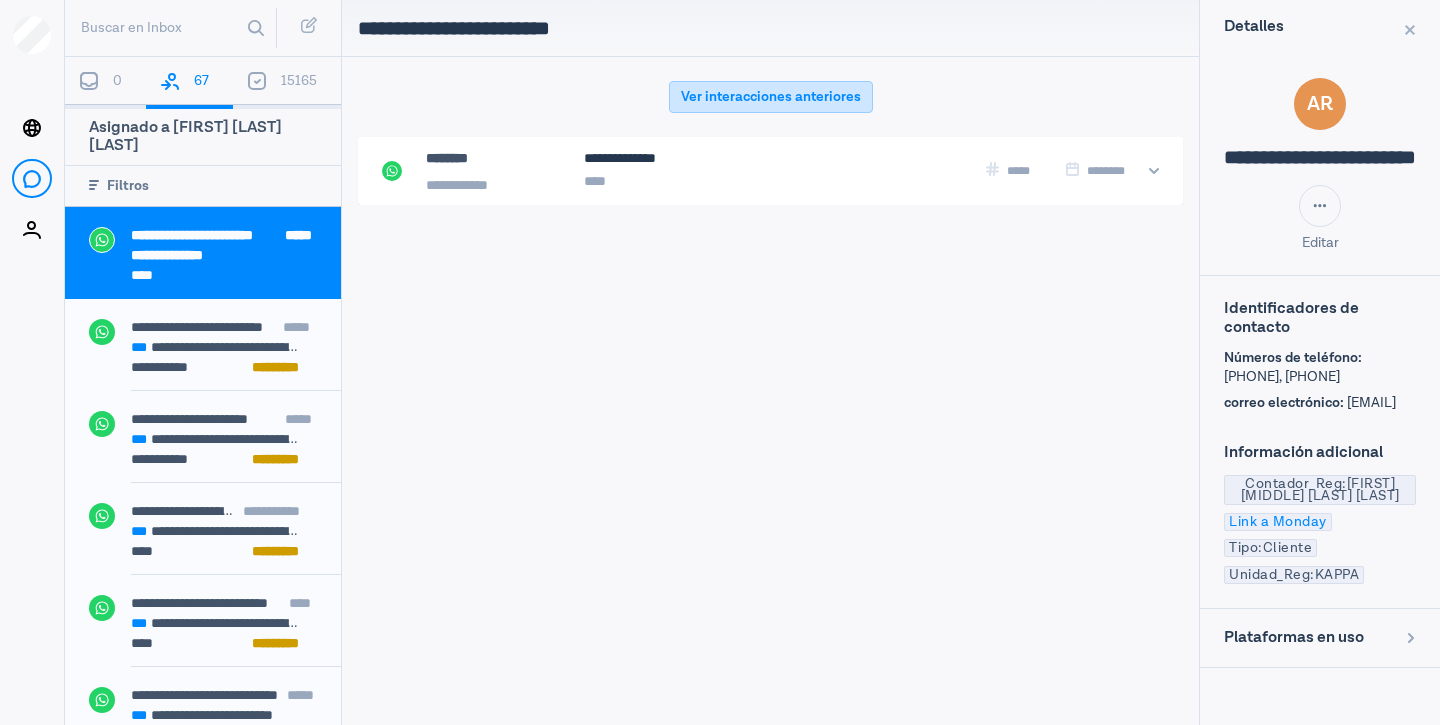 click on "Ver interacciones anteriores" at bounding box center [771, 97] 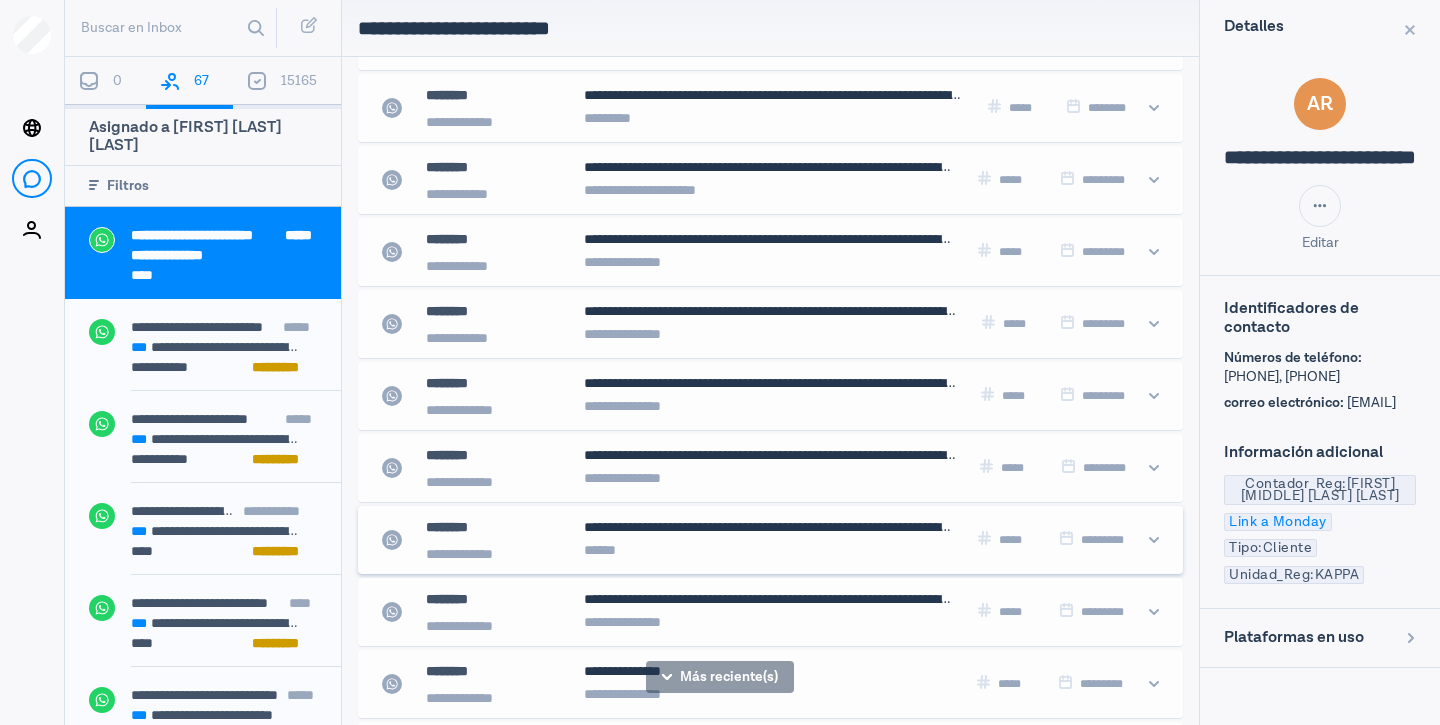 scroll, scrollTop: 356, scrollLeft: 0, axis: vertical 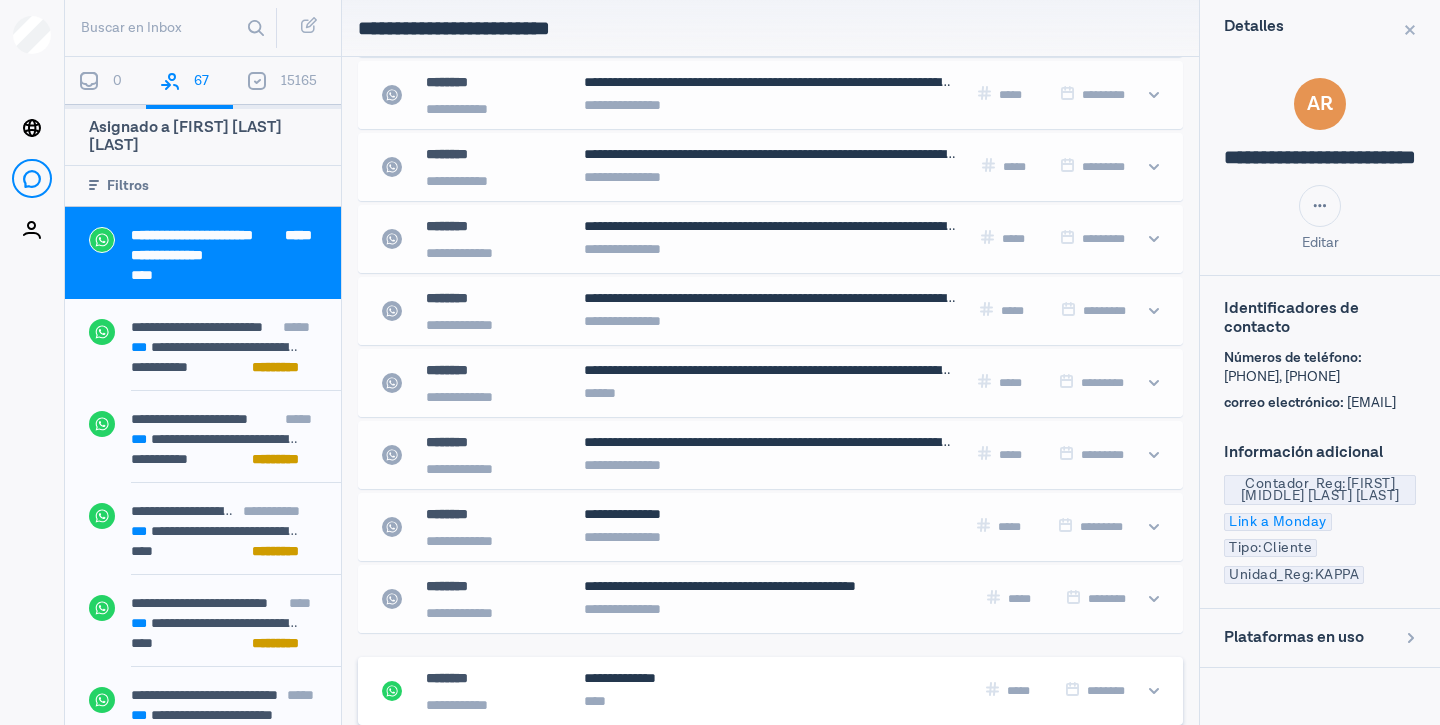 click on "**********" at bounding box center [680, 691] 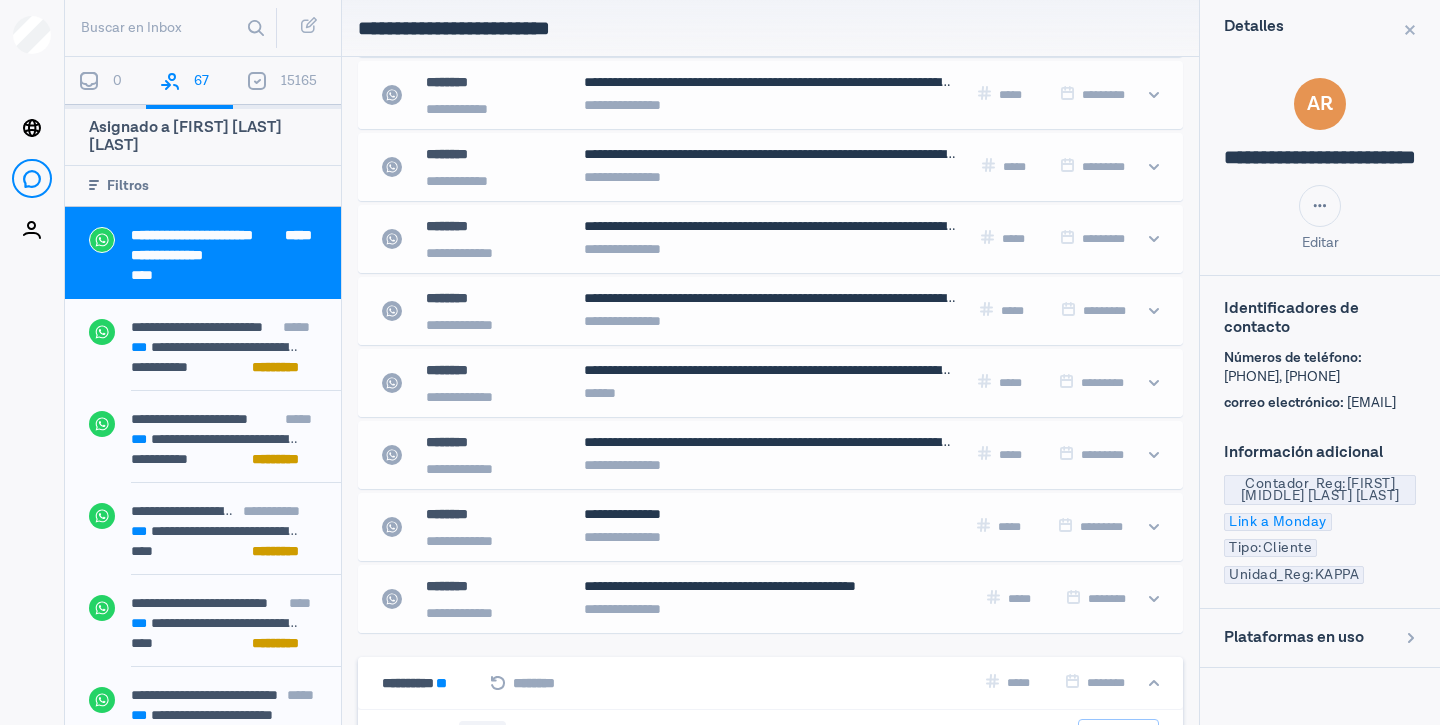 scroll, scrollTop: 956, scrollLeft: 0, axis: vertical 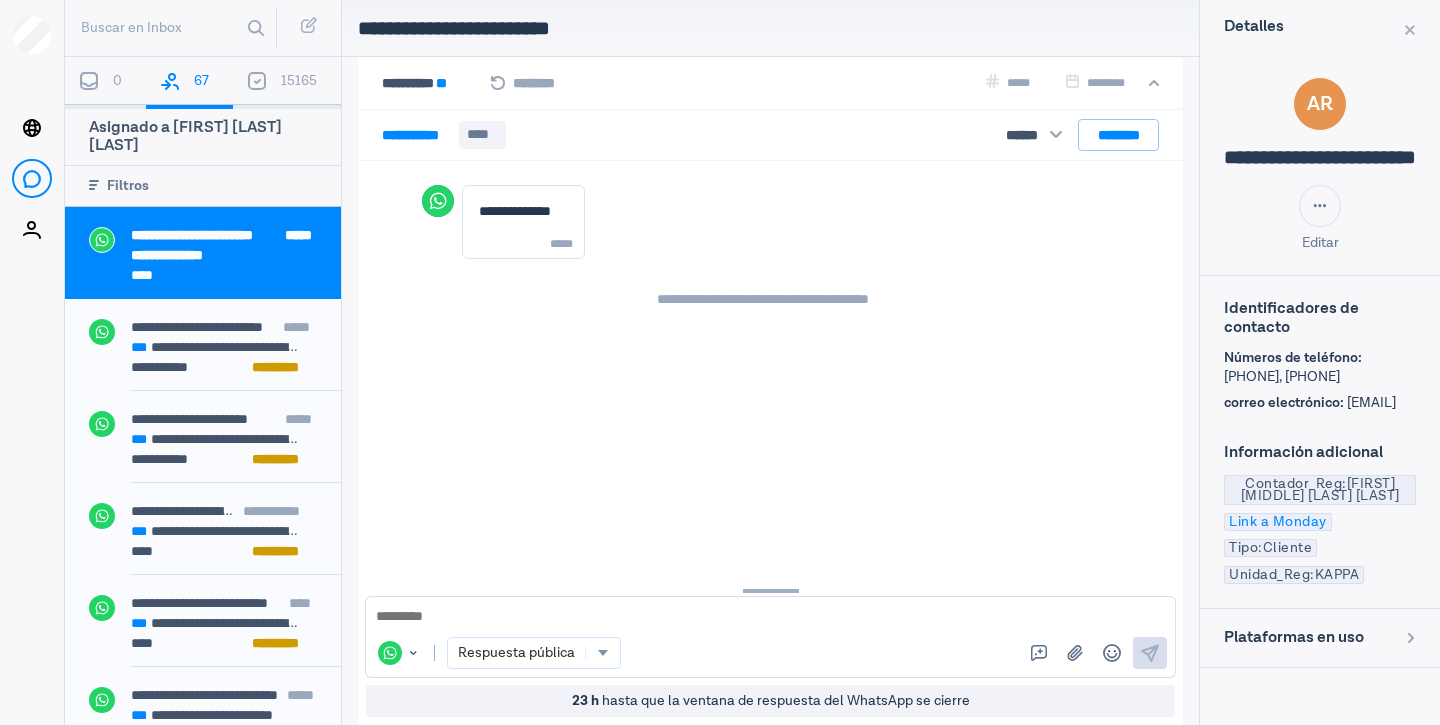 click on "* *********" at bounding box center [417, 135] 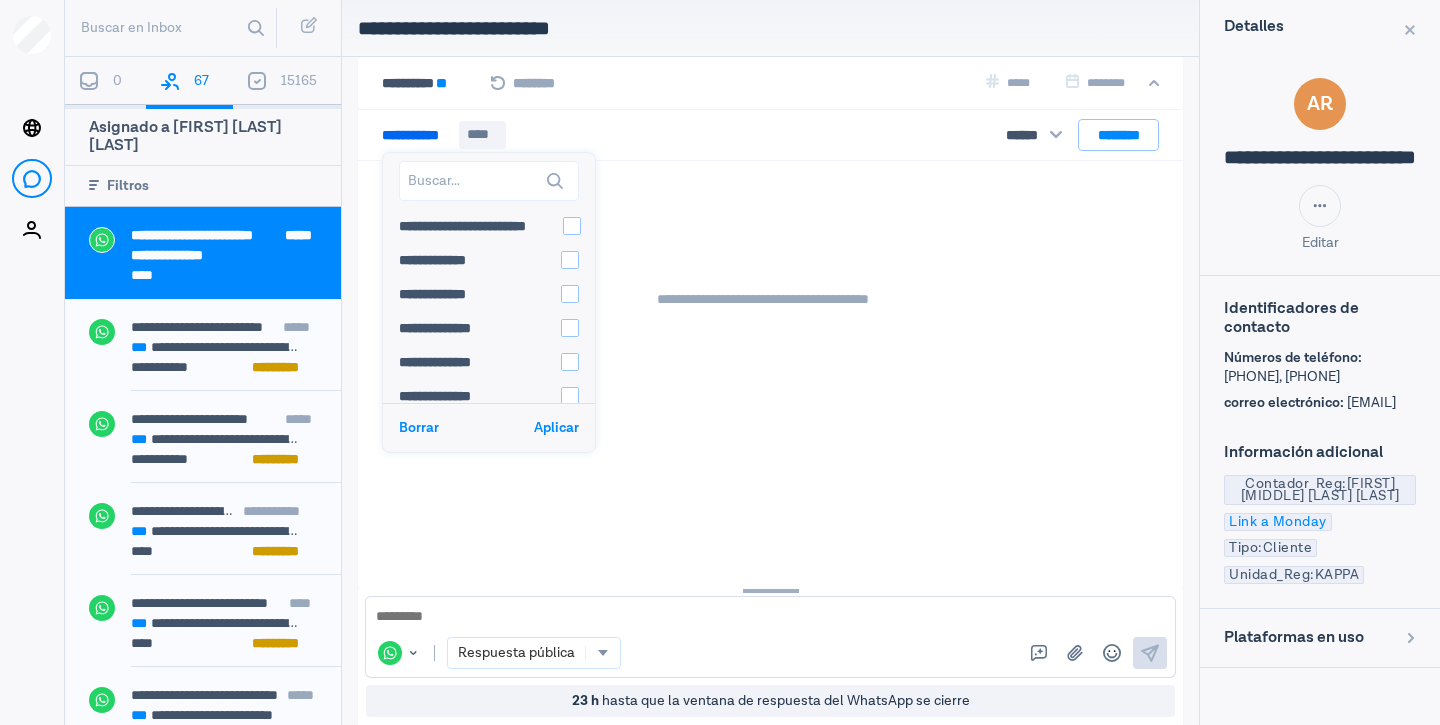 click on "Borrar" at bounding box center (419, 428) 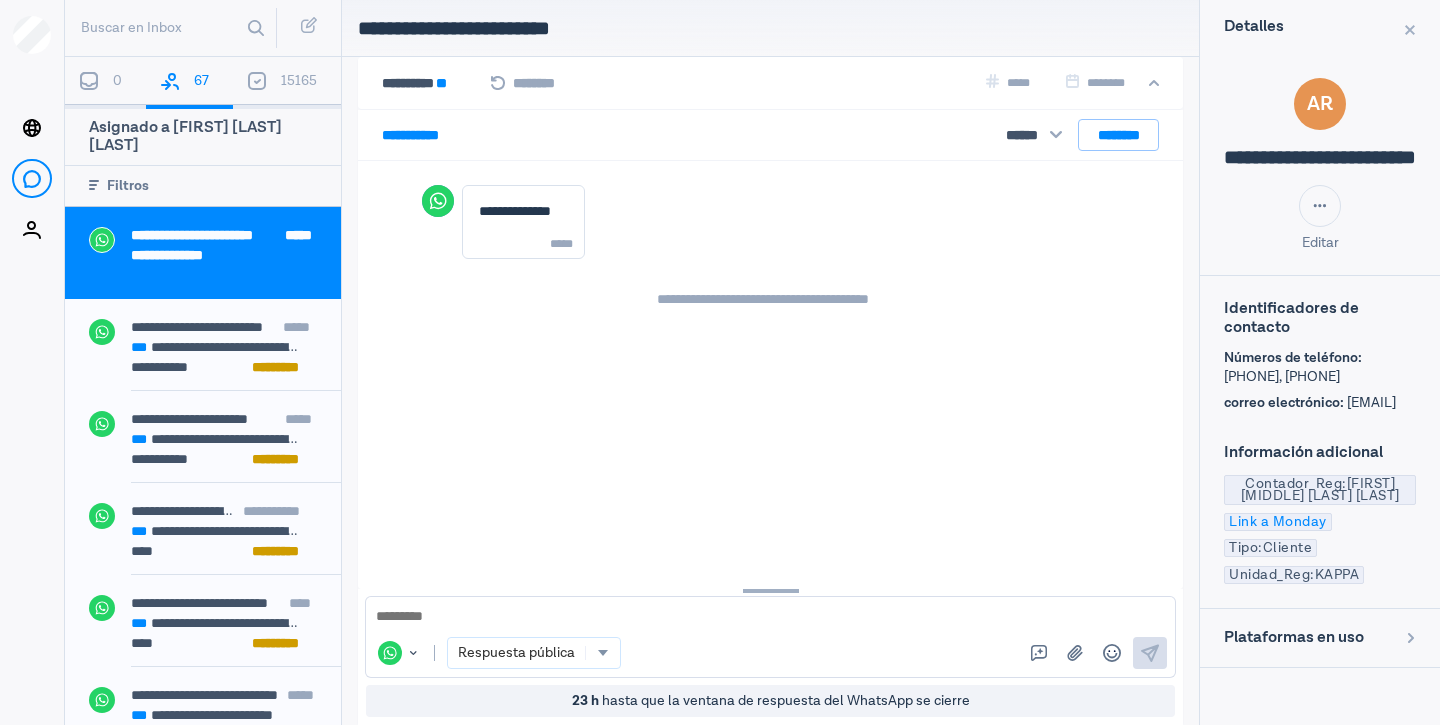 drag, startPoint x: 425, startPoint y: 132, endPoint x: 428, endPoint y: 148, distance: 16.27882 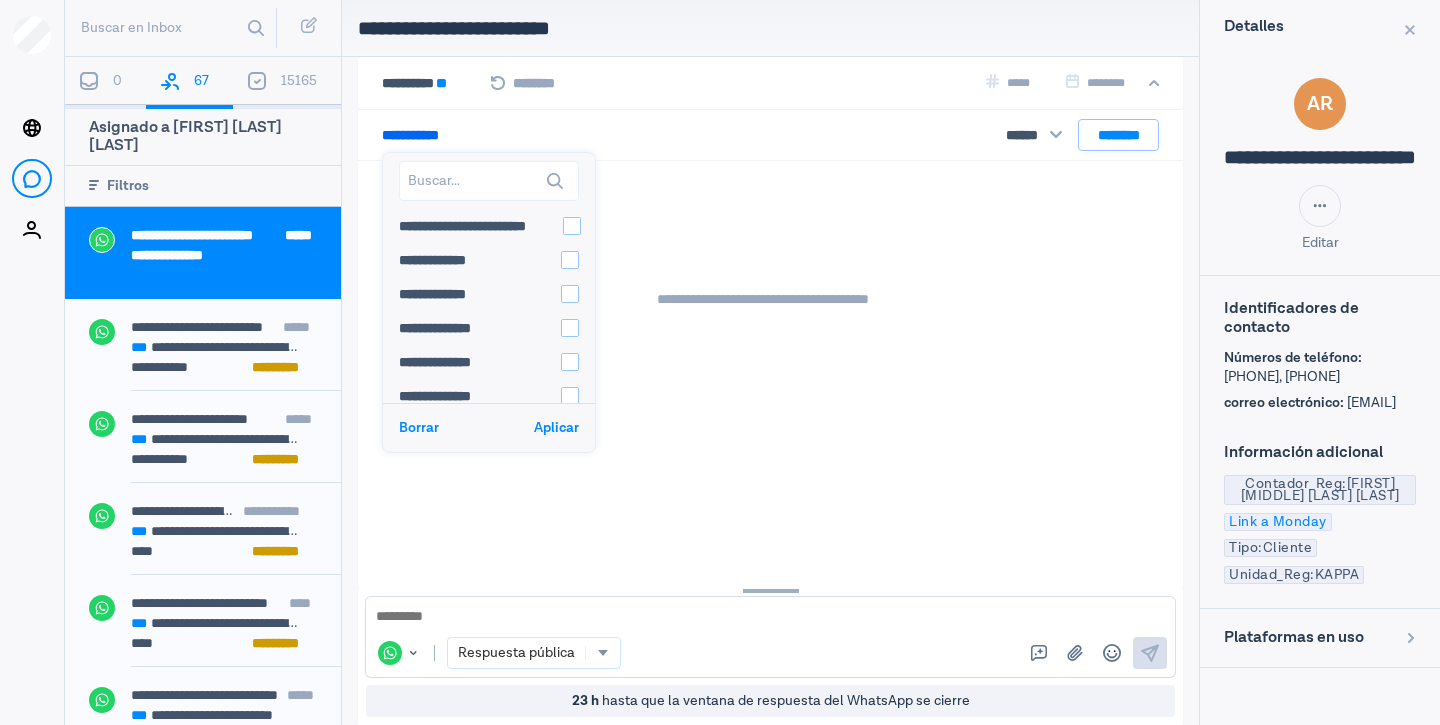 click at bounding box center (489, 181) 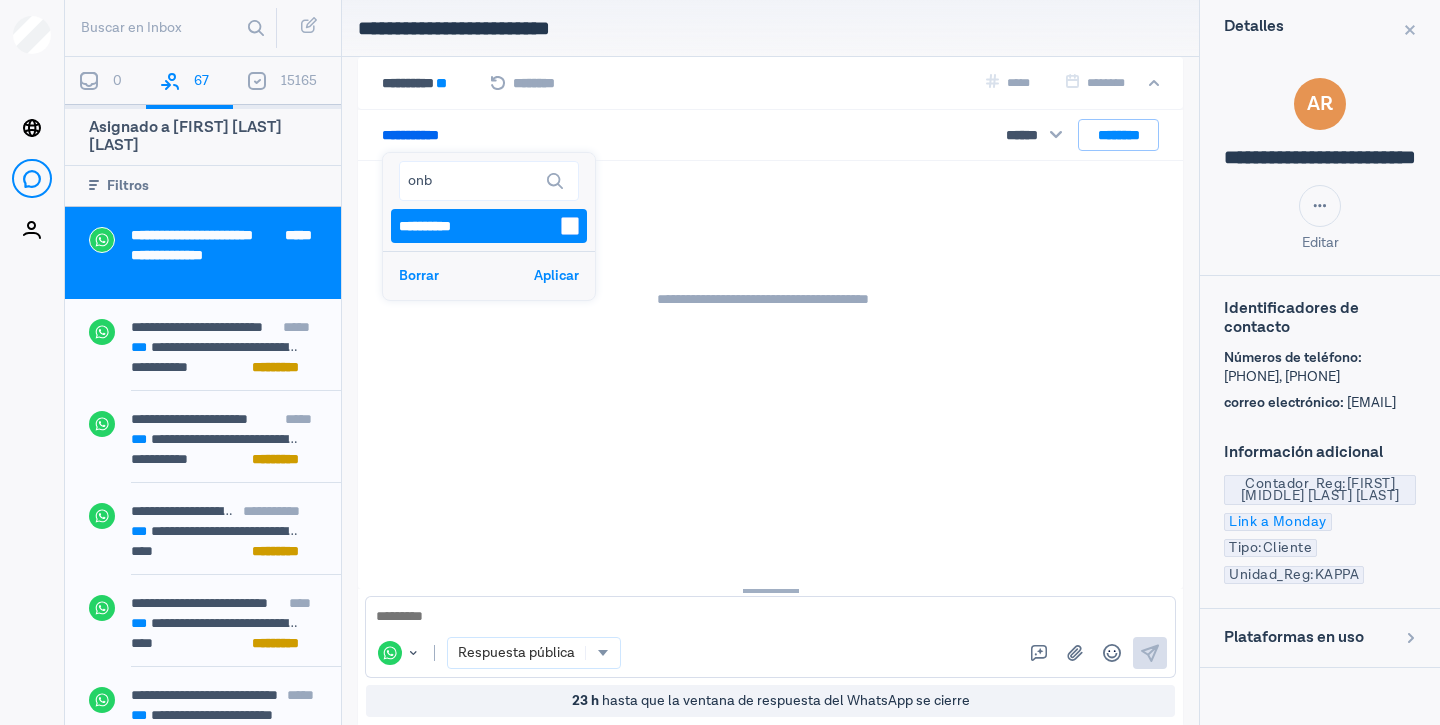 type on "onb" 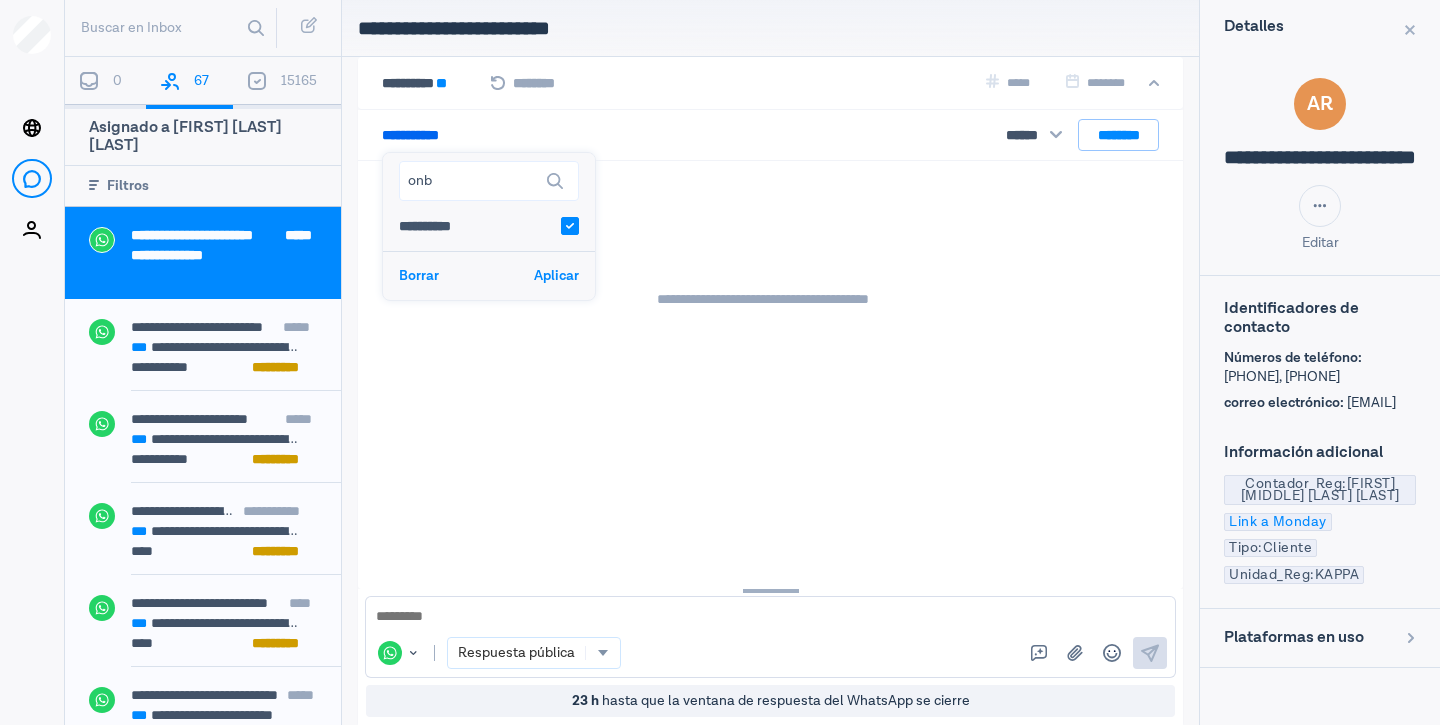 click on "Aplicar" at bounding box center (556, 276) 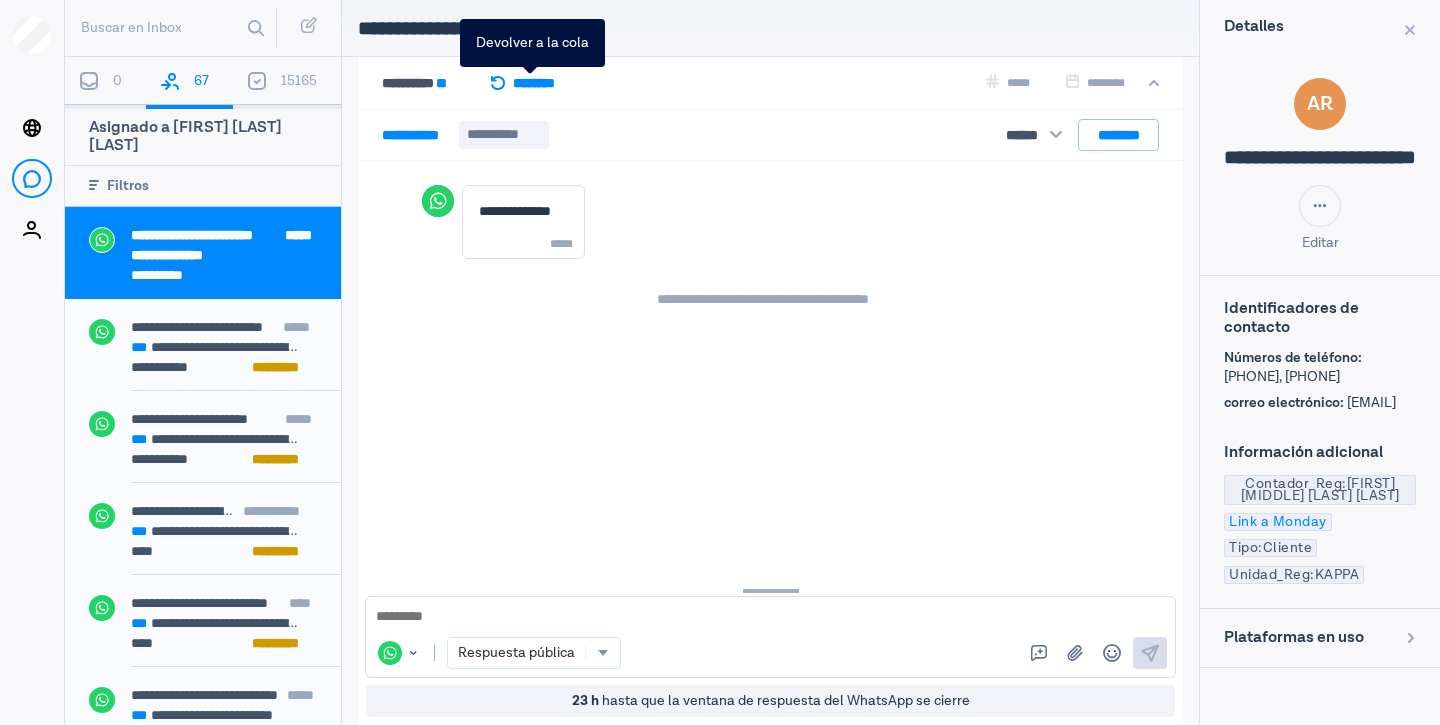 click on "********" at bounding box center (530, 83) 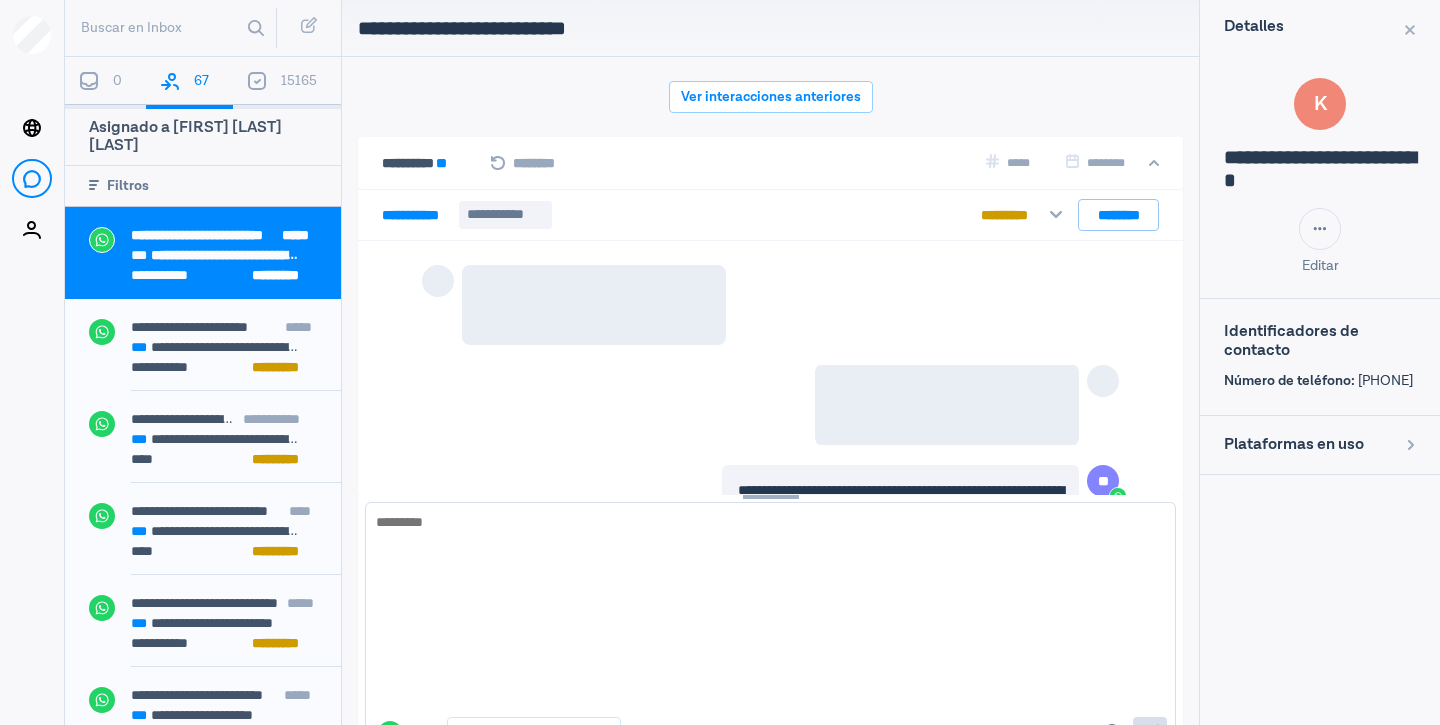 scroll, scrollTop: 5529, scrollLeft: 0, axis: vertical 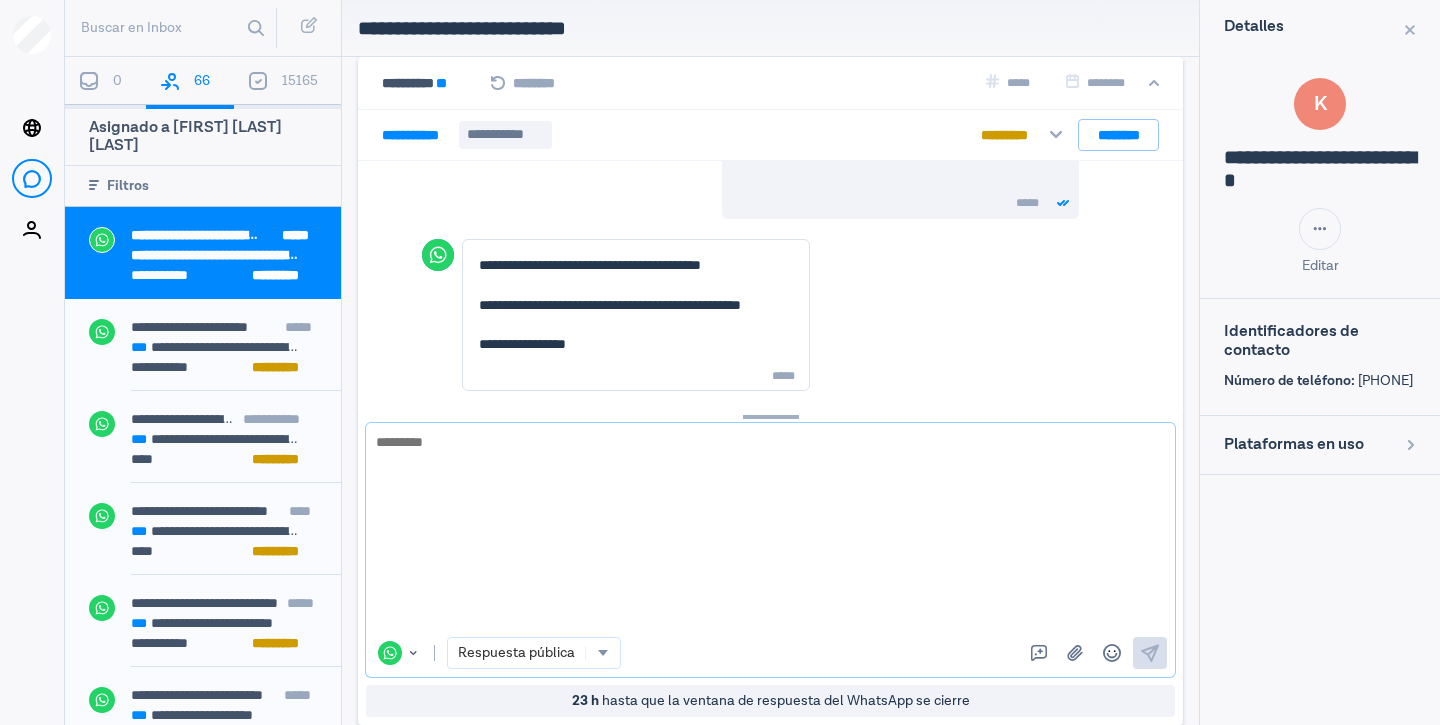 click at bounding box center (770, 530) 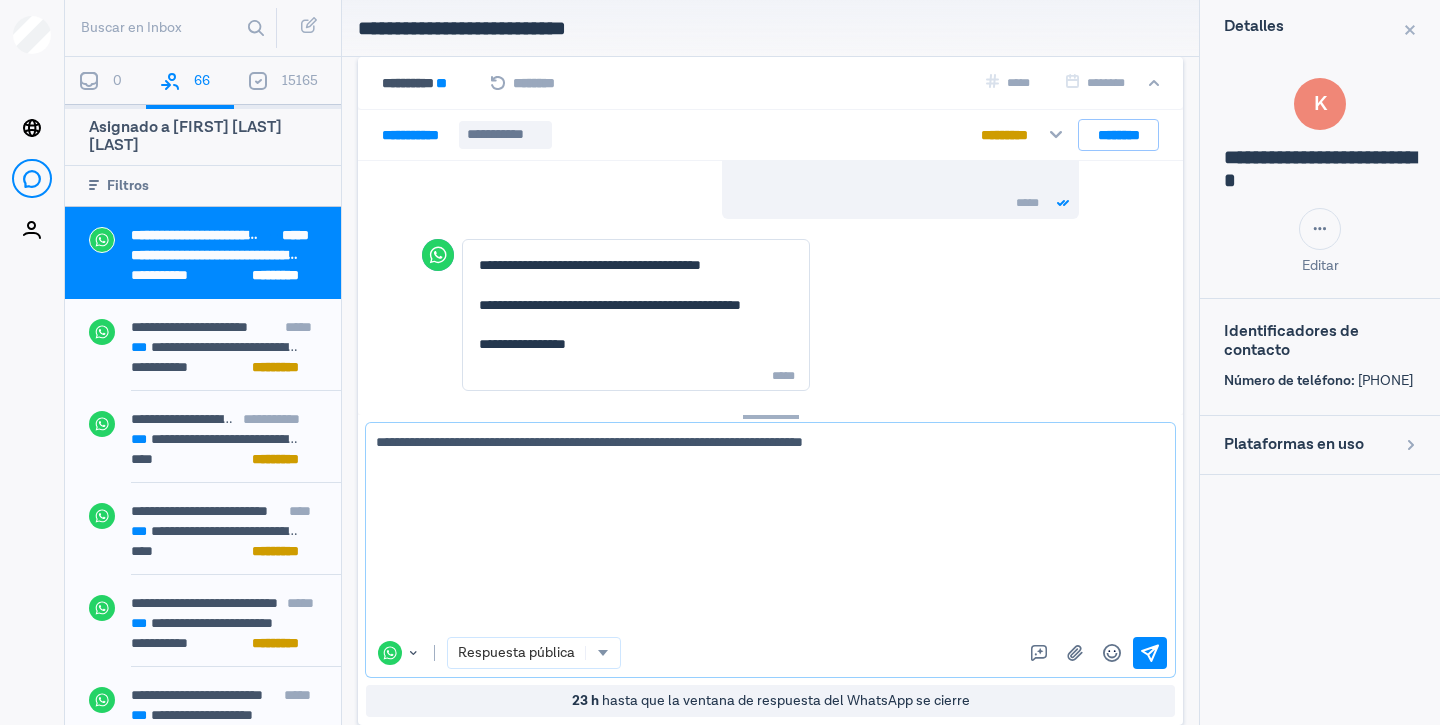 type on "**********" 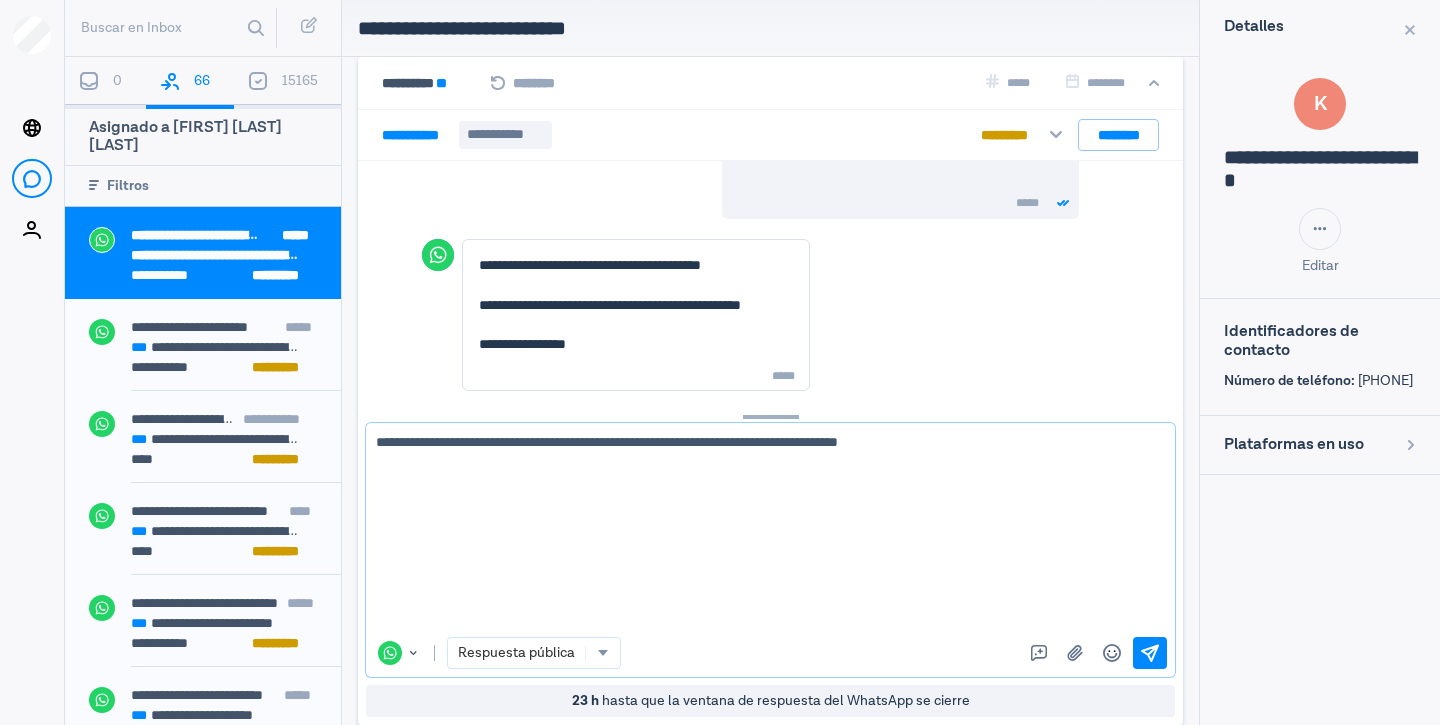 click on "**********" at bounding box center [763, 530] 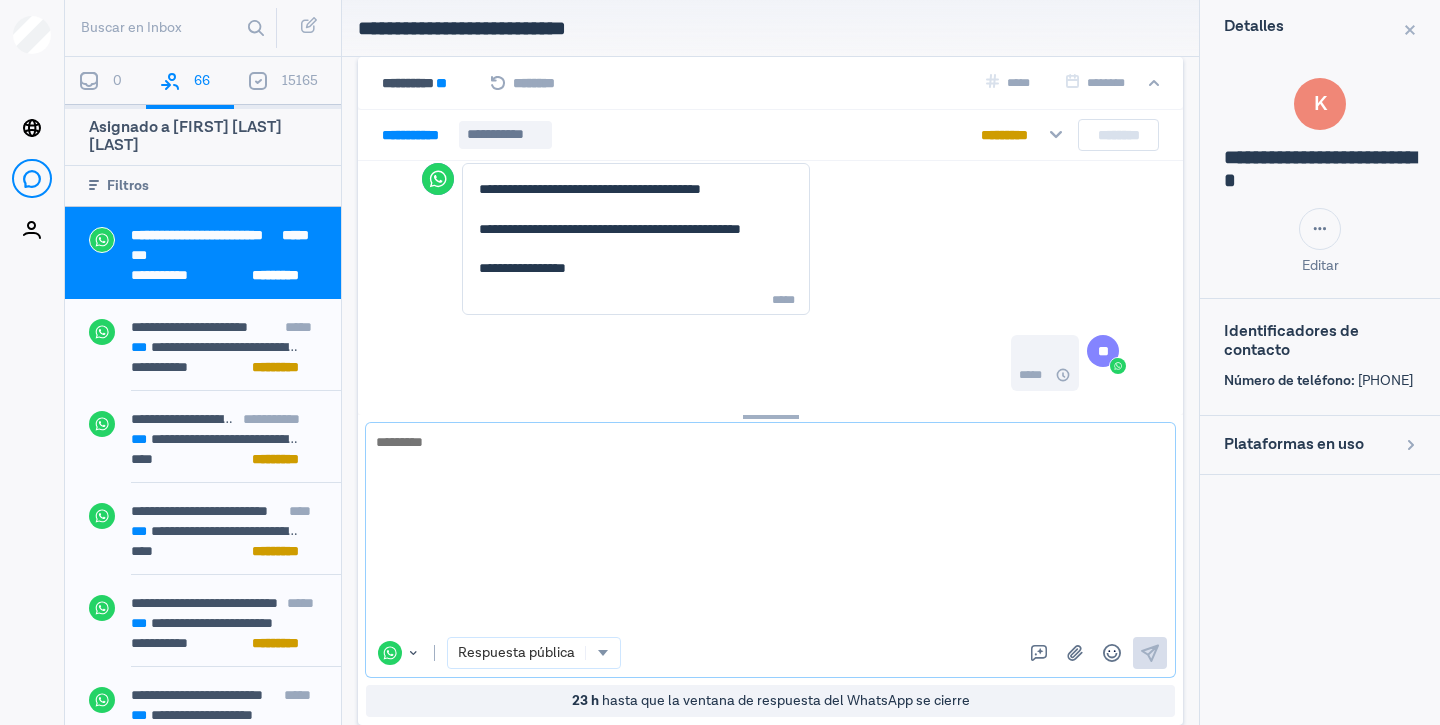 scroll, scrollTop: 5817, scrollLeft: 0, axis: vertical 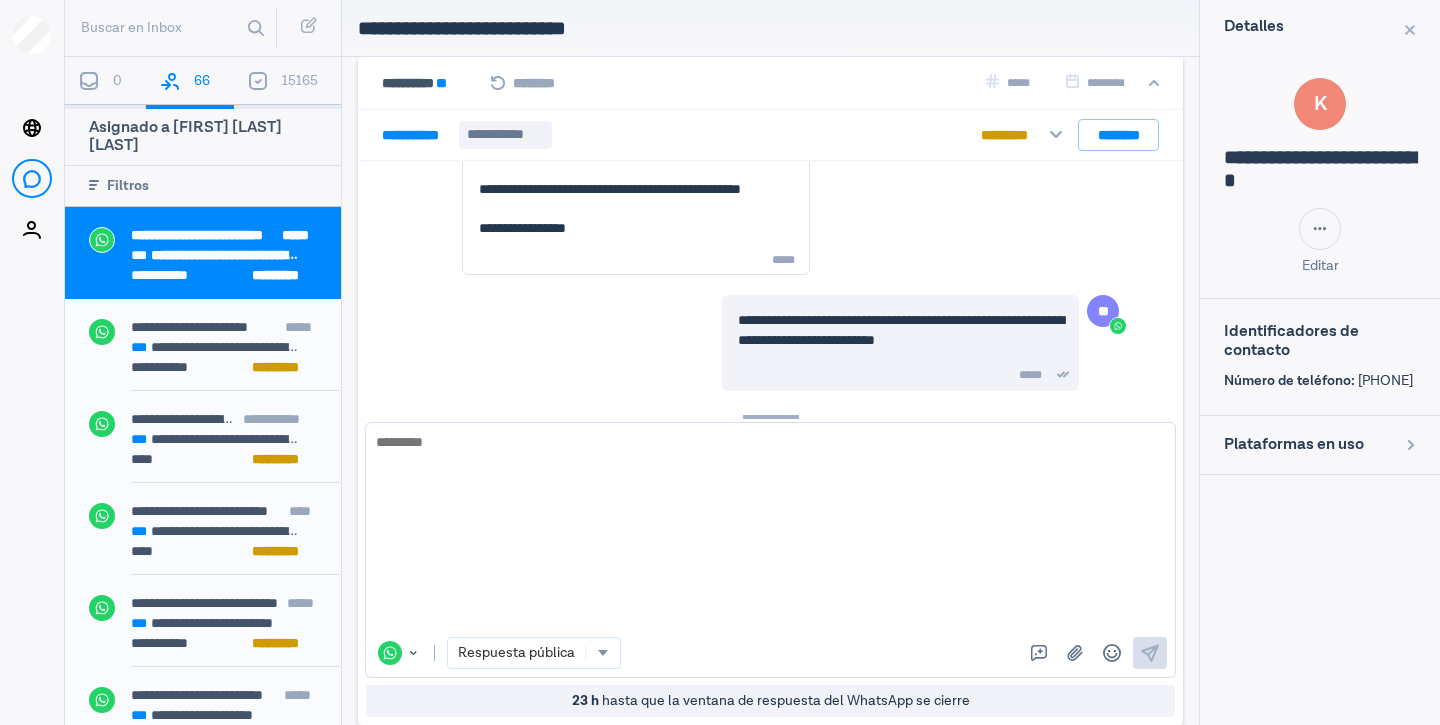 drag, startPoint x: 472, startPoint y: 396, endPoint x: 431, endPoint y: 307, distance: 97.98979 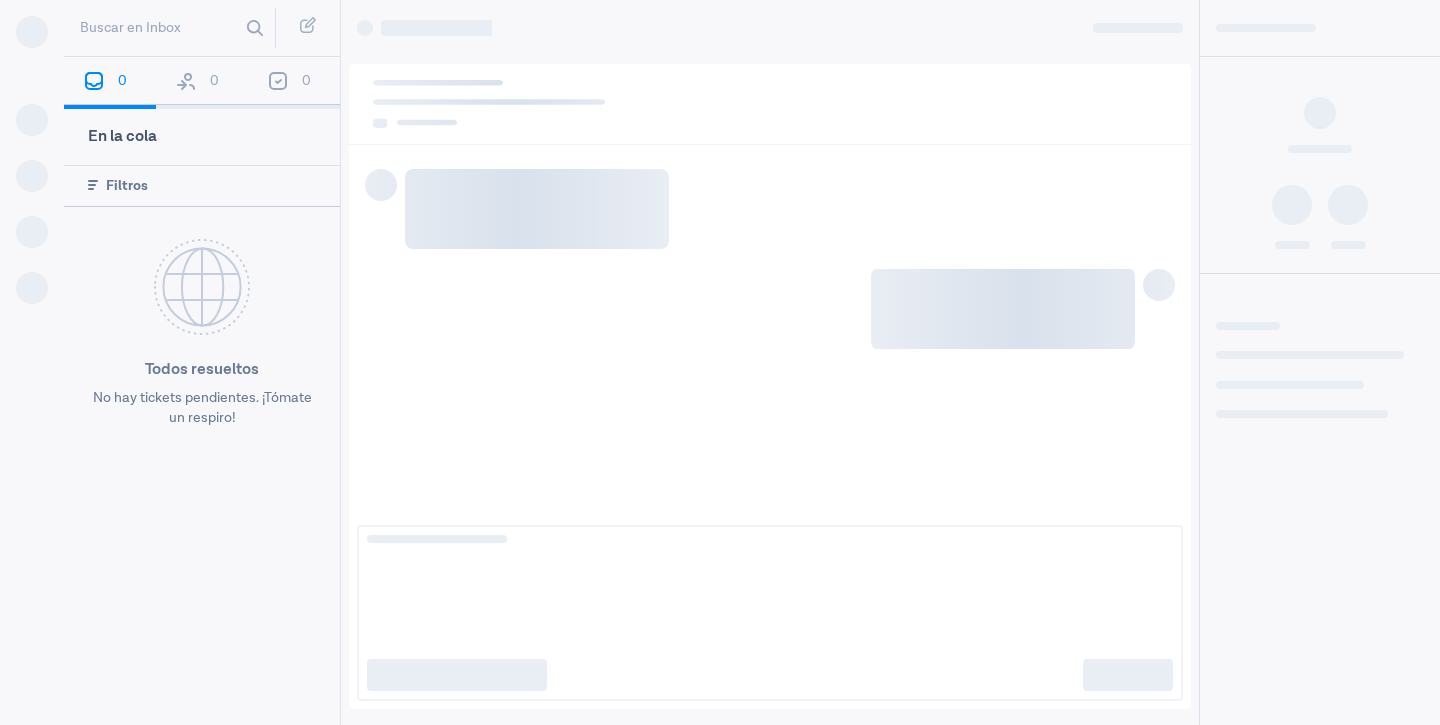 scroll, scrollTop: 0, scrollLeft: 0, axis: both 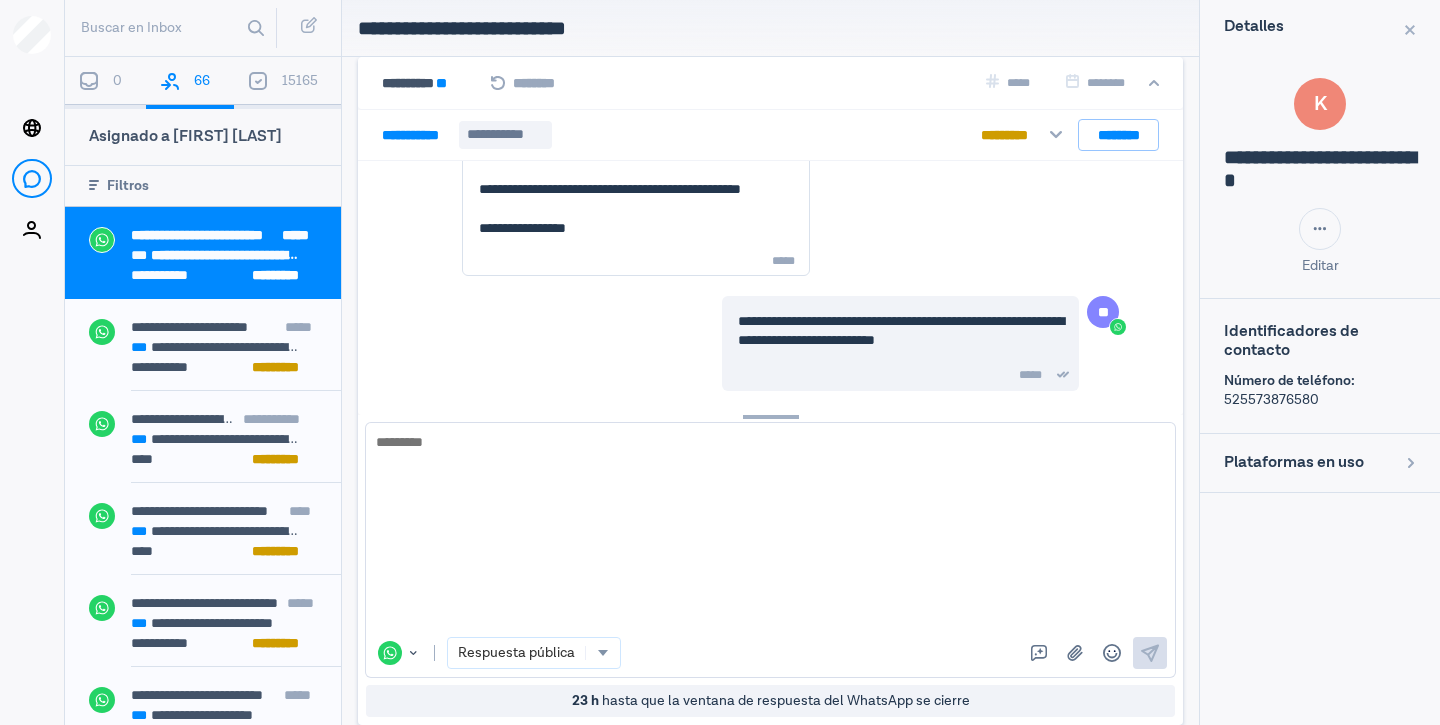 click on "**********" at bounding box center [770, -1336] 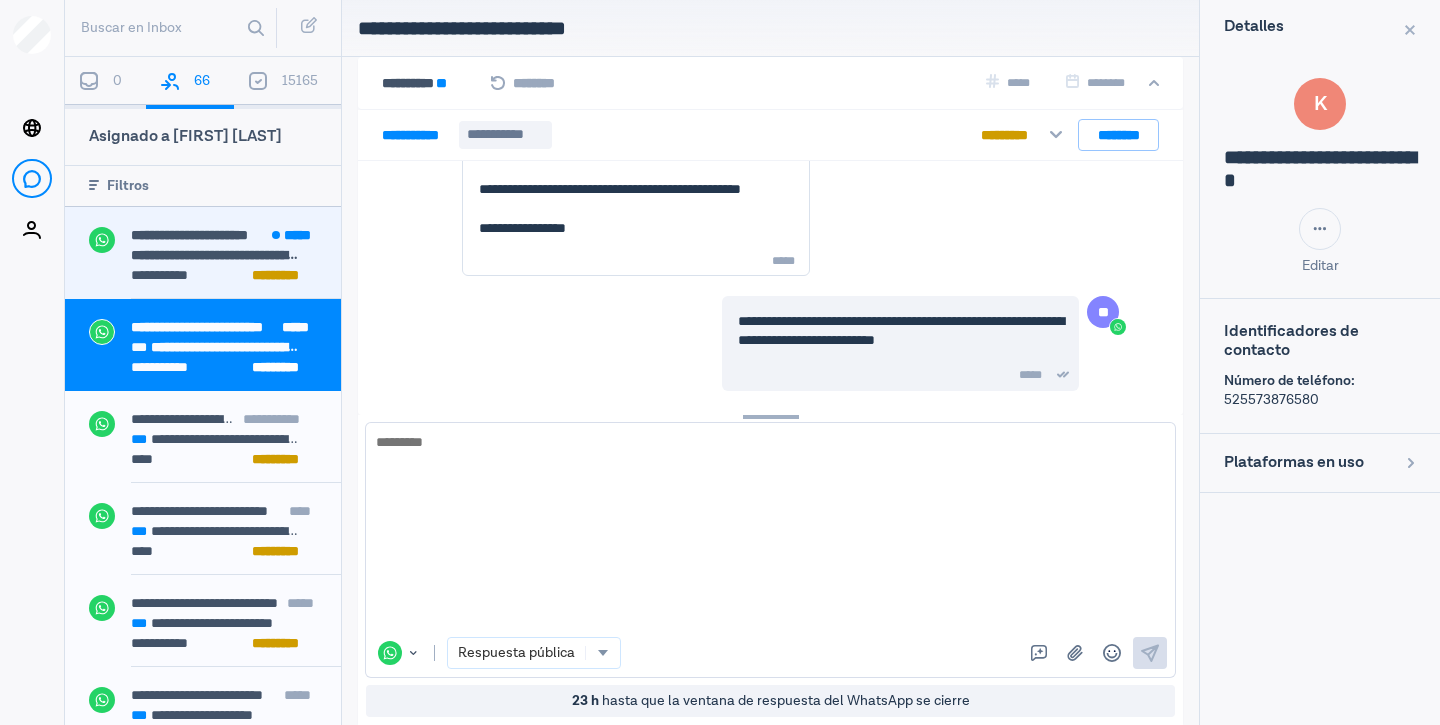 click on "*********" at bounding box center [284, 275] 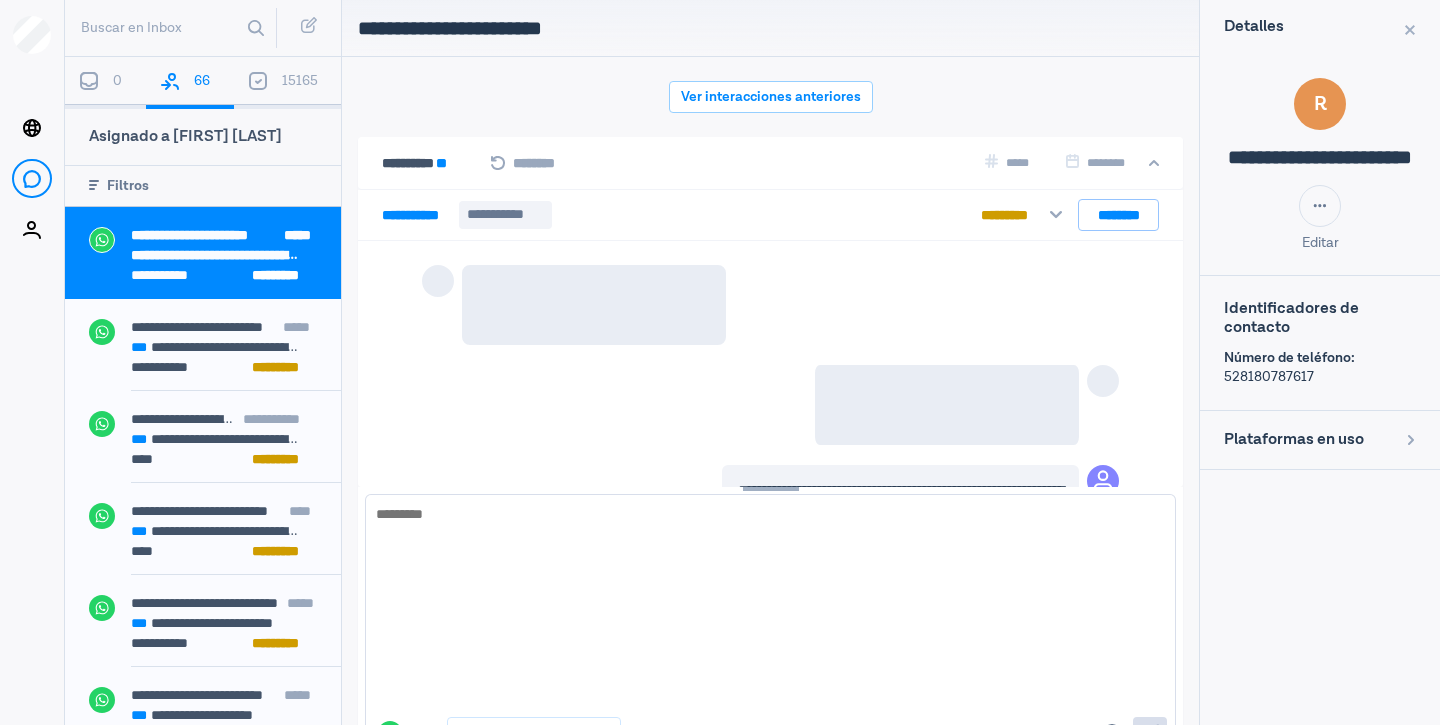 scroll, scrollTop: 2960, scrollLeft: 0, axis: vertical 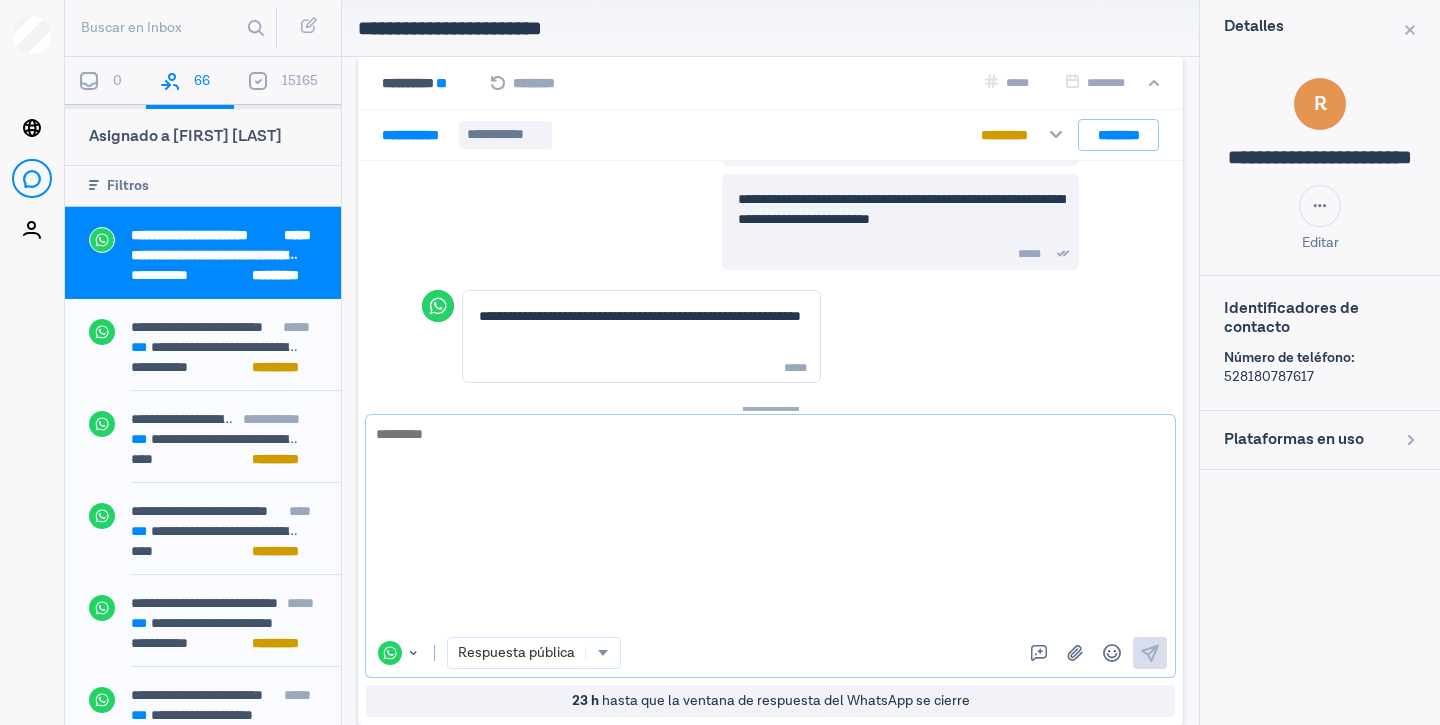 click at bounding box center (770, 526) 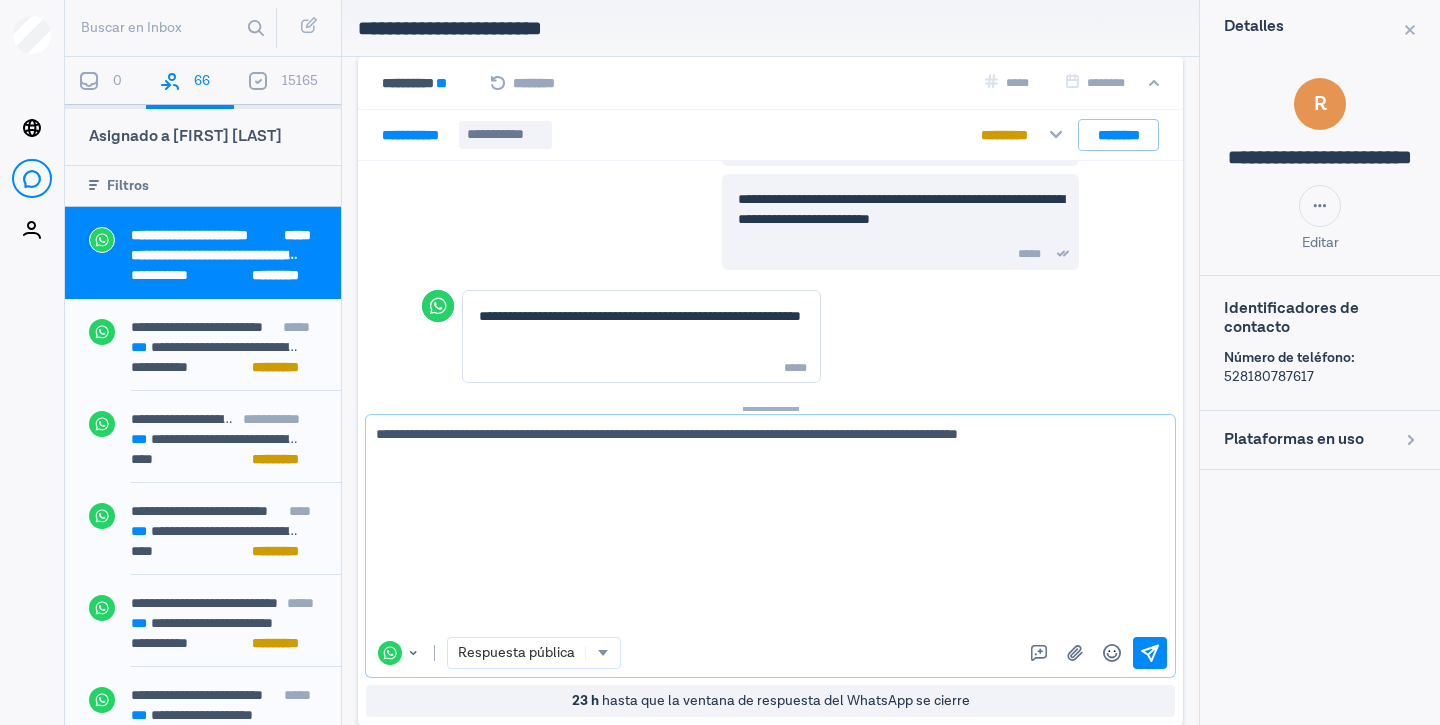 type on "**********" 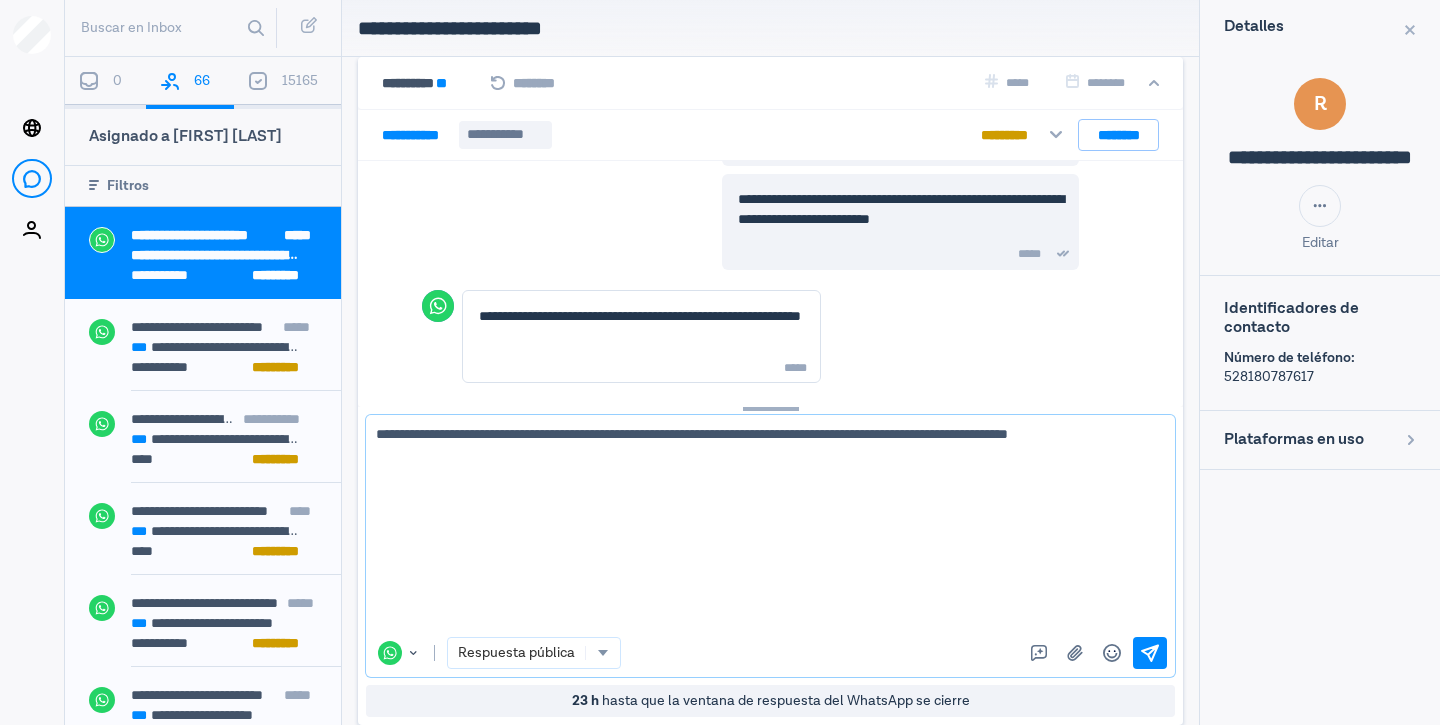 click on "**********" at bounding box center [763, 526] 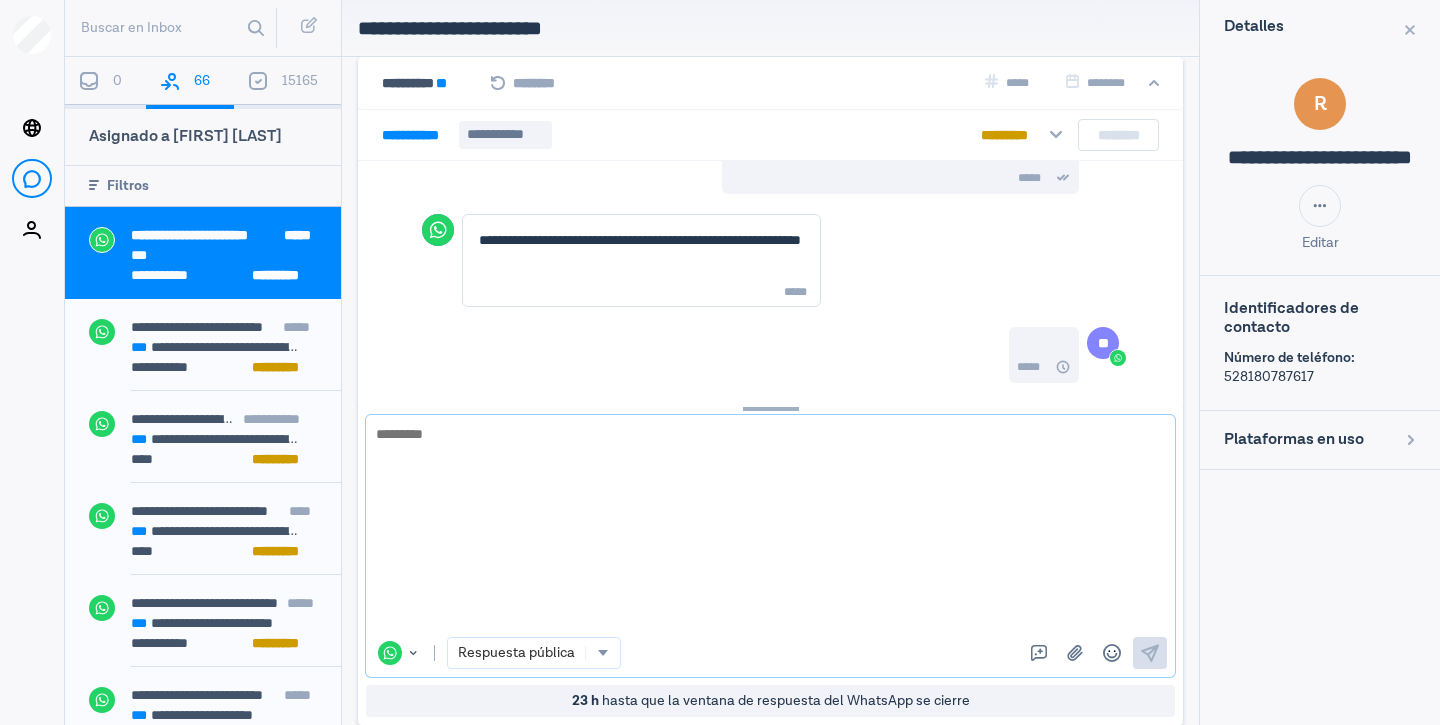 scroll, scrollTop: 3094, scrollLeft: 0, axis: vertical 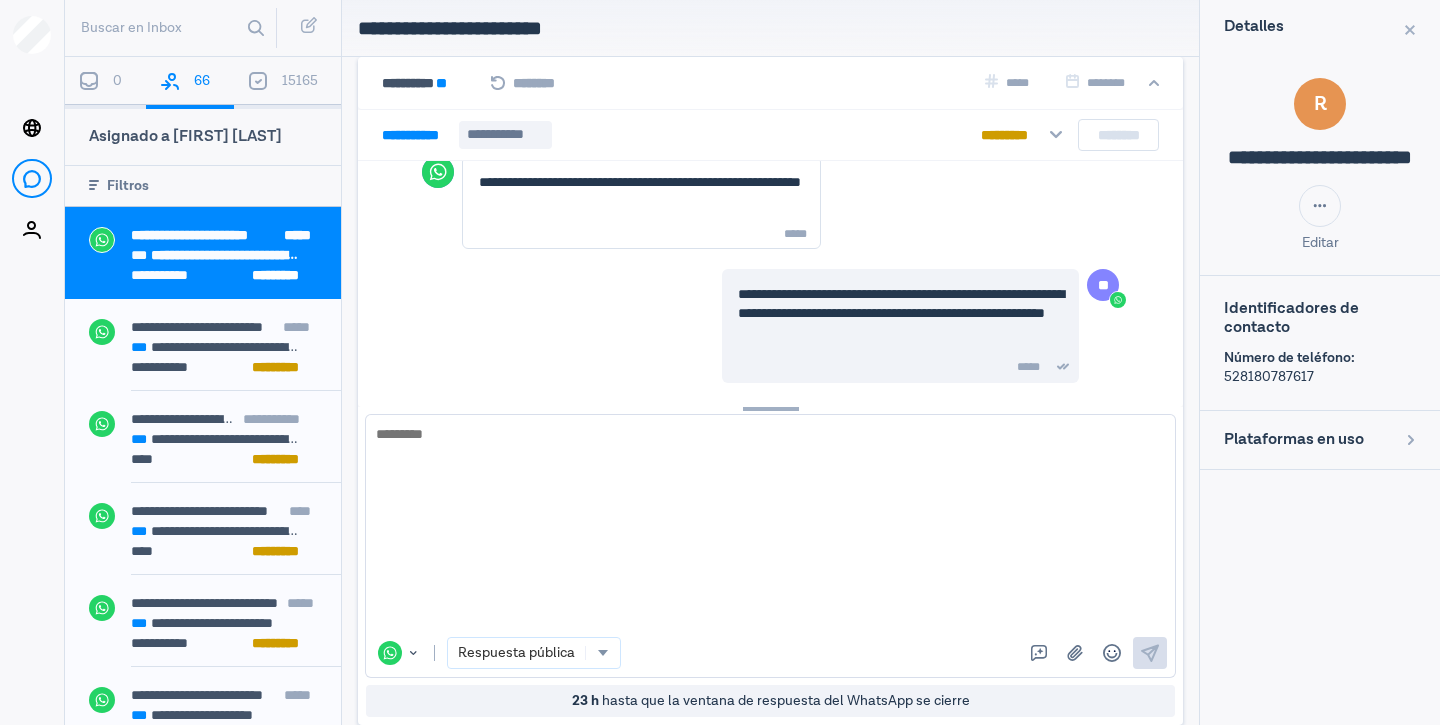 click on "**********" at bounding box center (770, -1263) 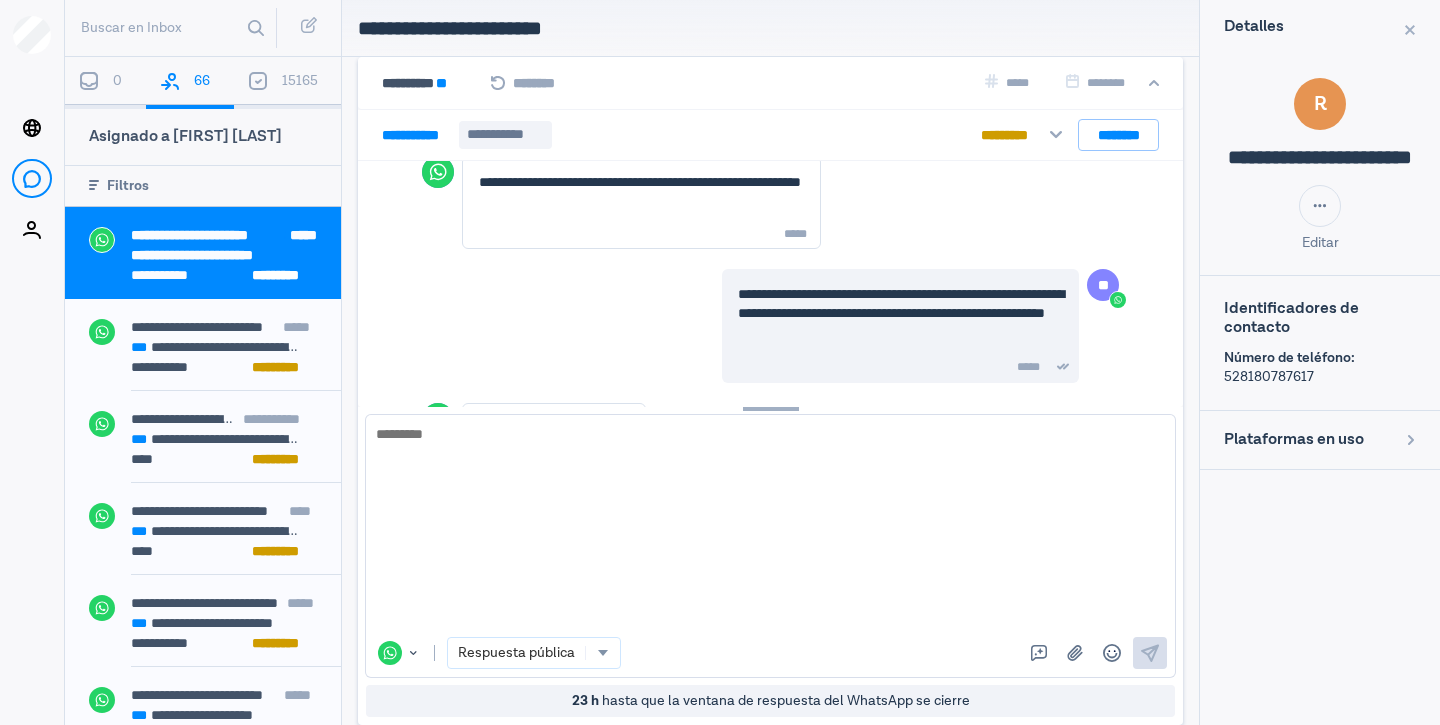scroll, scrollTop: 3188, scrollLeft: 0, axis: vertical 